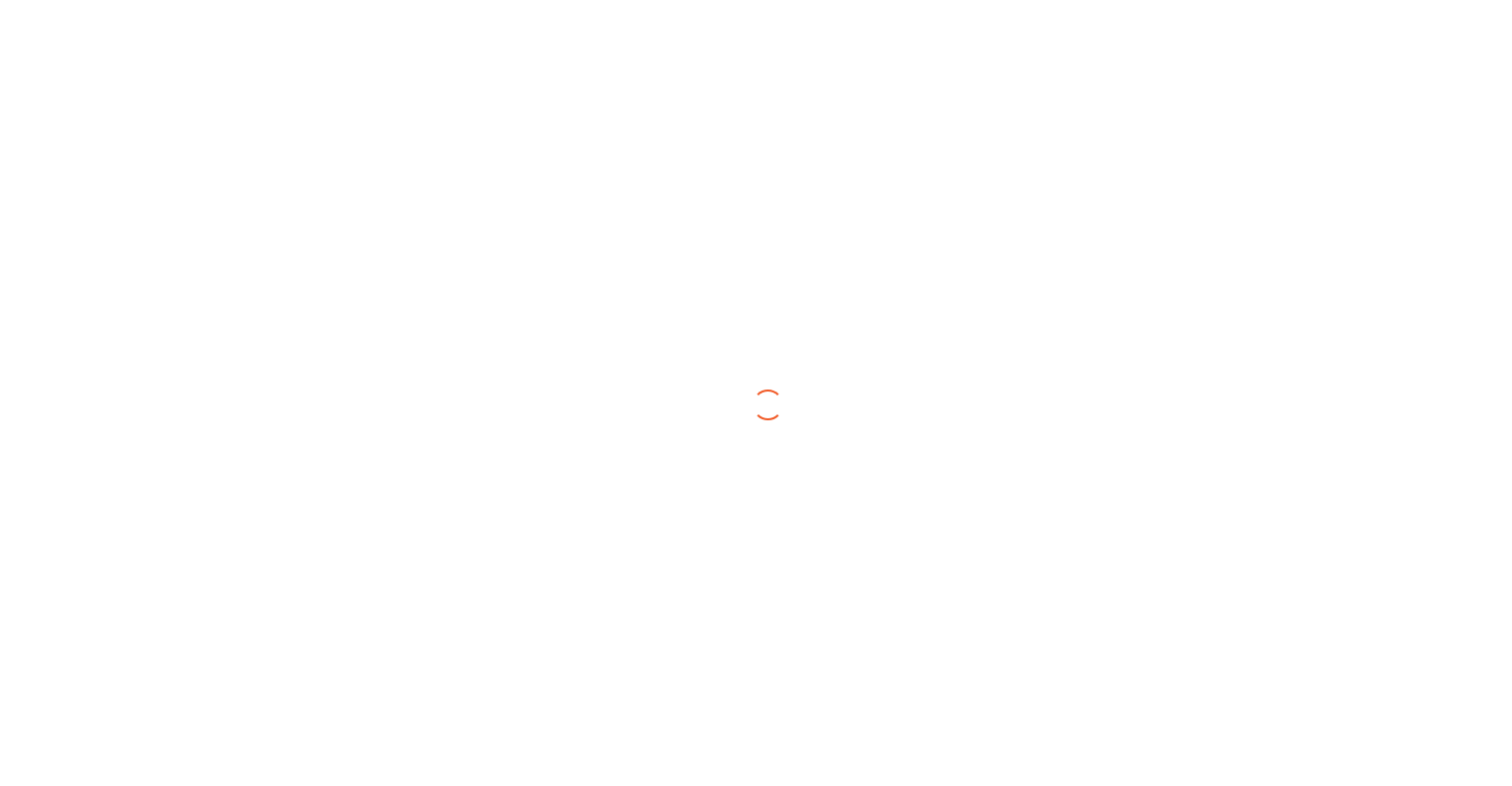 scroll, scrollTop: 0, scrollLeft: 0, axis: both 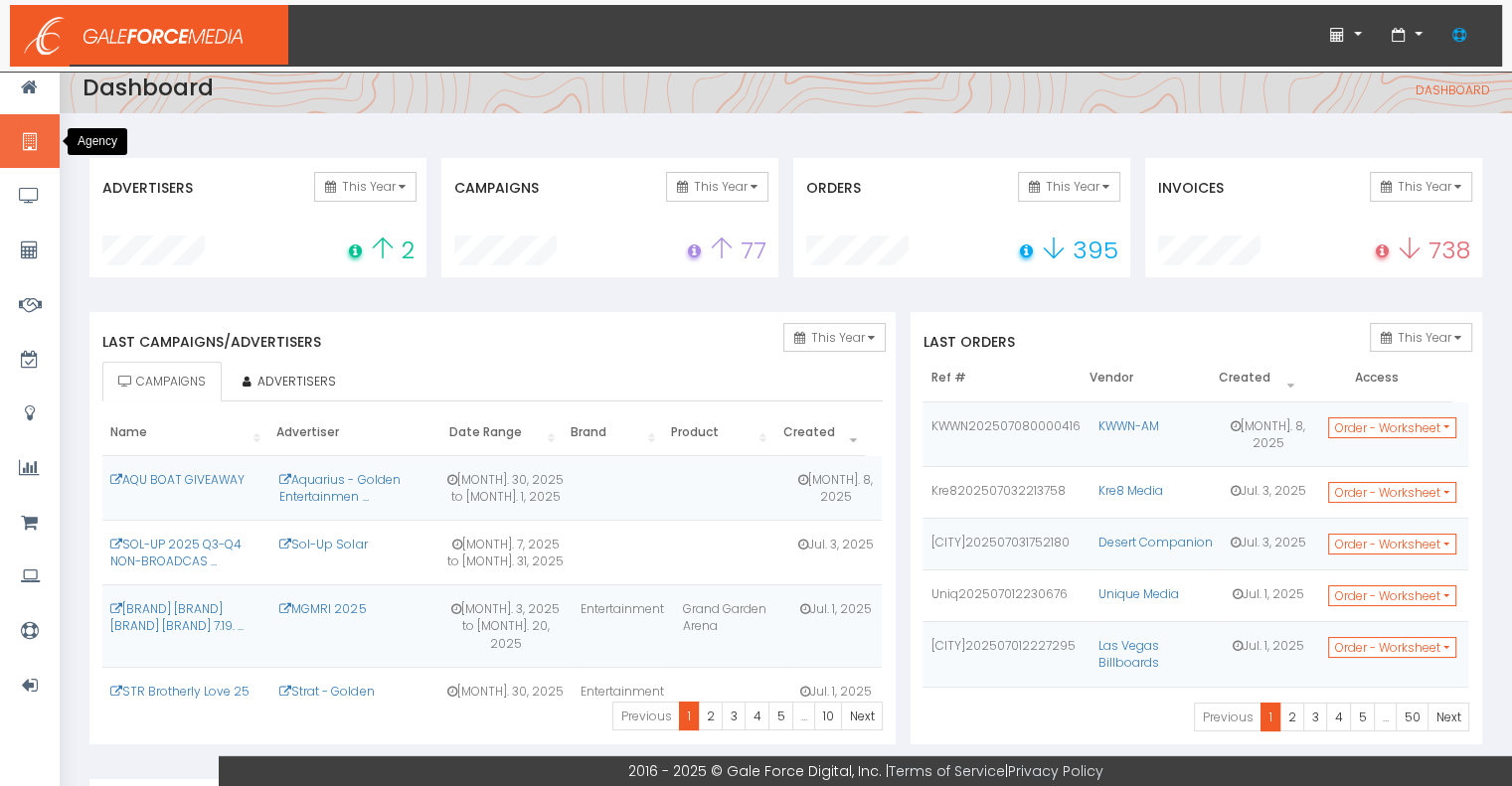 click at bounding box center (29, 142) 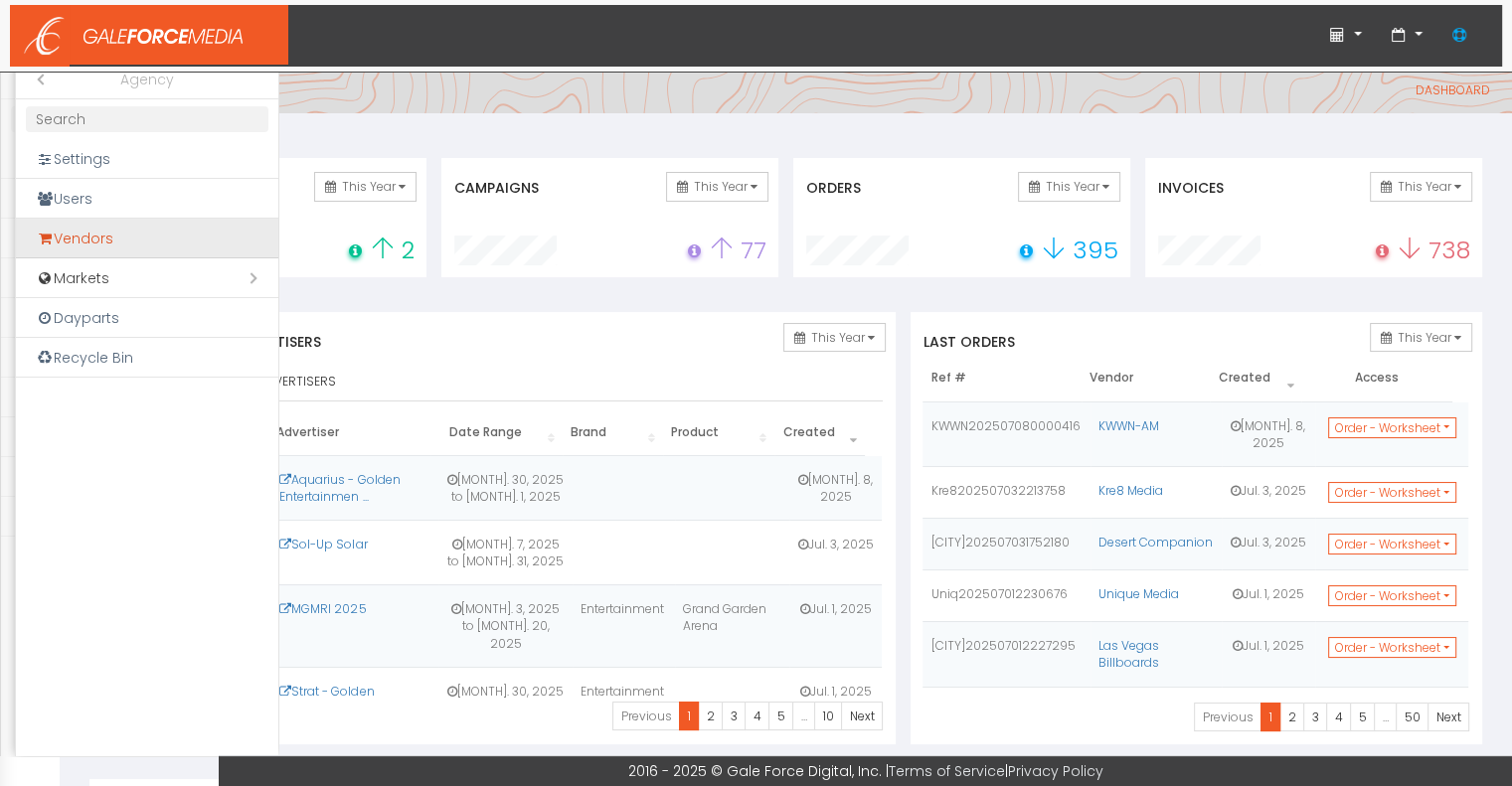 click on "Vendors" at bounding box center (147, 238) 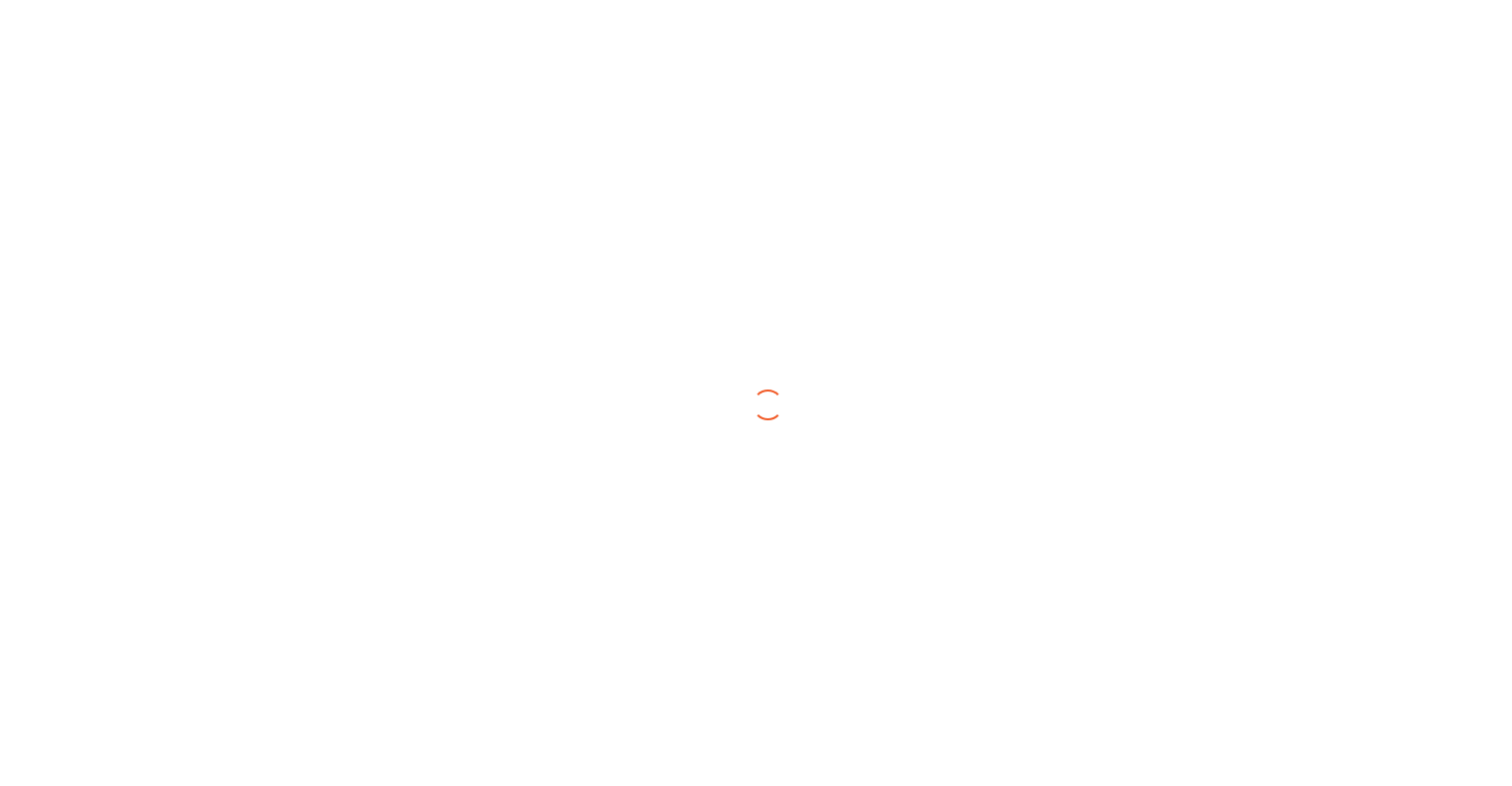 scroll, scrollTop: 0, scrollLeft: 0, axis: both 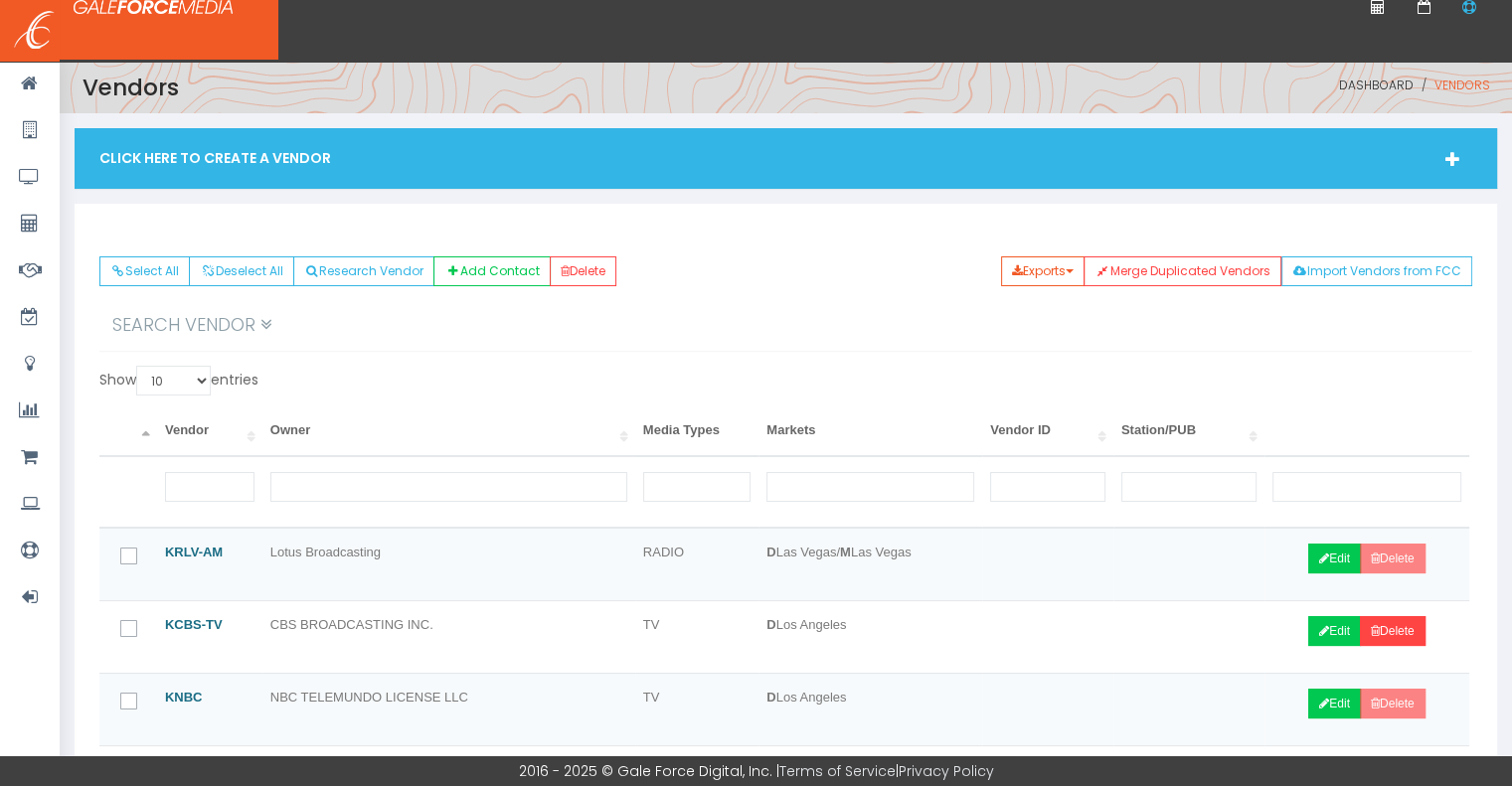 click at bounding box center (266, 325) 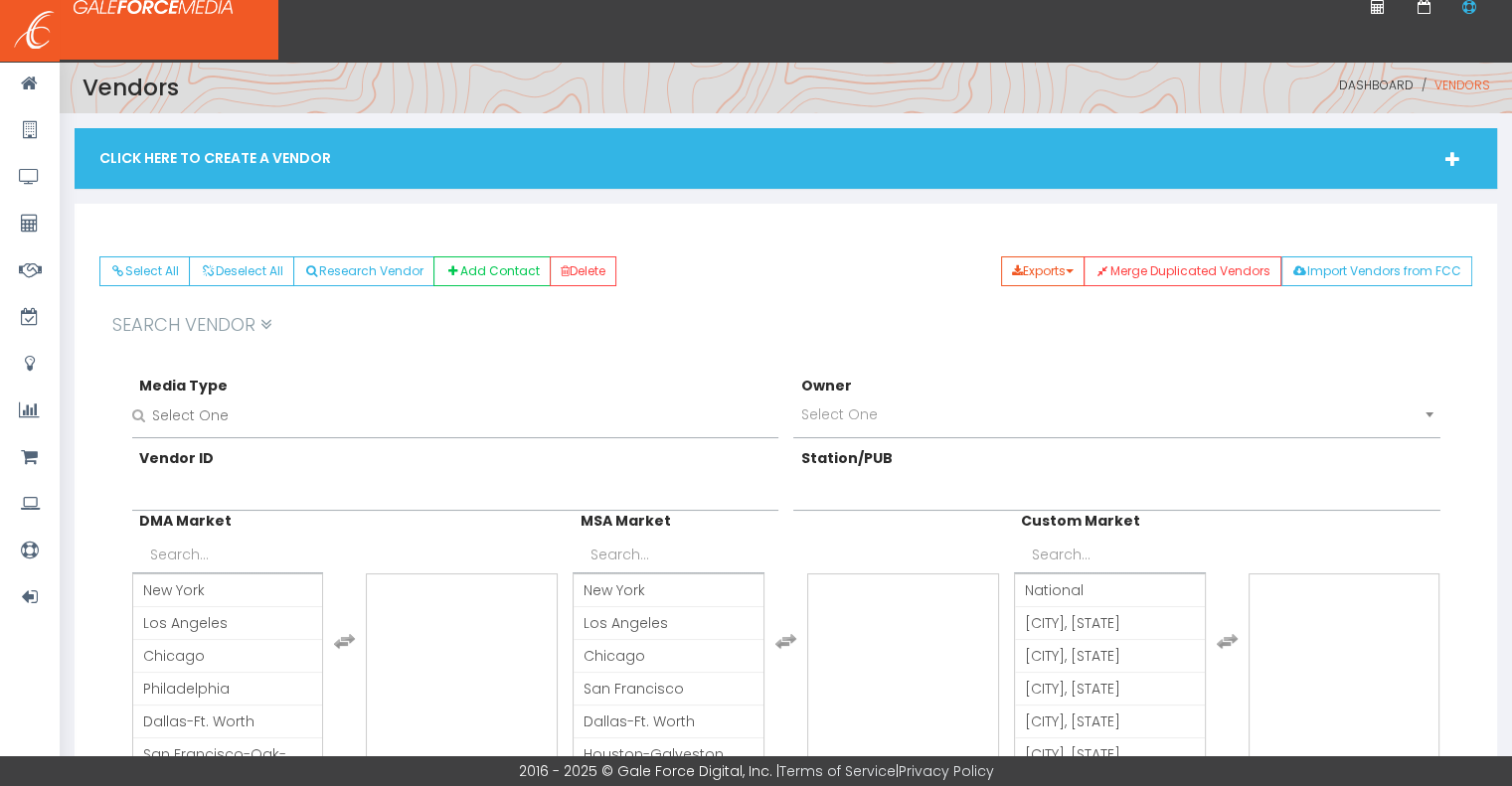 click at bounding box center (475, 415) 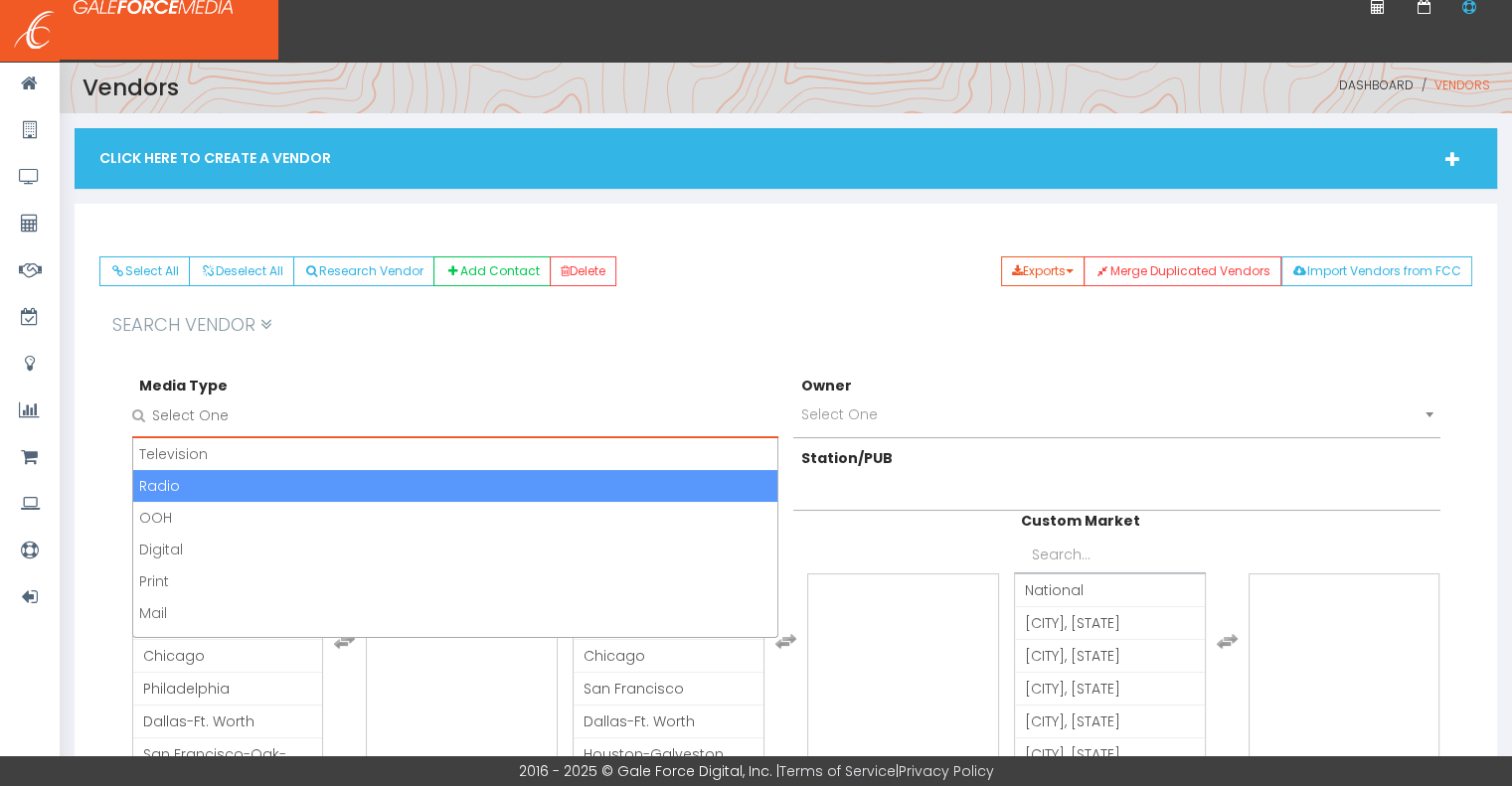 click on "Radio" at bounding box center [455, 486] 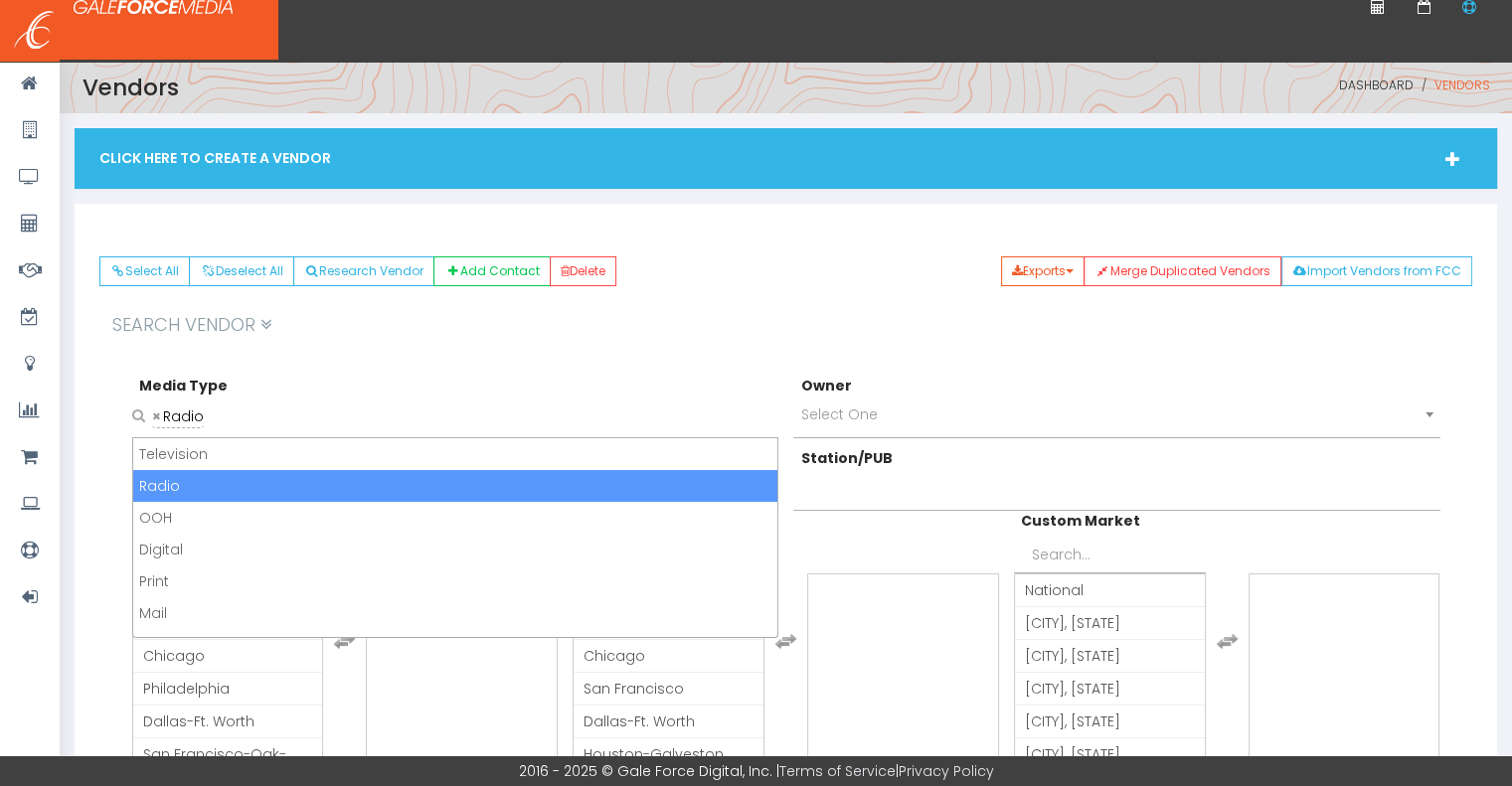 scroll, scrollTop: 21, scrollLeft: 0, axis: vertical 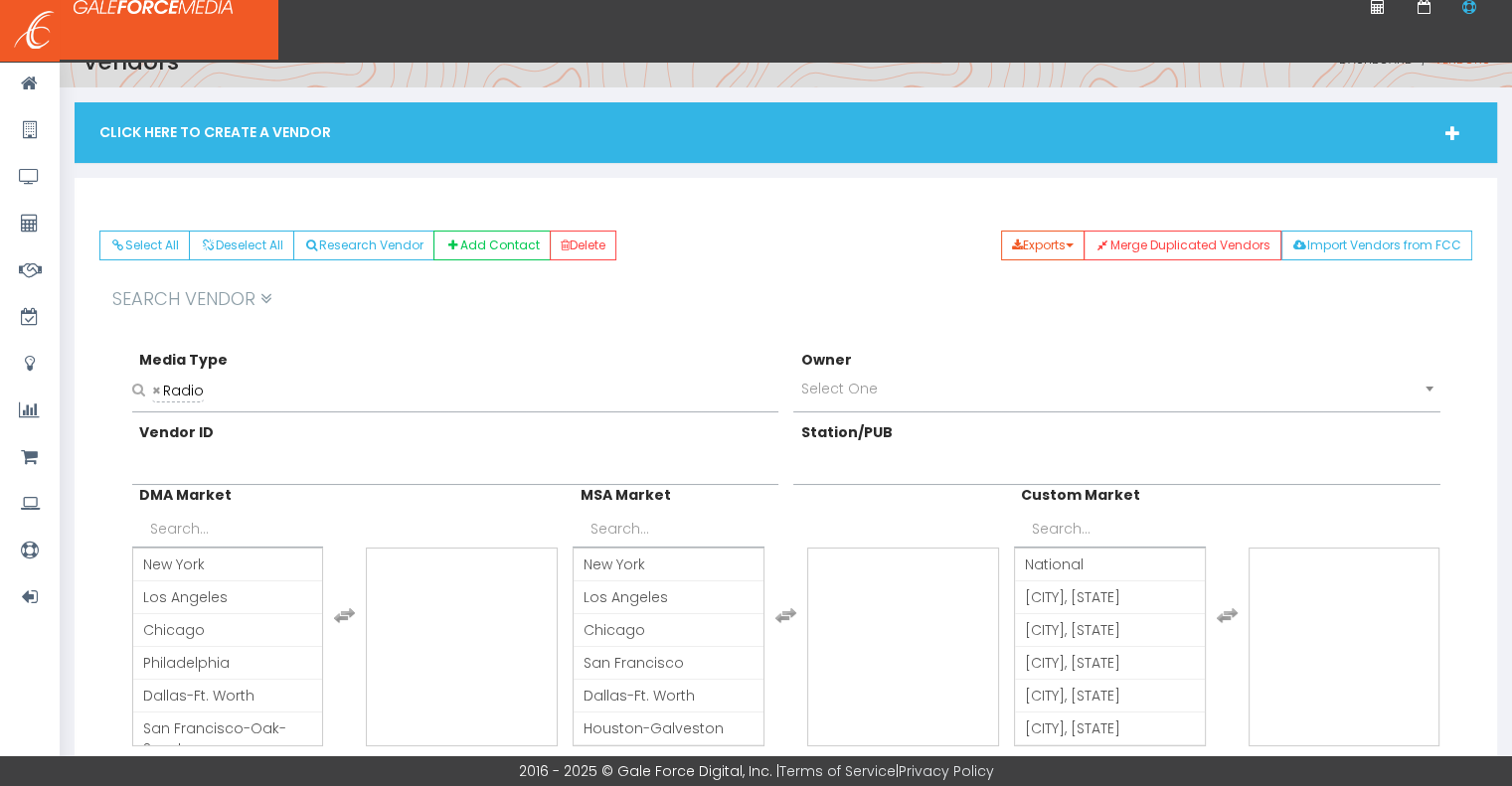 click on "Search Vendor
Media Type
Television
Radio
OOH
Digital
Print
Mail
Other
Cable
Cable
OTT
Podcast × Radio Owner Lotus Broadcasting _" at bounding box center [785, 550] 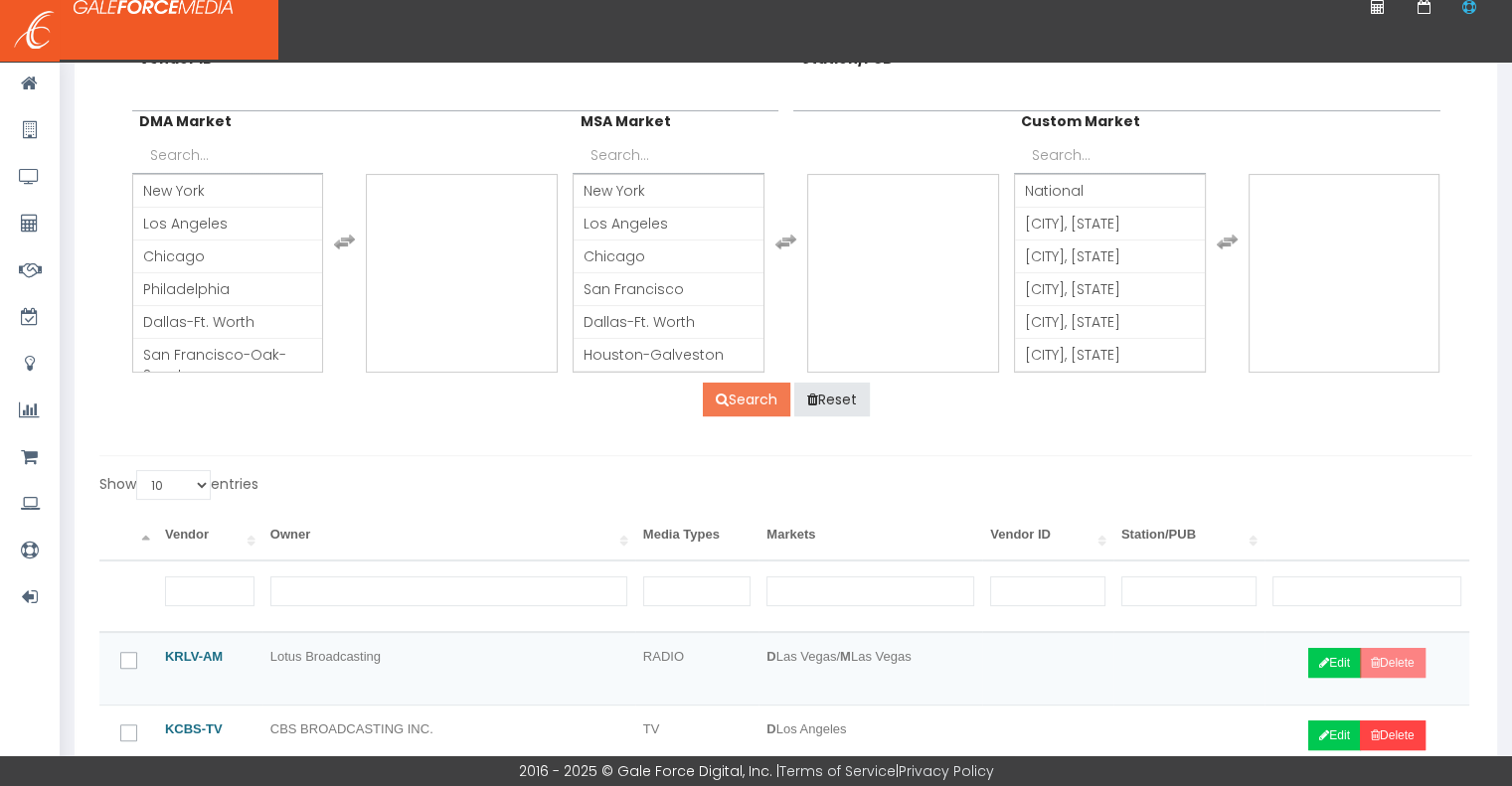 scroll, scrollTop: 423, scrollLeft: 0, axis: vertical 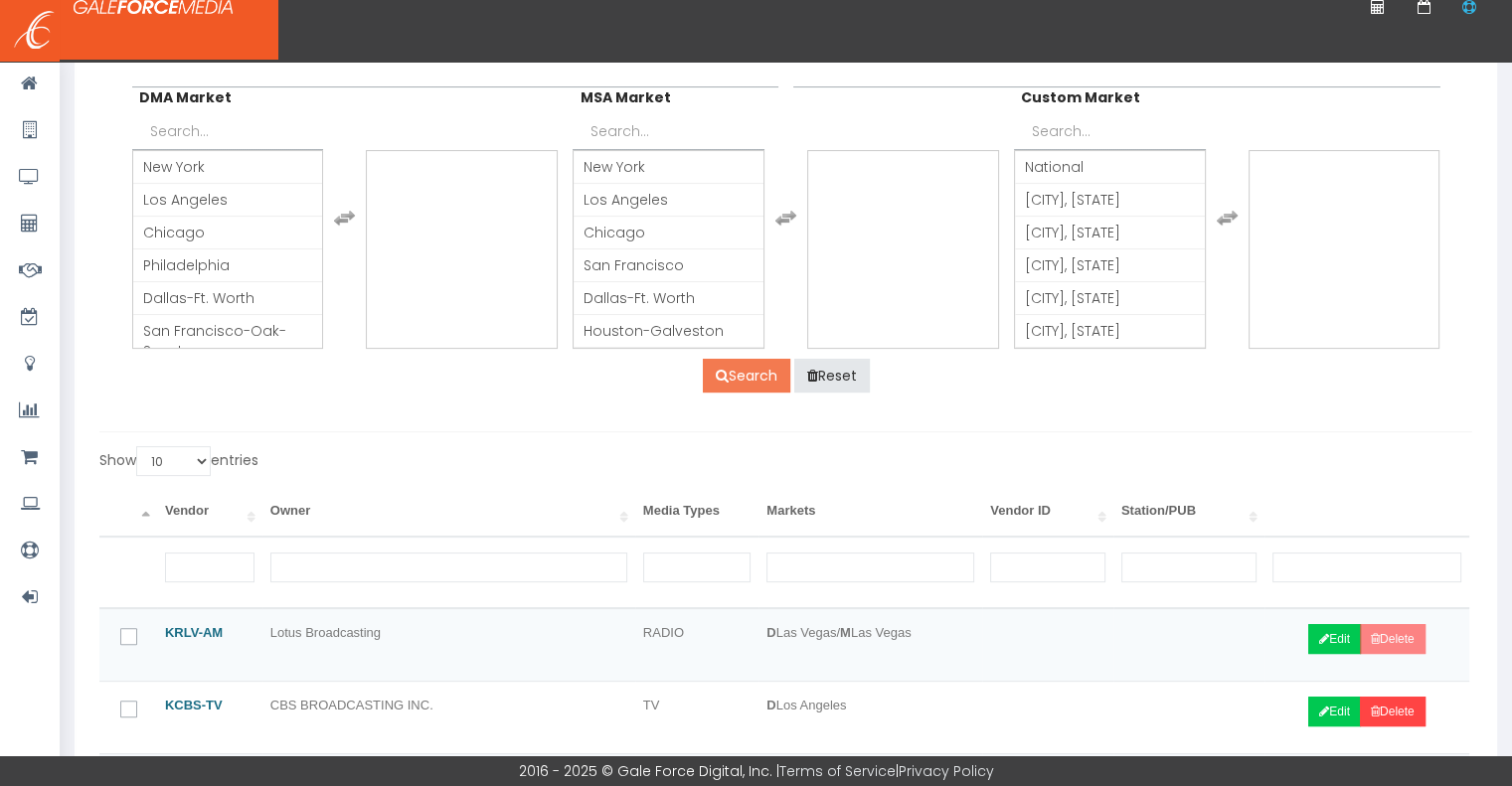 click on "Search" at bounding box center [747, 376] 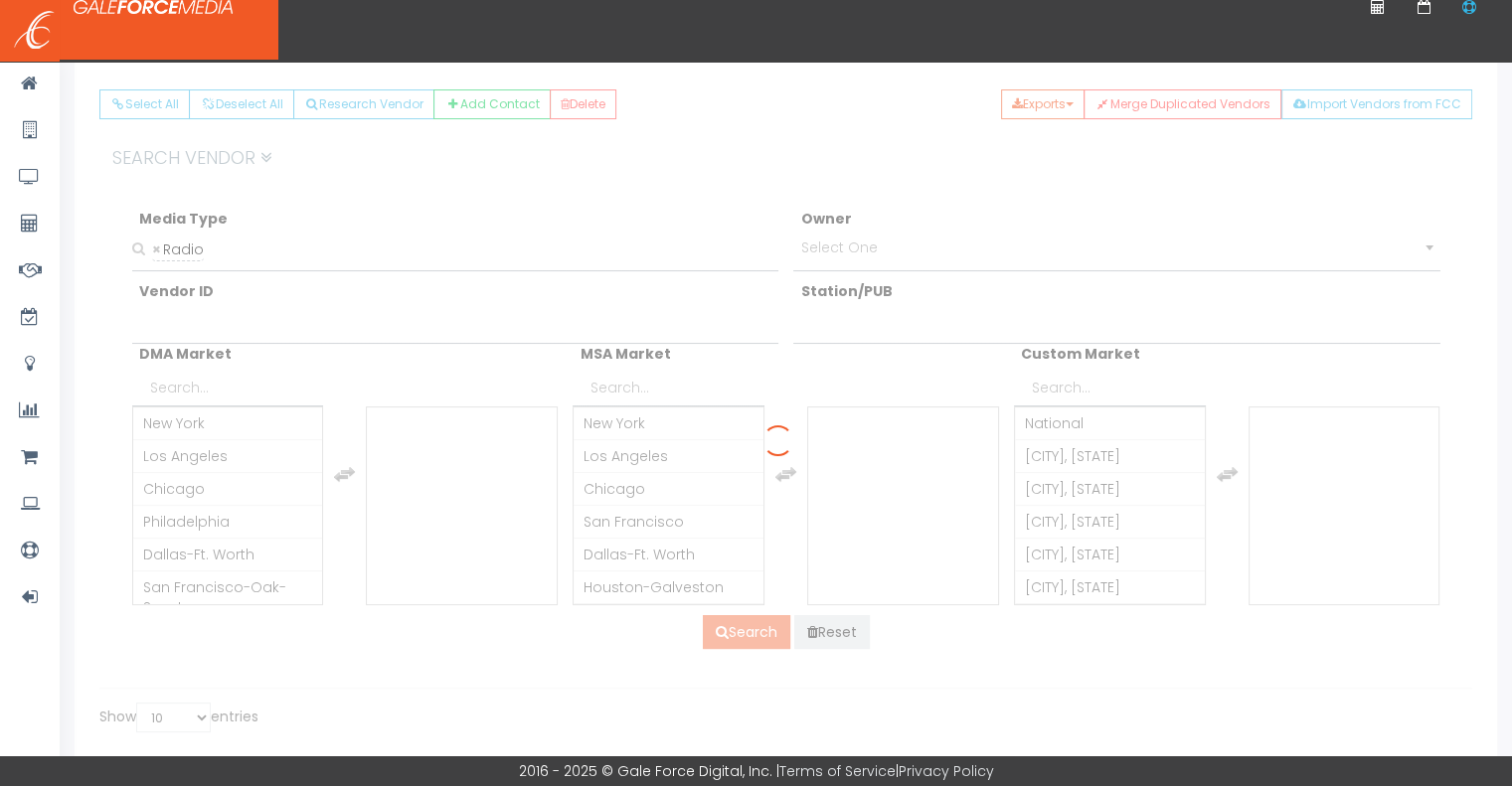 scroll, scrollTop: 0, scrollLeft: 0, axis: both 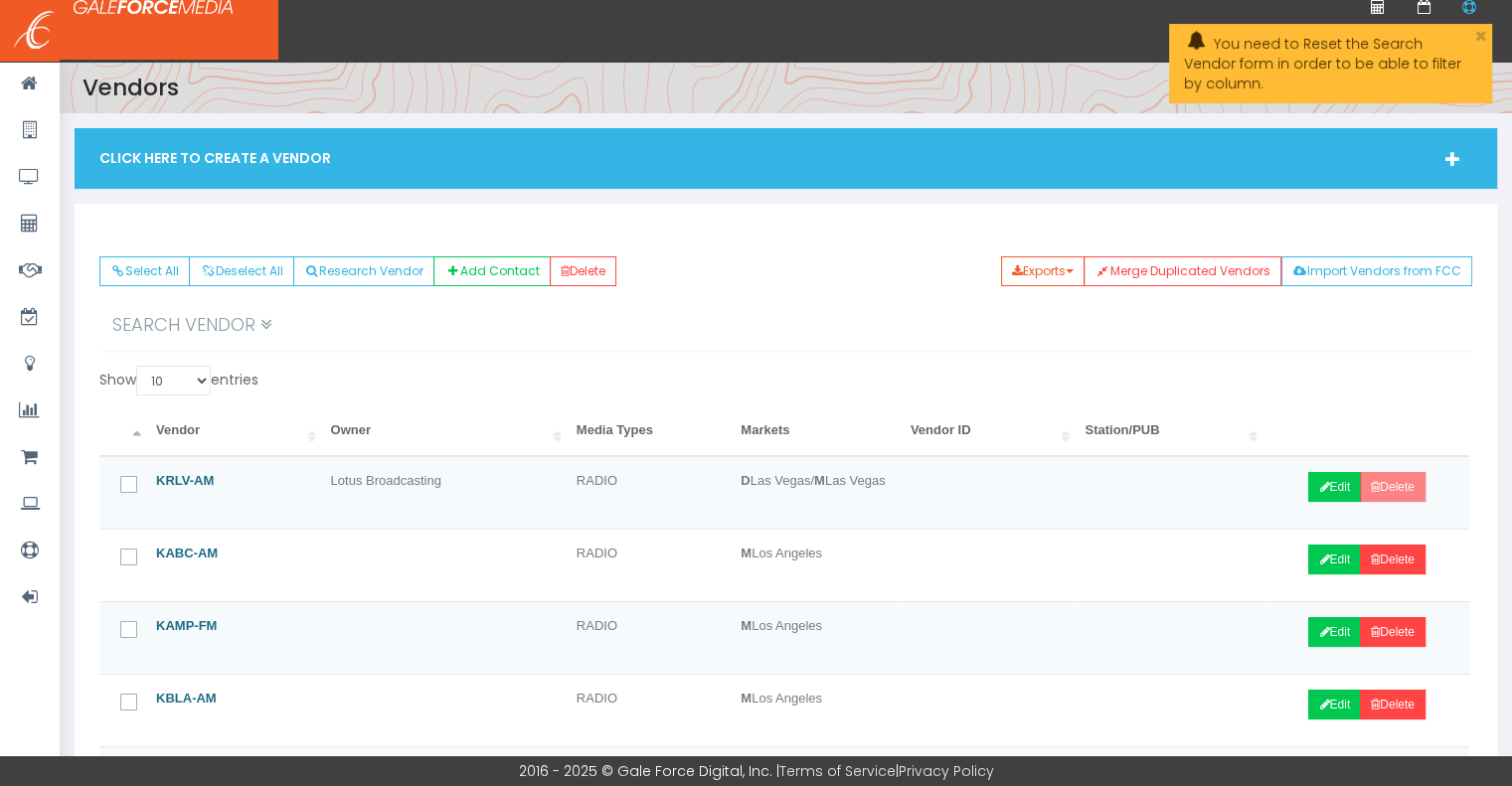 click on "Vendor" at bounding box center (236, 431) 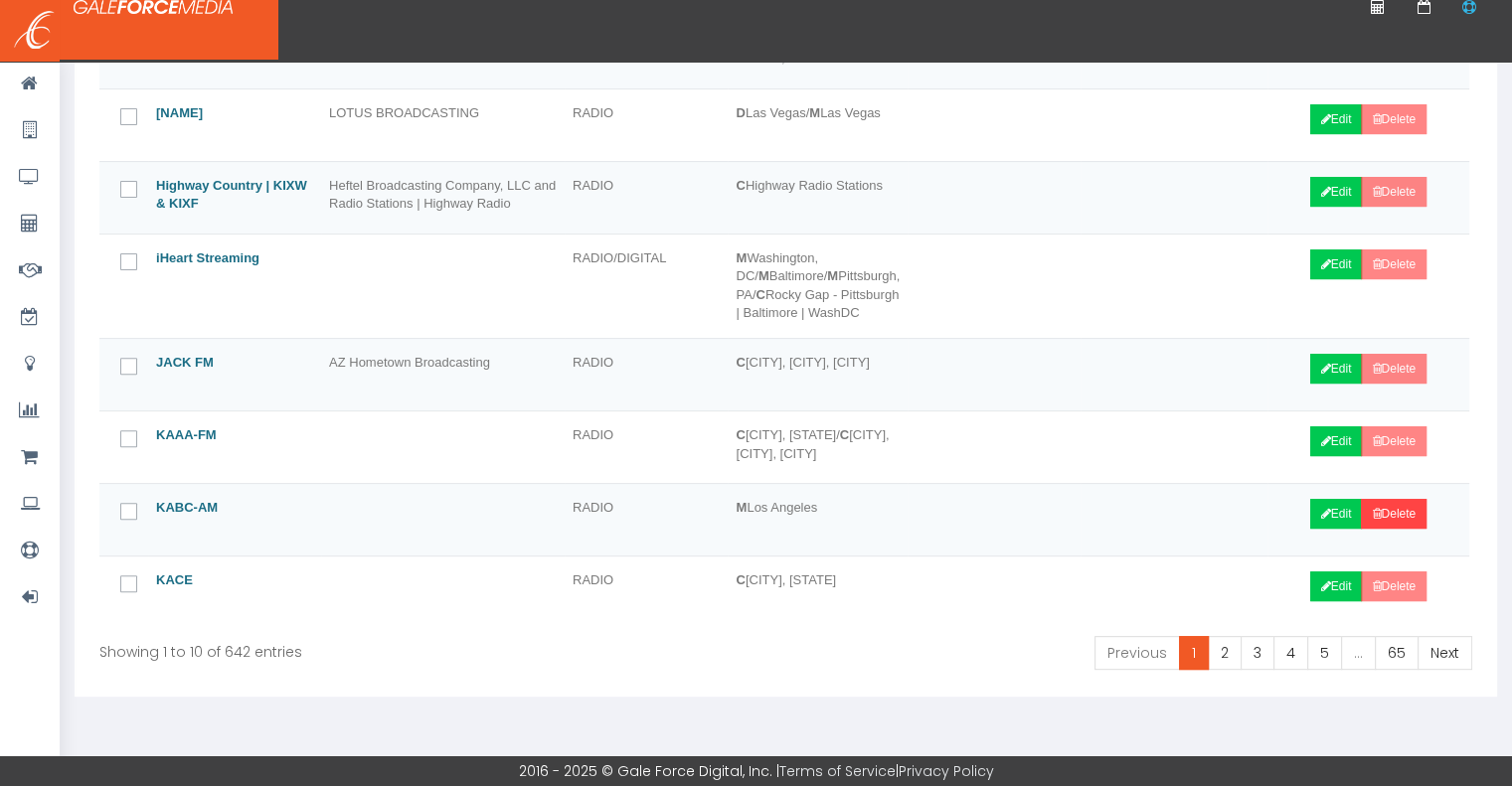 scroll, scrollTop: 715, scrollLeft: 0, axis: vertical 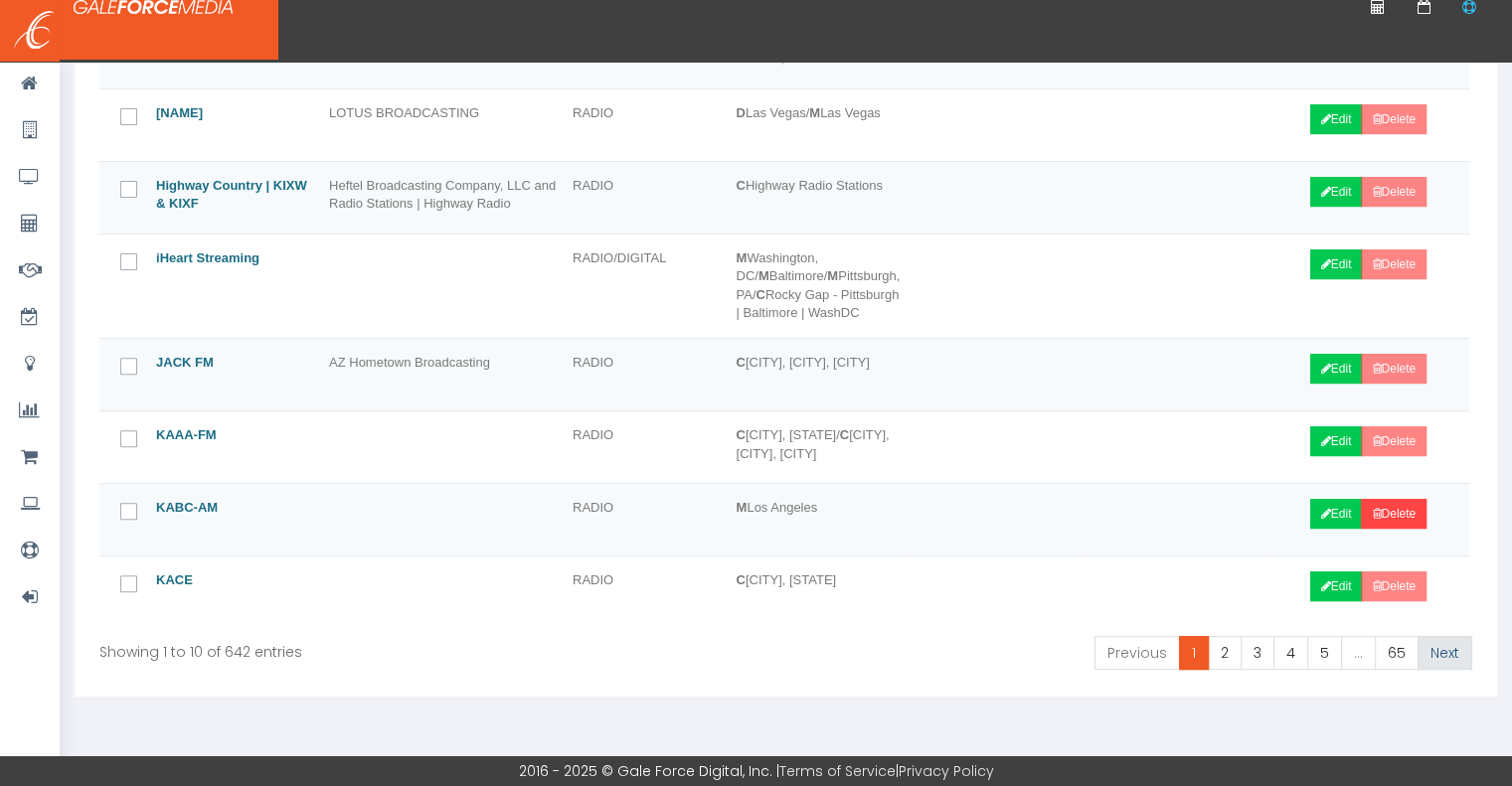 click on "Next" at bounding box center (1444, 653) 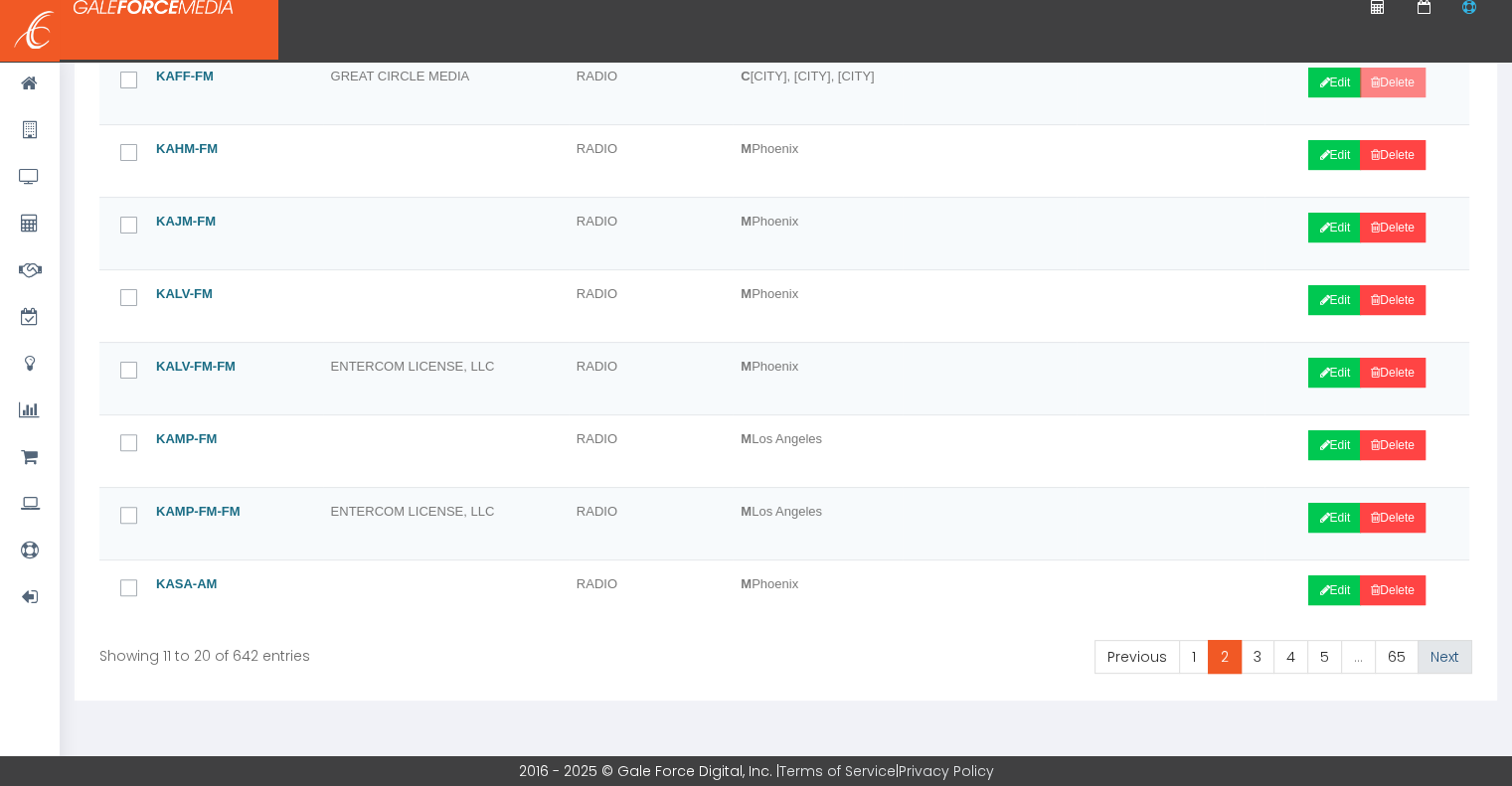 click on "Next" at bounding box center (1444, 657) 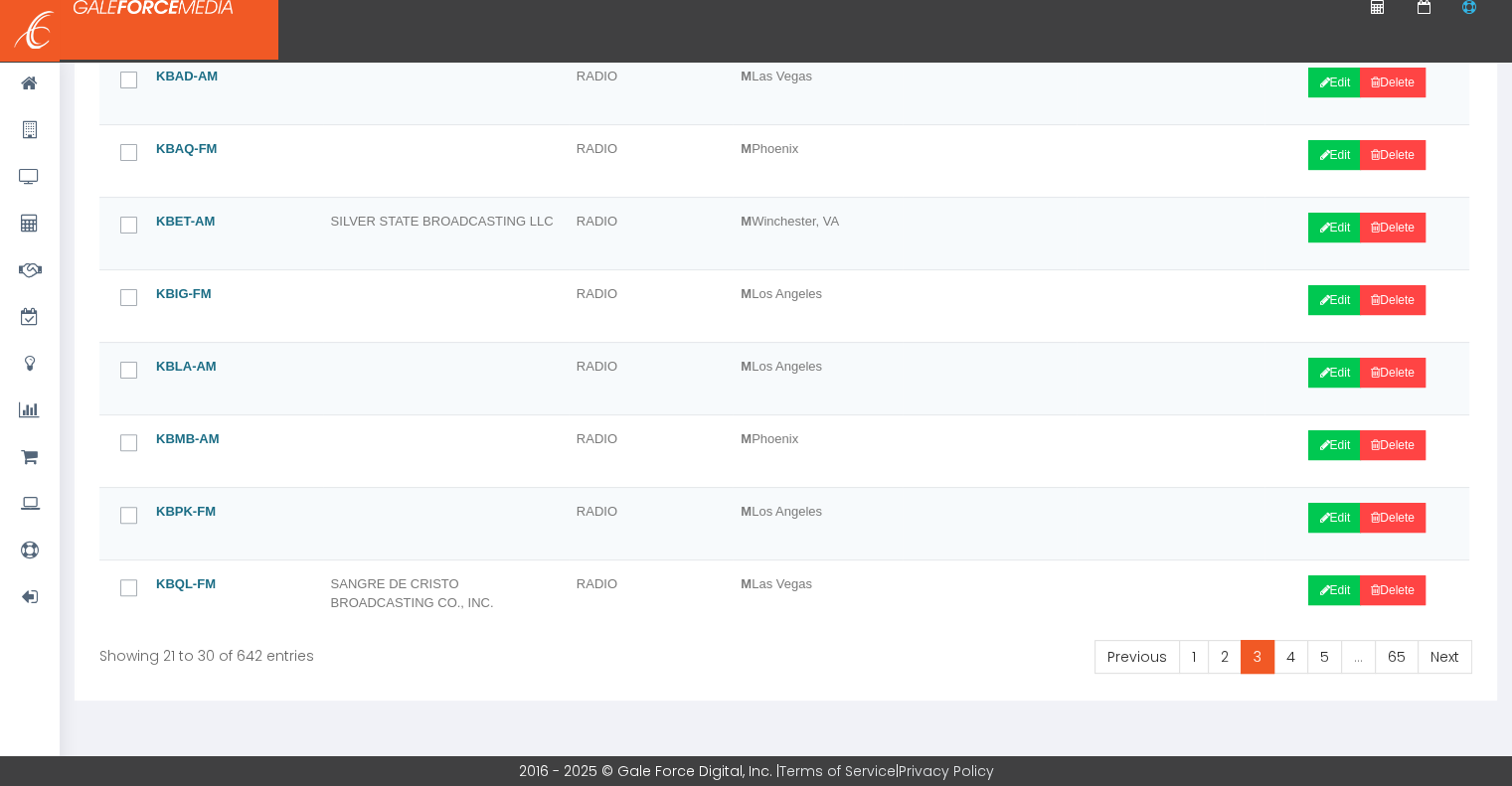click on "Next" at bounding box center [1444, 657] 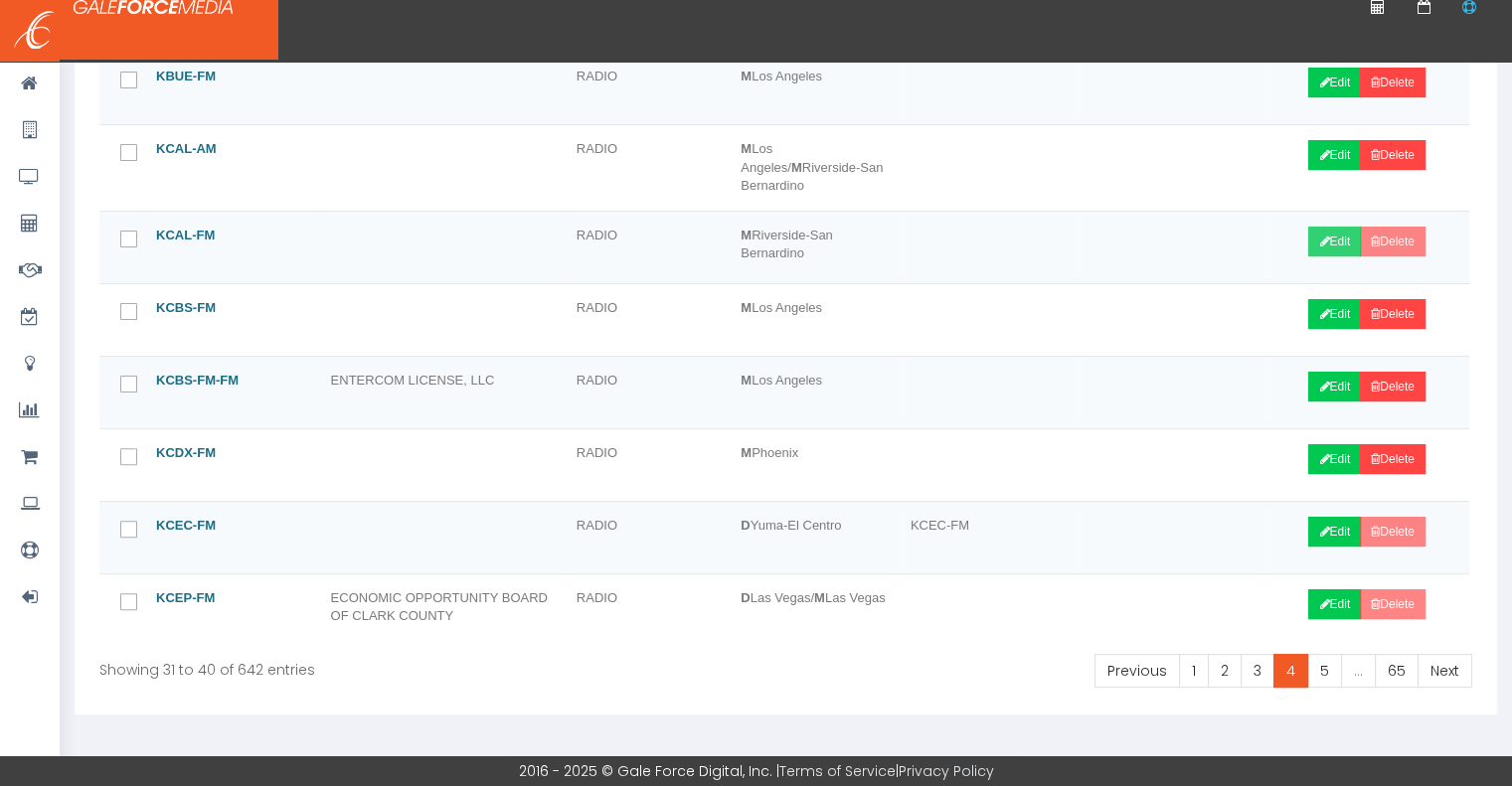 click on "Edit" at bounding box center [1334, 241] 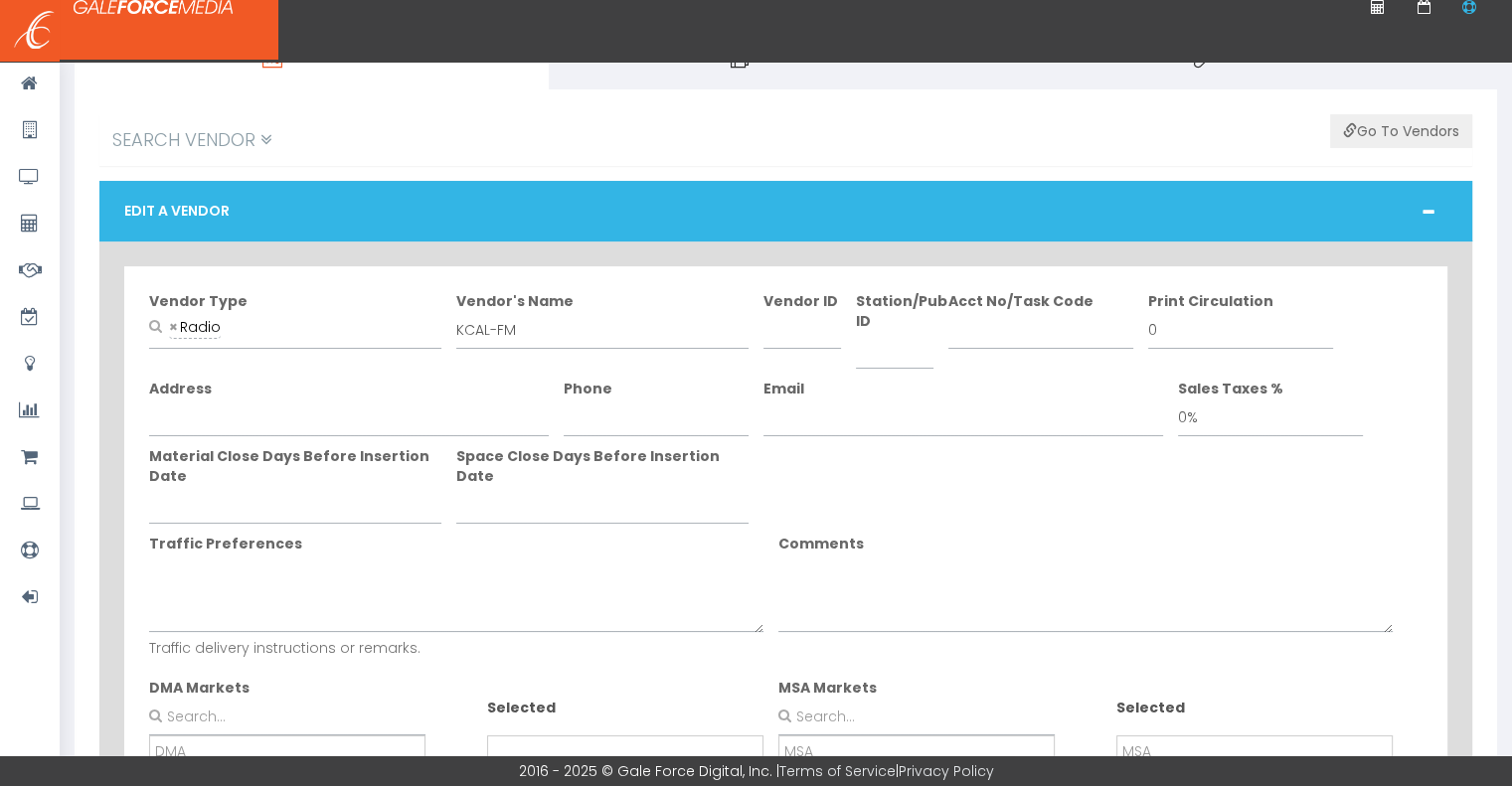 scroll, scrollTop: 0, scrollLeft: 0, axis: both 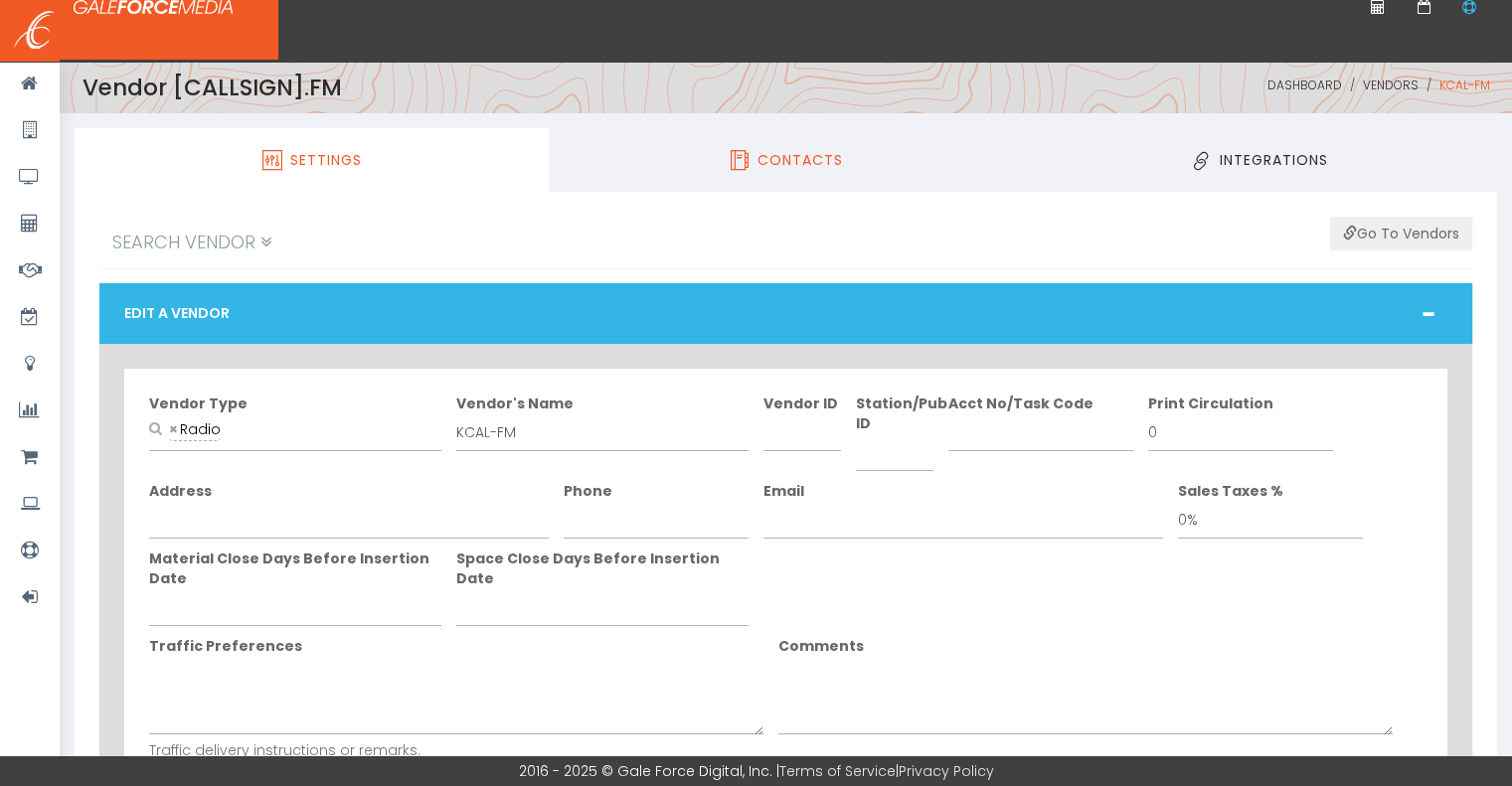click on "Contacts" at bounding box center [800, 160] 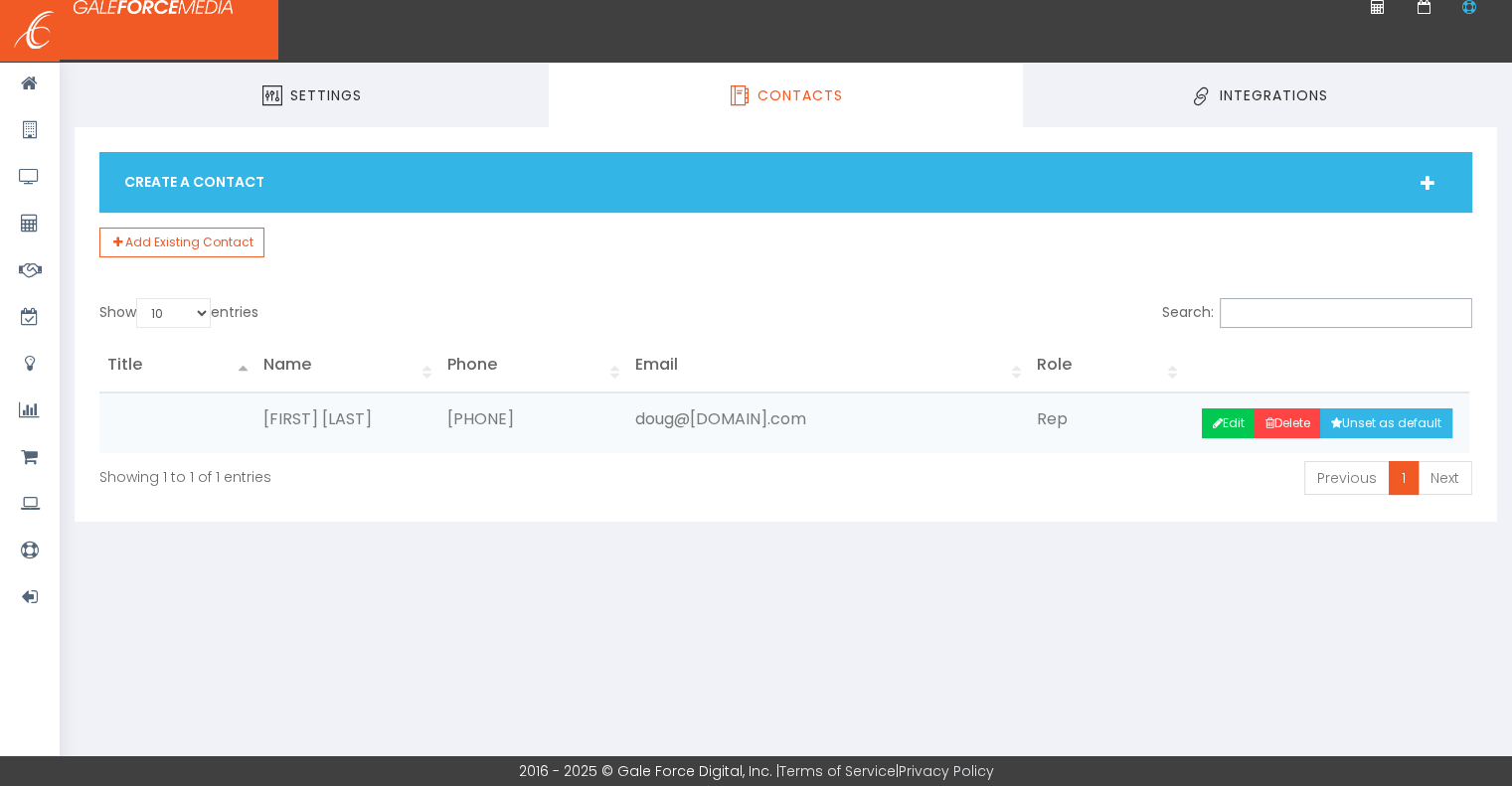 scroll, scrollTop: 99, scrollLeft: 0, axis: vertical 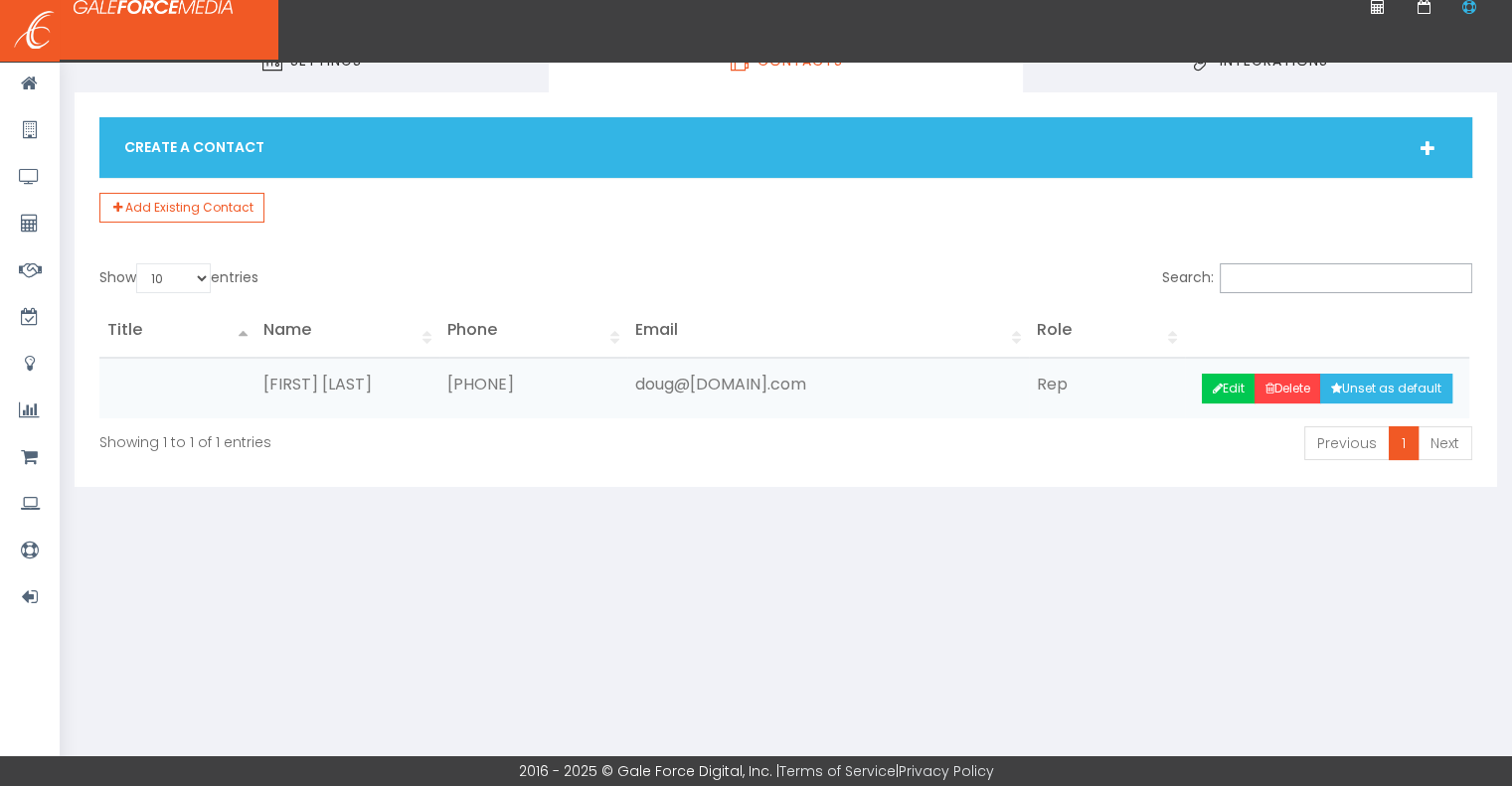 click on "Create A Contact" at bounding box center [785, 147] 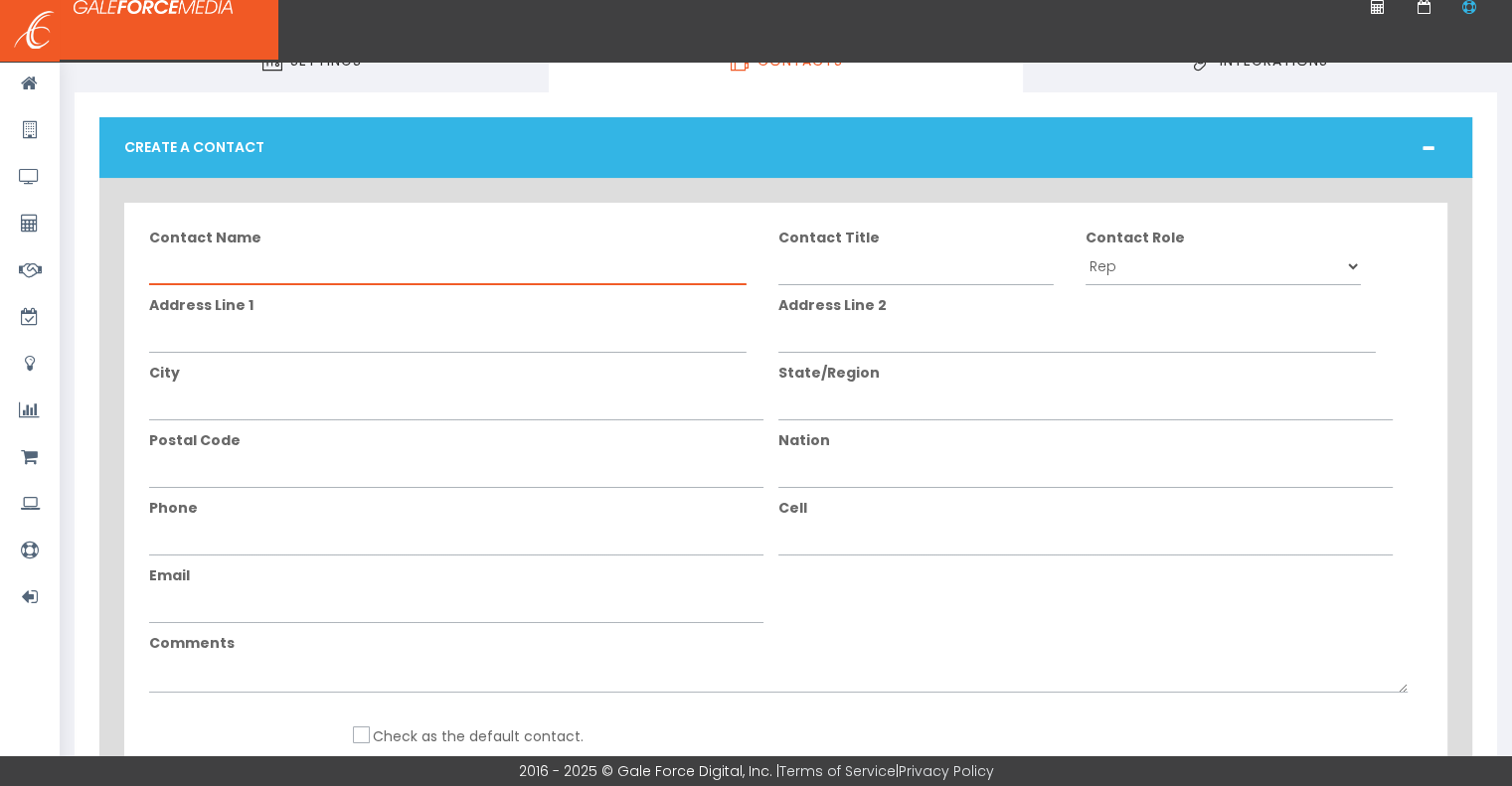 click on "Contact Name" at bounding box center (447, 266) 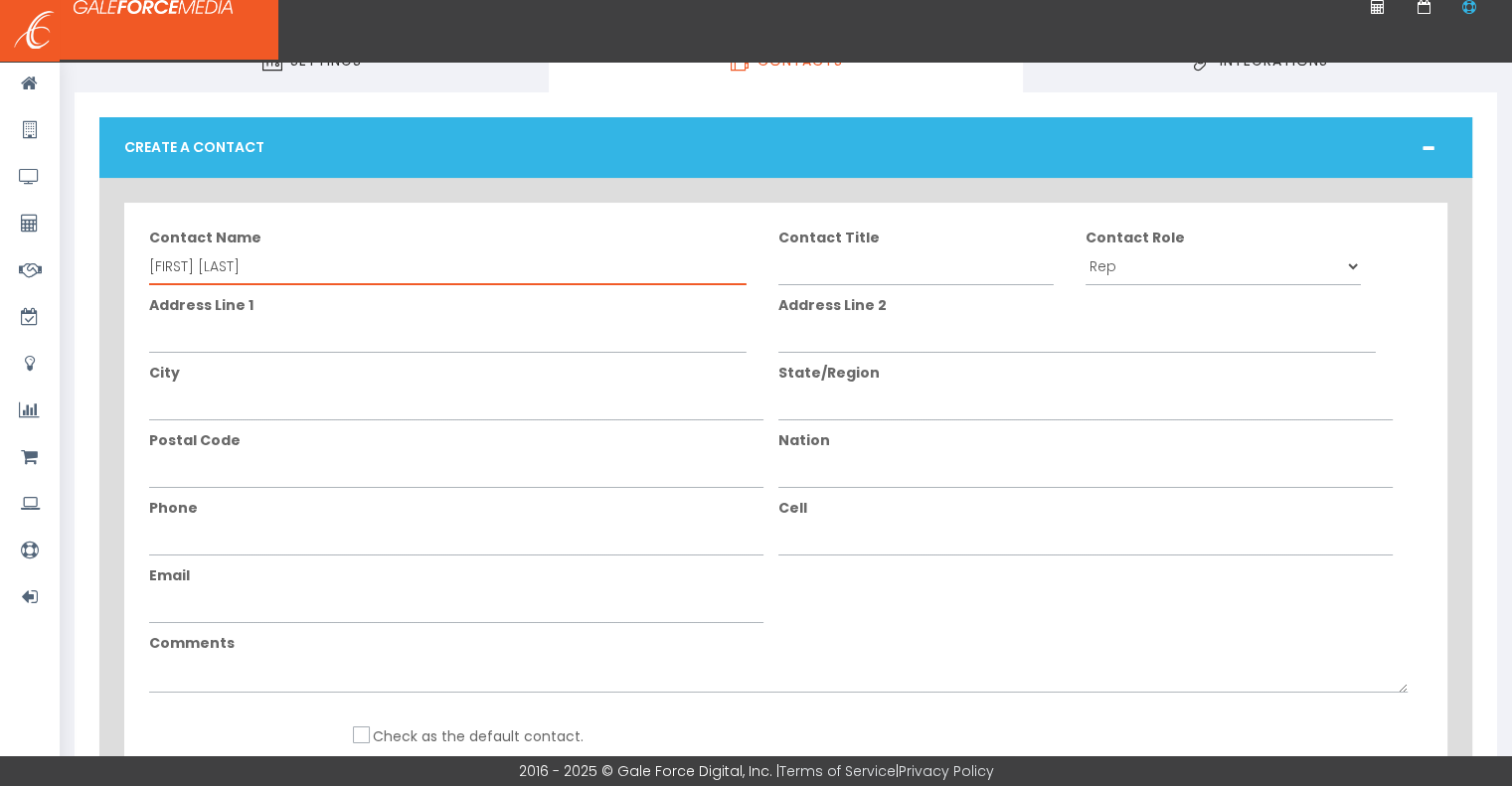 type on "[FIRST] [LAST]" 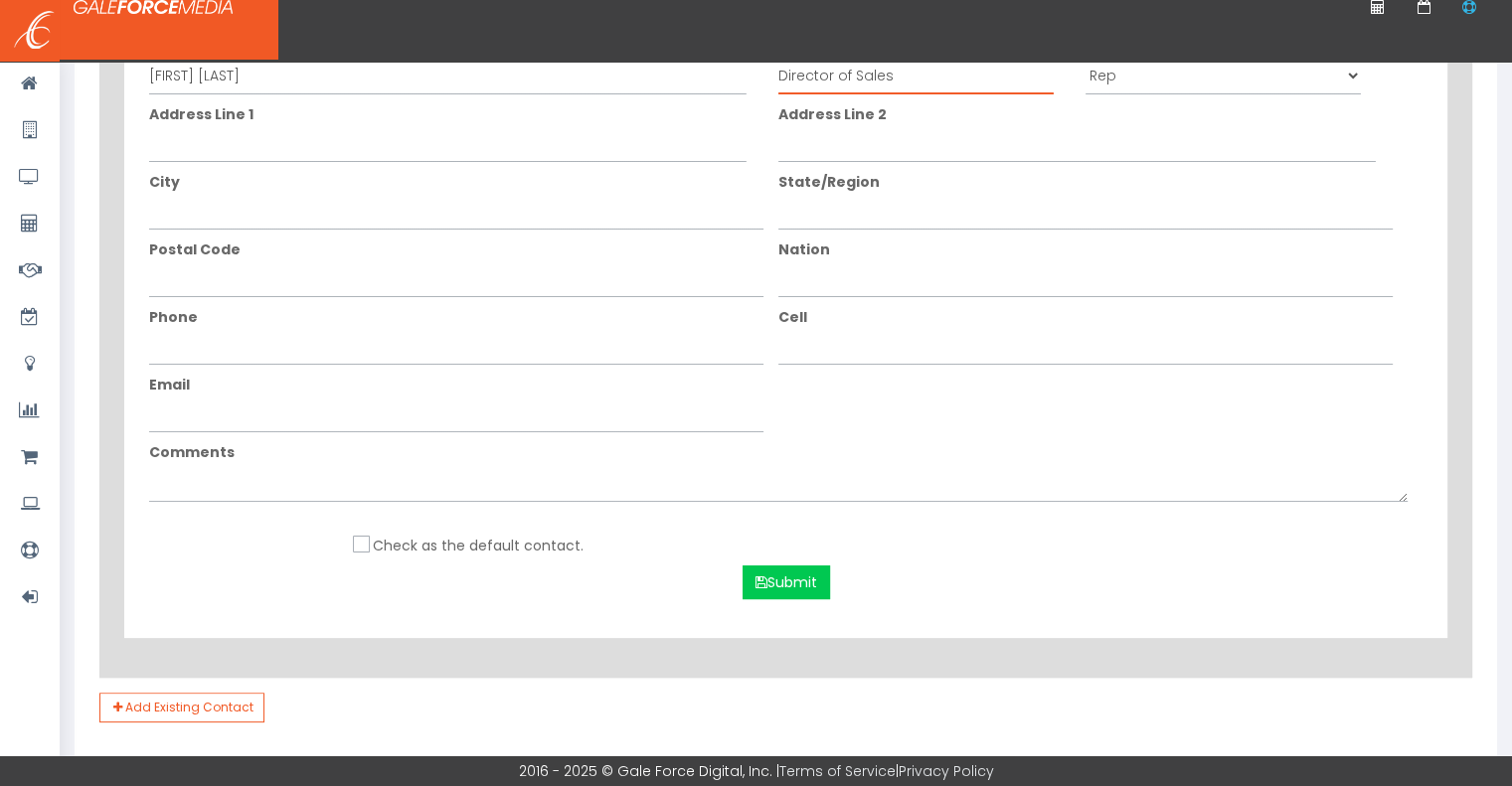 scroll, scrollTop: 298, scrollLeft: 0, axis: vertical 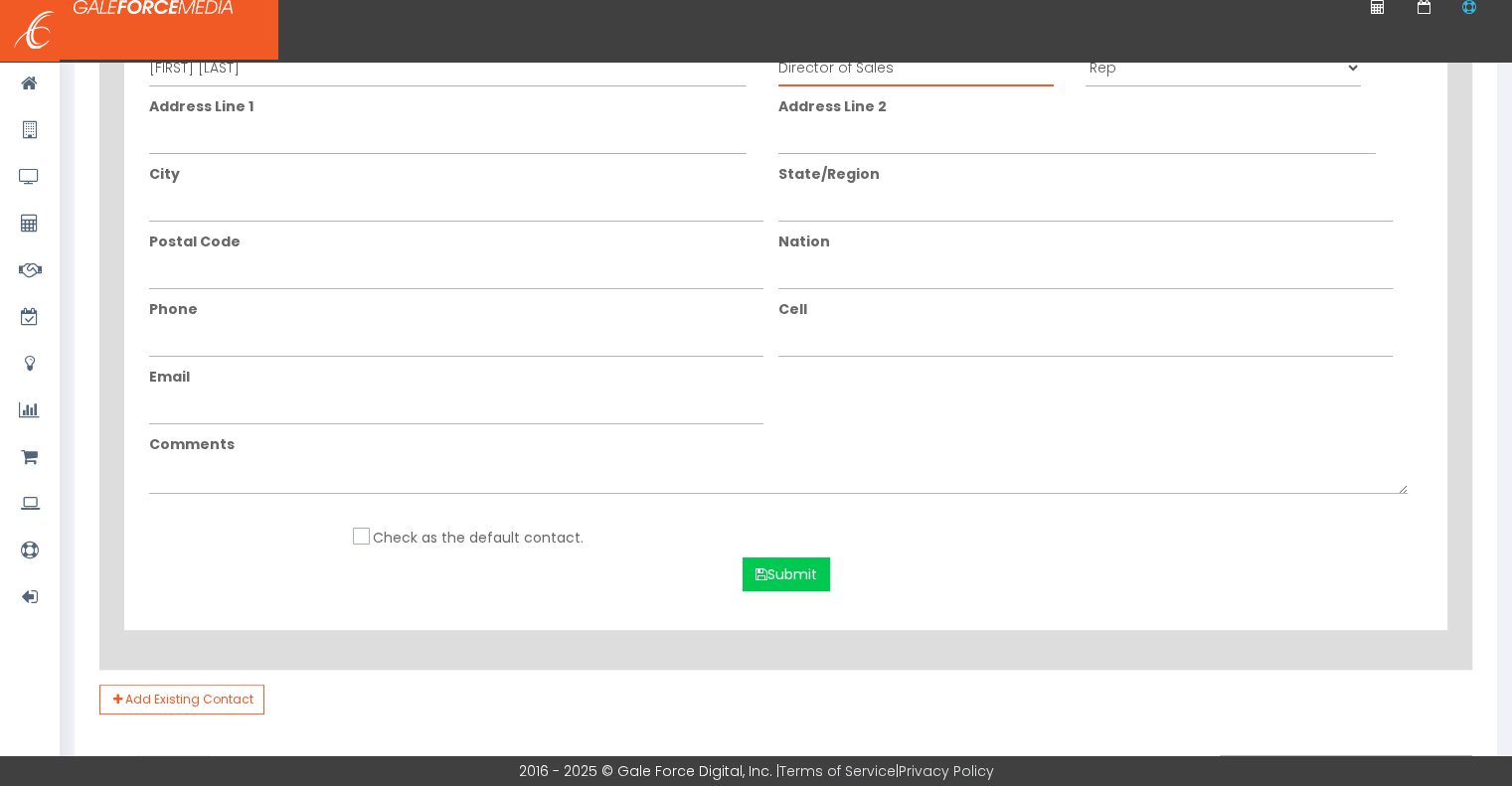 type on "Director of Sales" 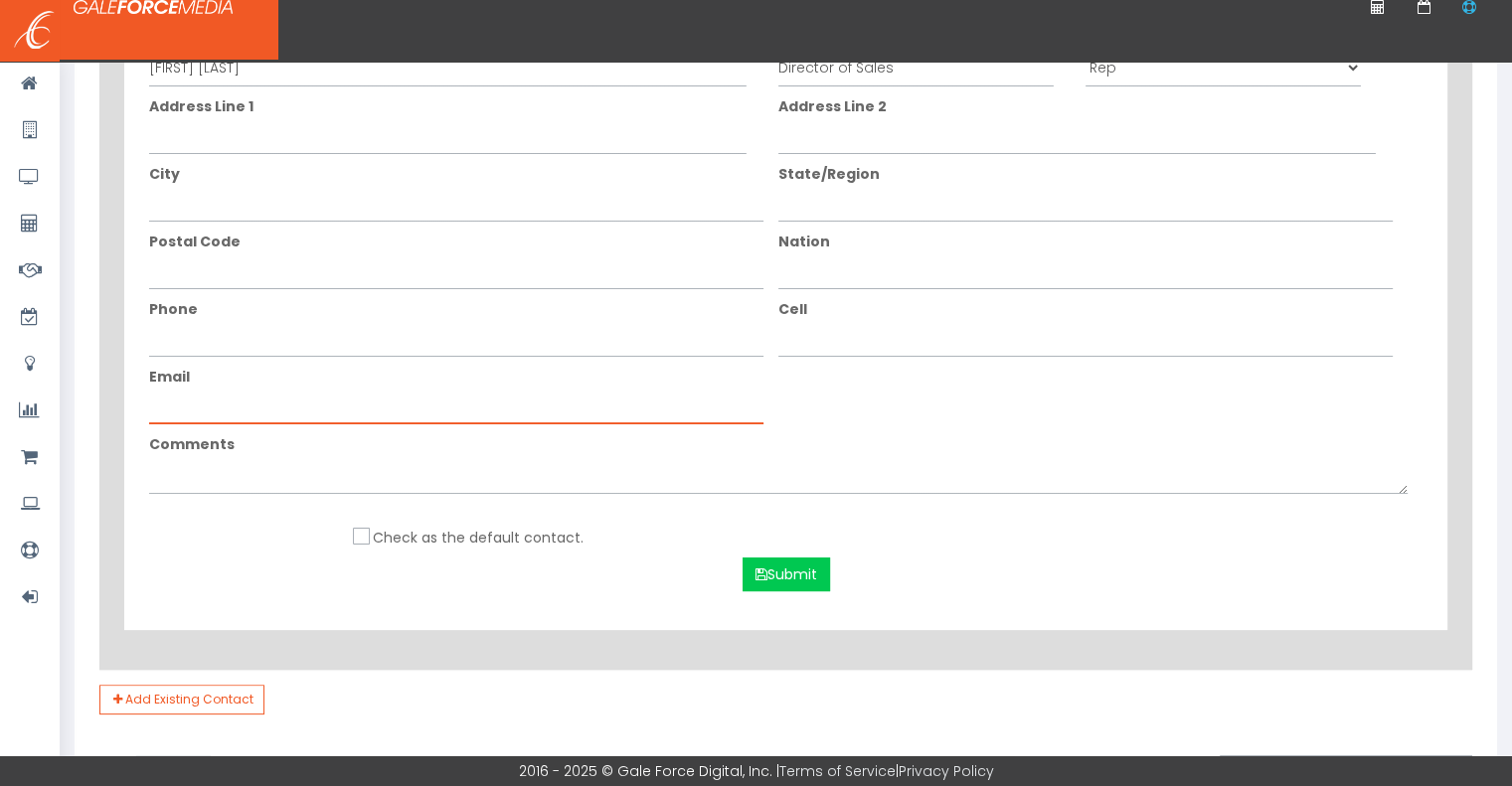 click on "Email" at bounding box center [456, 405] 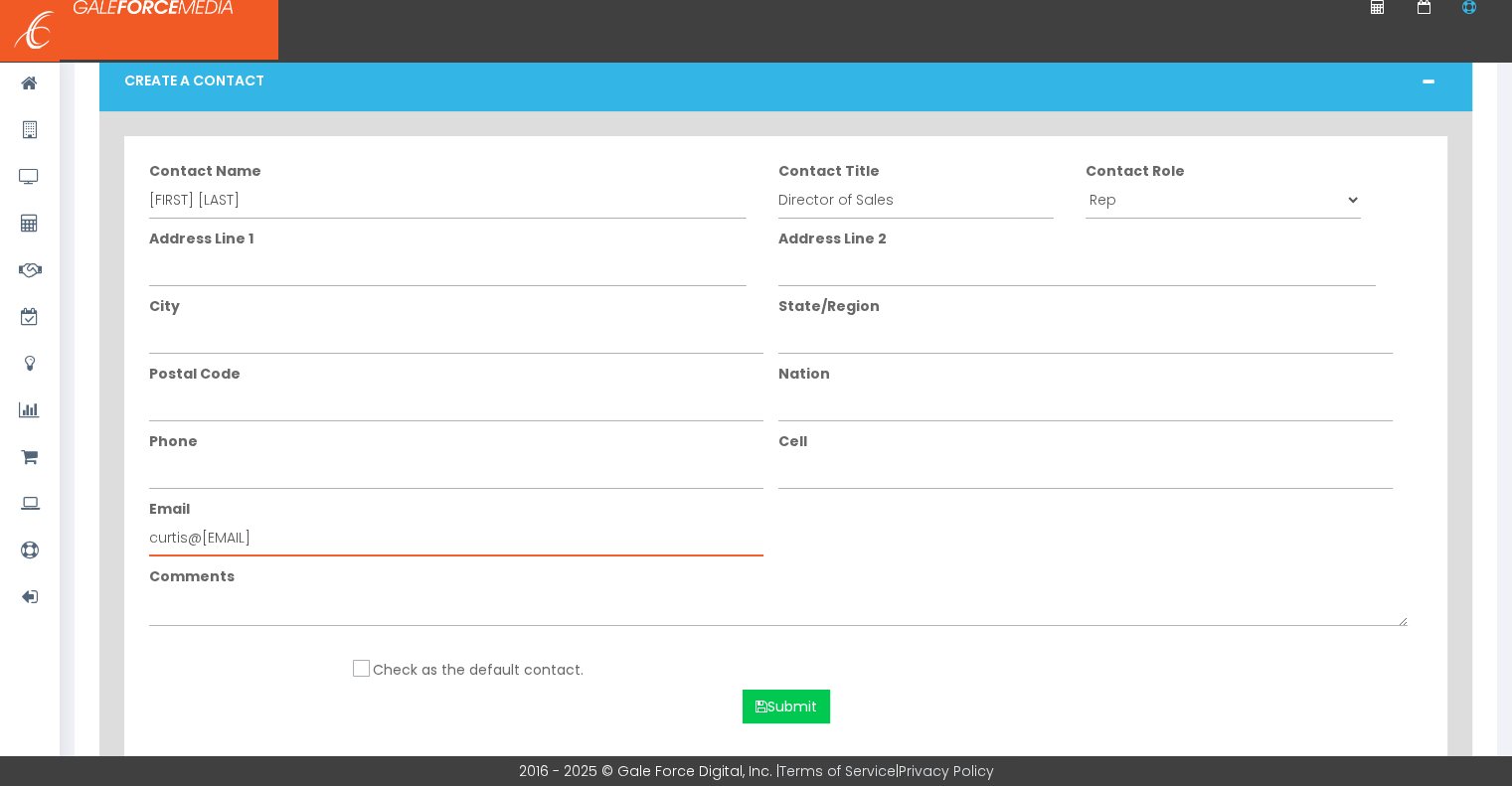 scroll, scrollTop: 199, scrollLeft: 0, axis: vertical 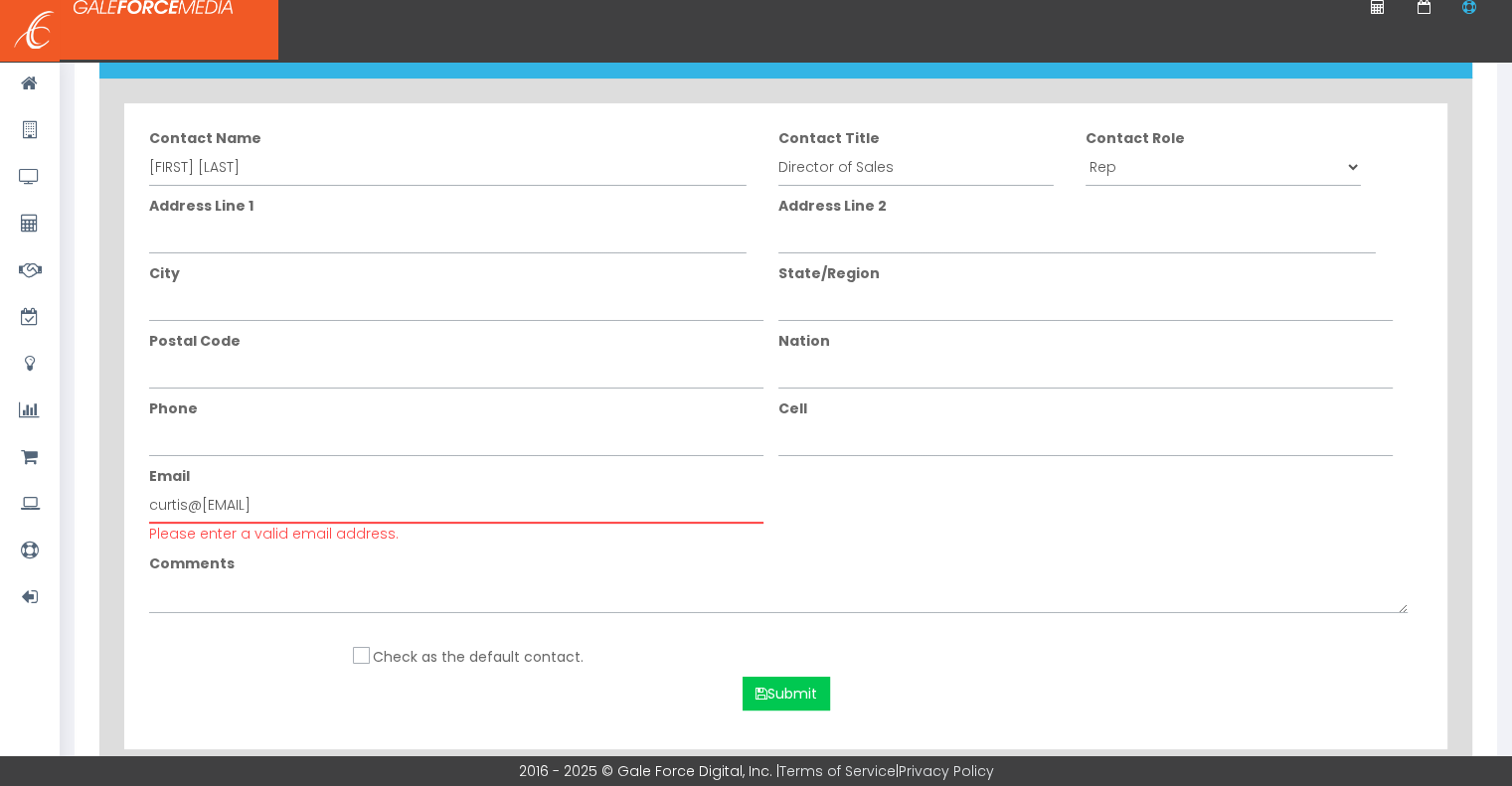click on "Check as the default contact." at bounding box center (459, 652) 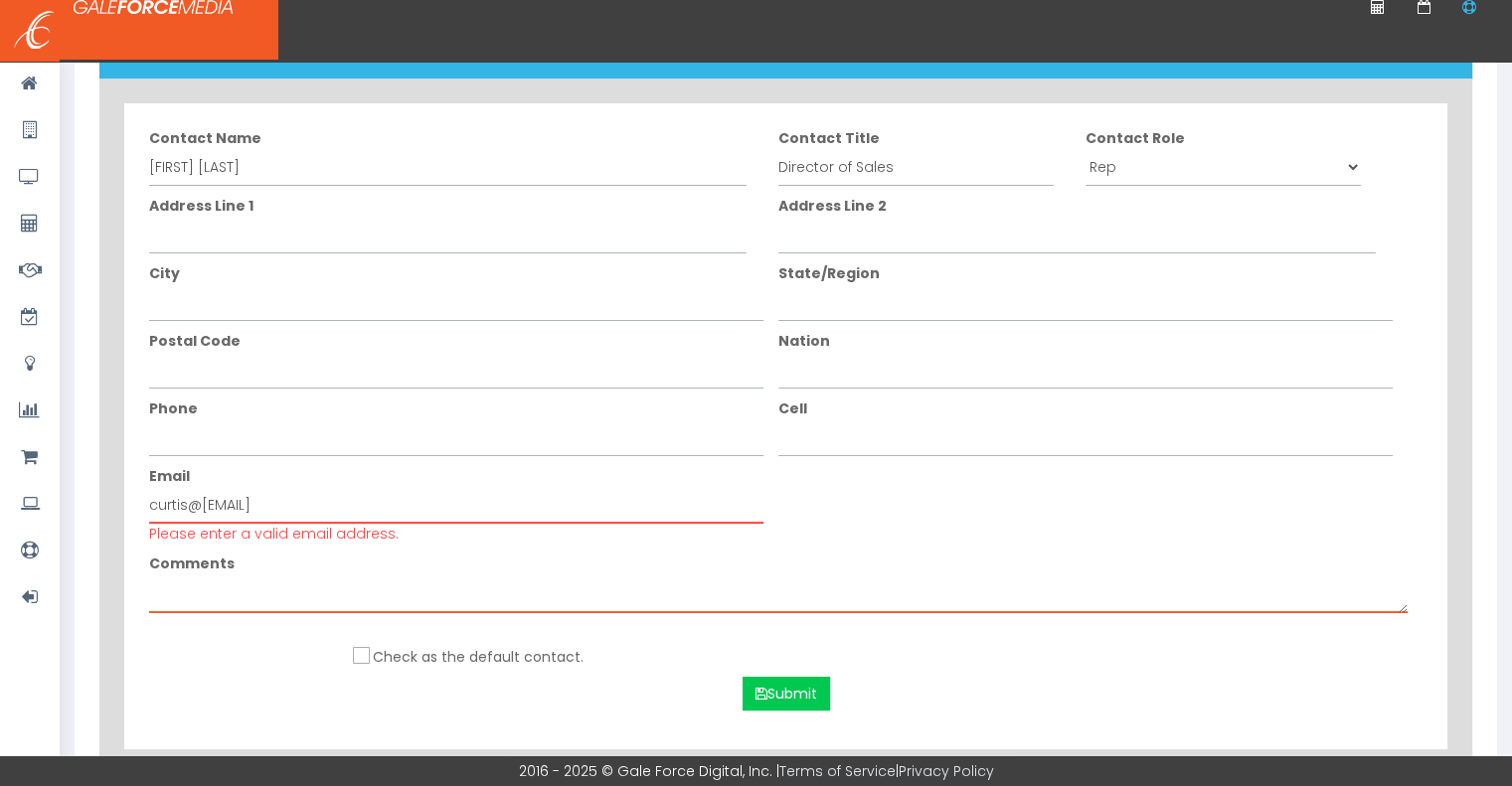 click on "Comments" at bounding box center [778, 593] 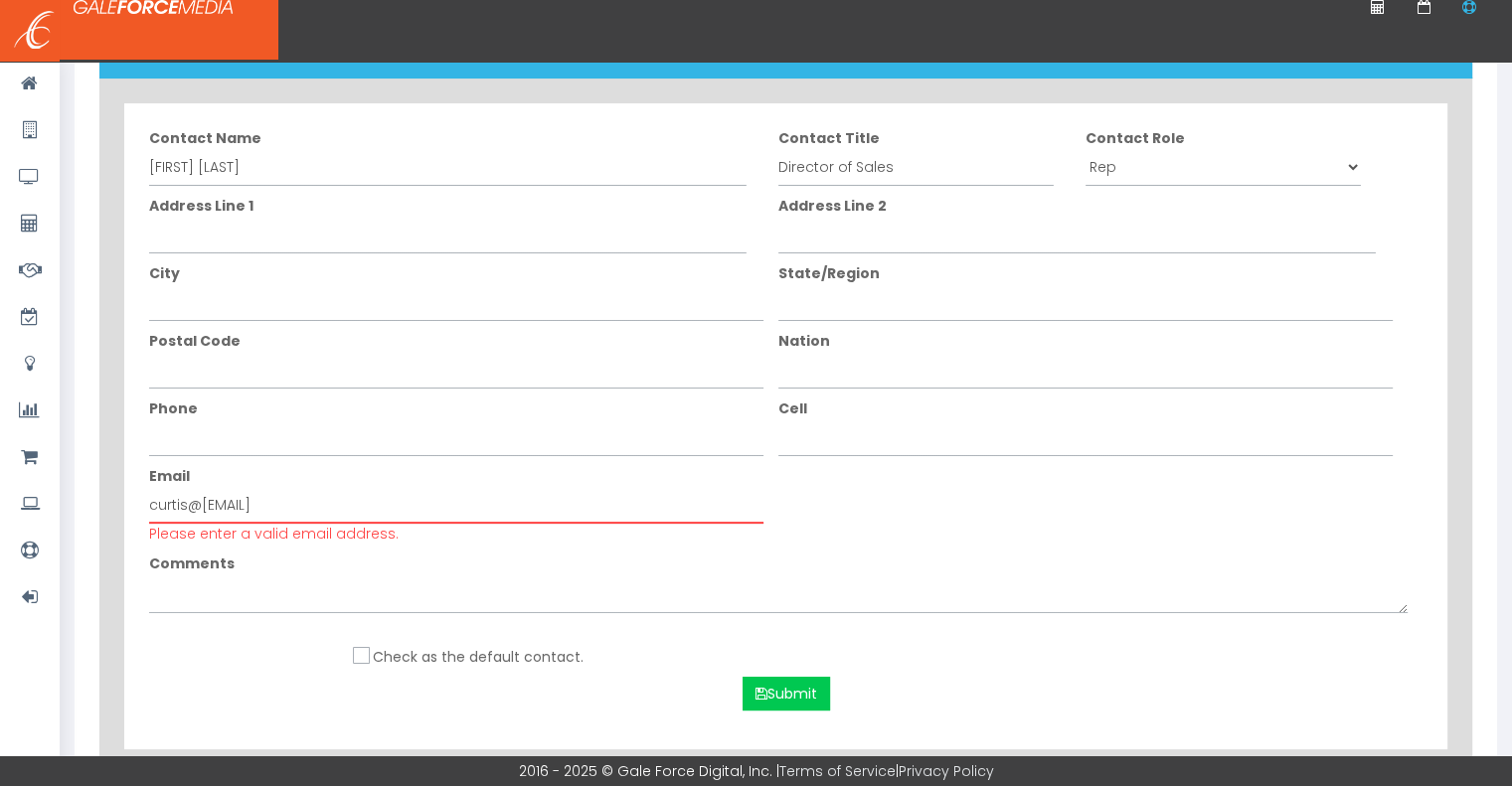 click on "[EMAIL]" at bounding box center [456, 505] 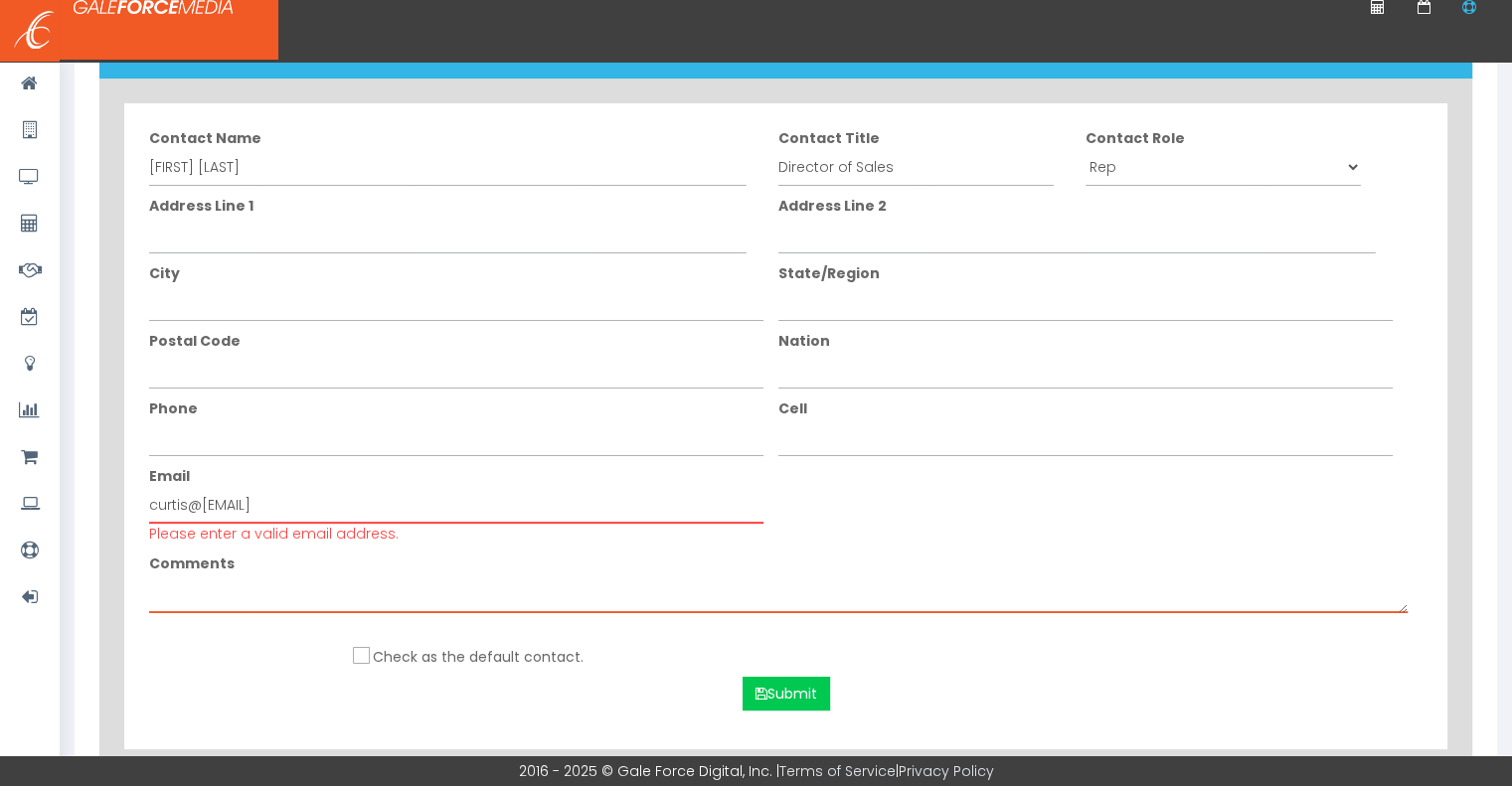 click on "Comments" at bounding box center (778, 593) 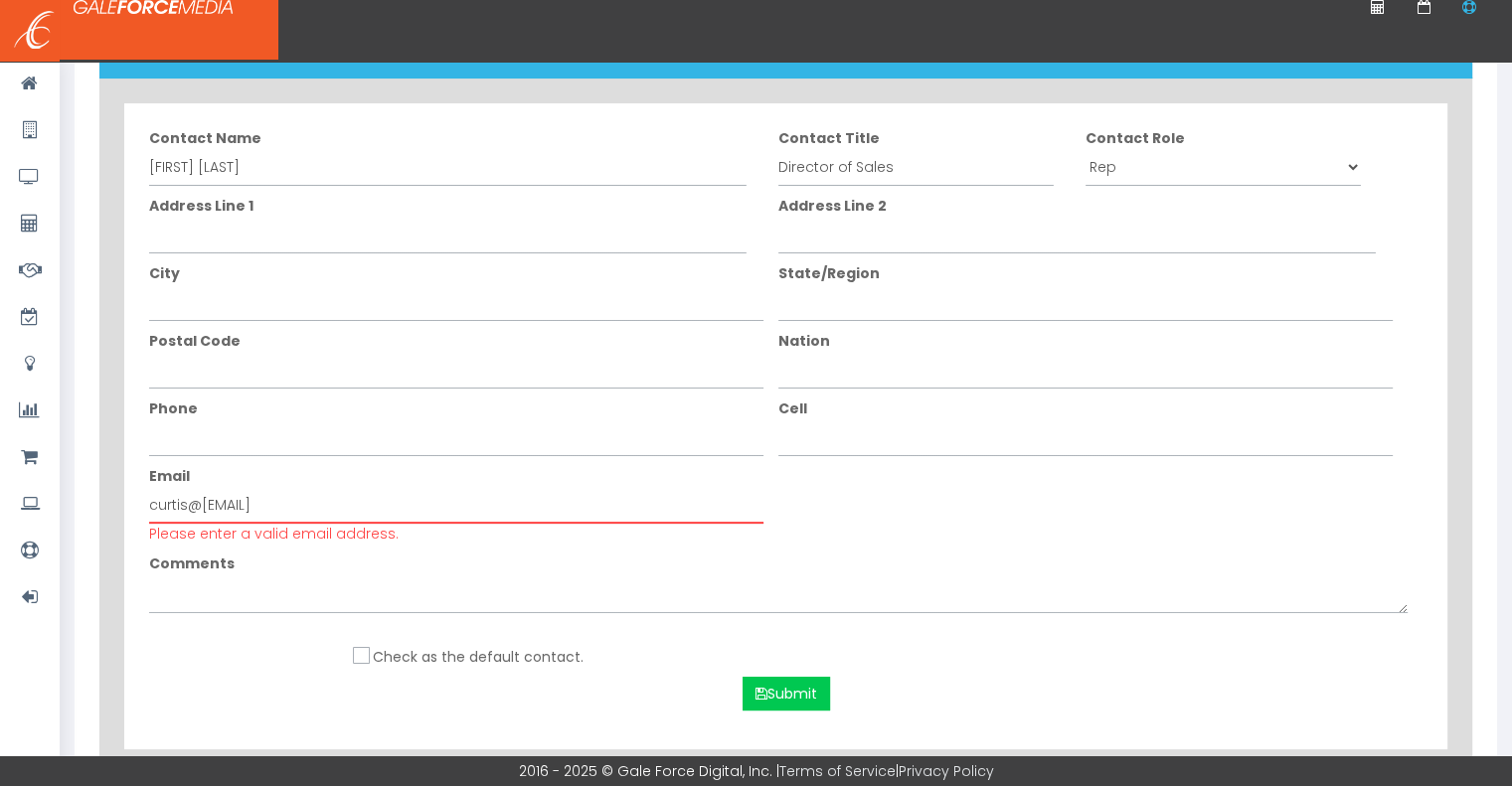 click on "Email
curtis@sullivanmediasolutions.com
Please enter a valid email address." at bounding box center [786, 510] 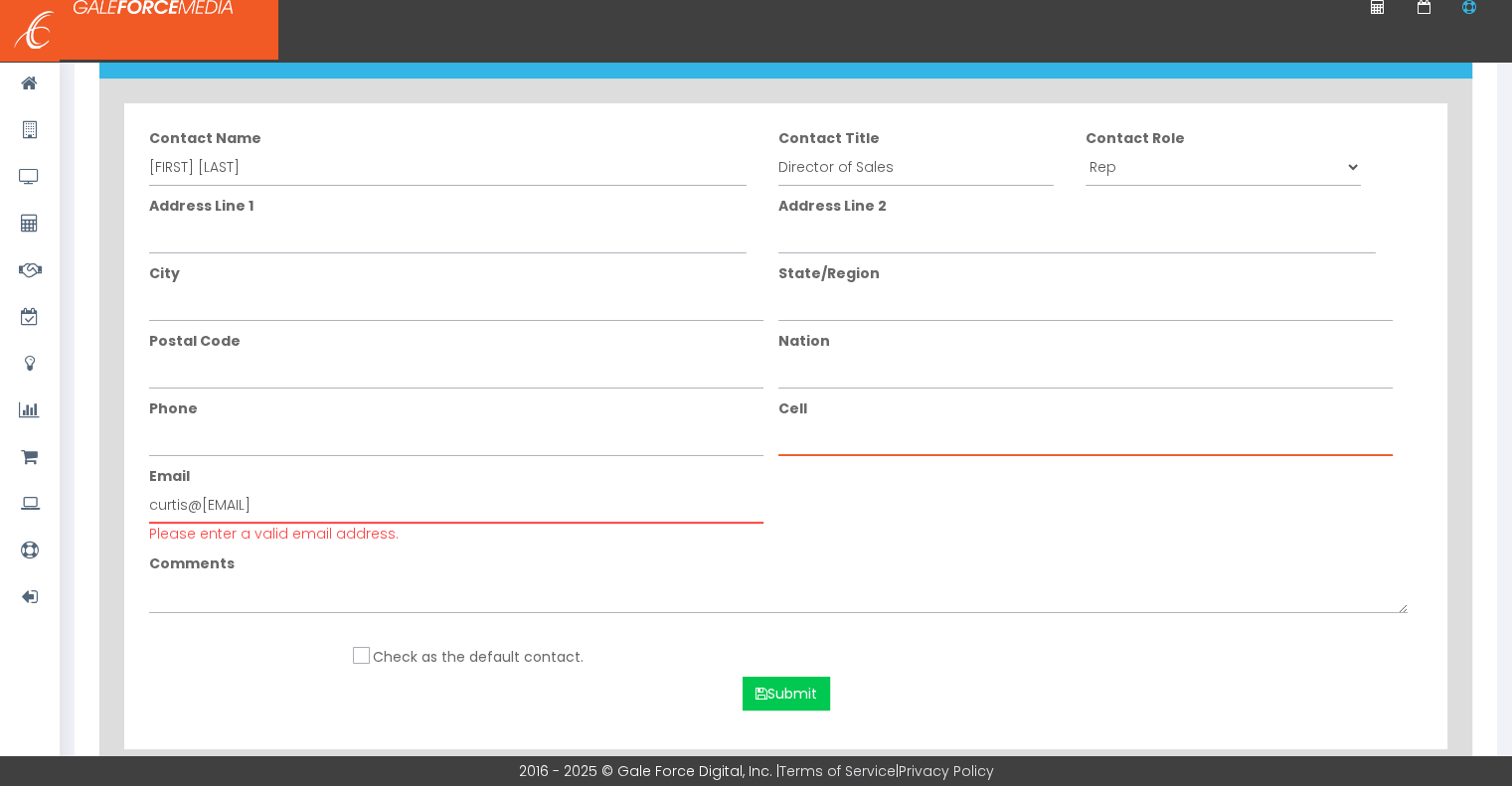 click on "Cell" at bounding box center (1086, 437) 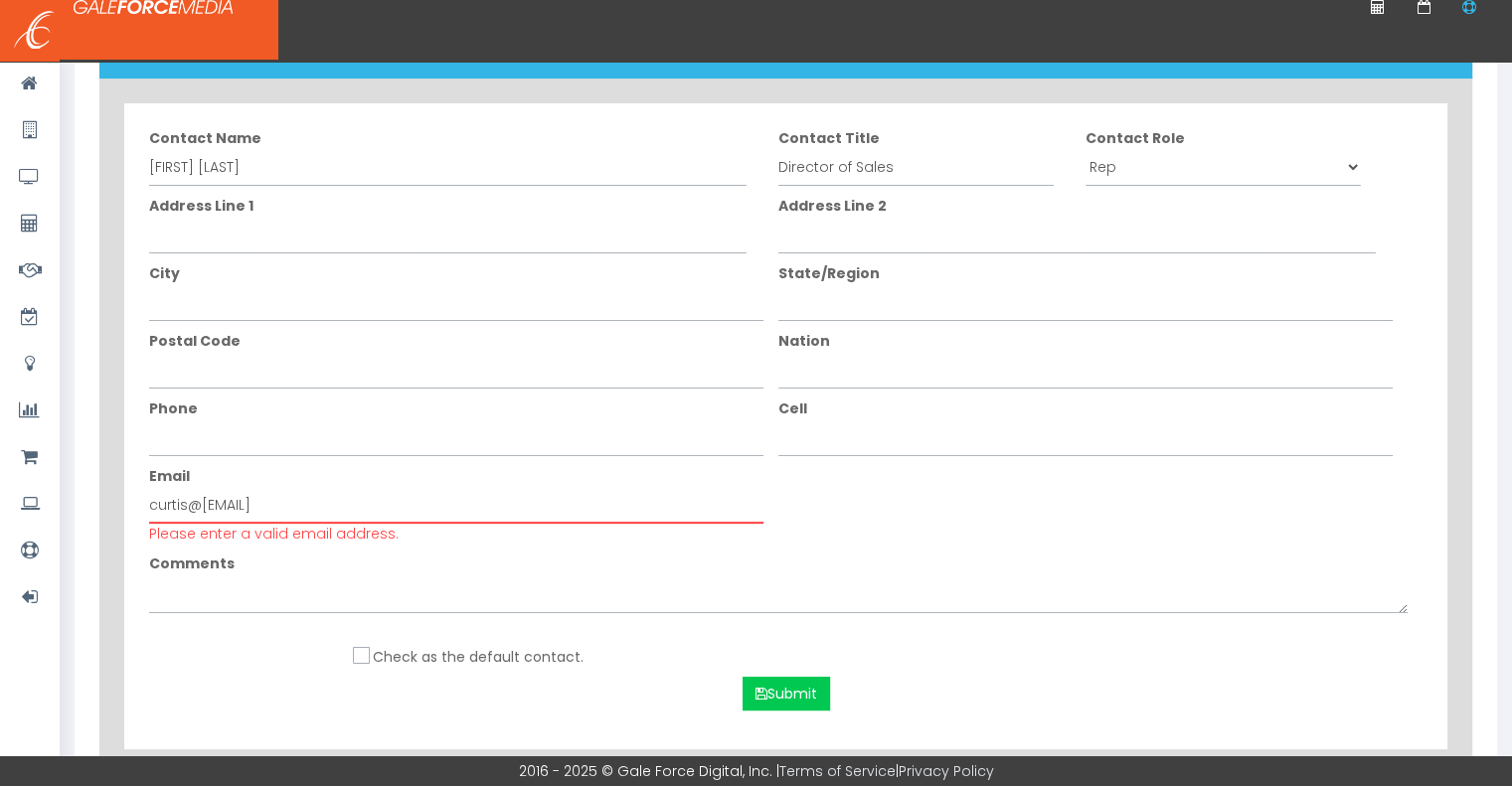 click on "curtis@sullivanmediasolutions.com
Please enter a valid email address." at bounding box center [448, 167] 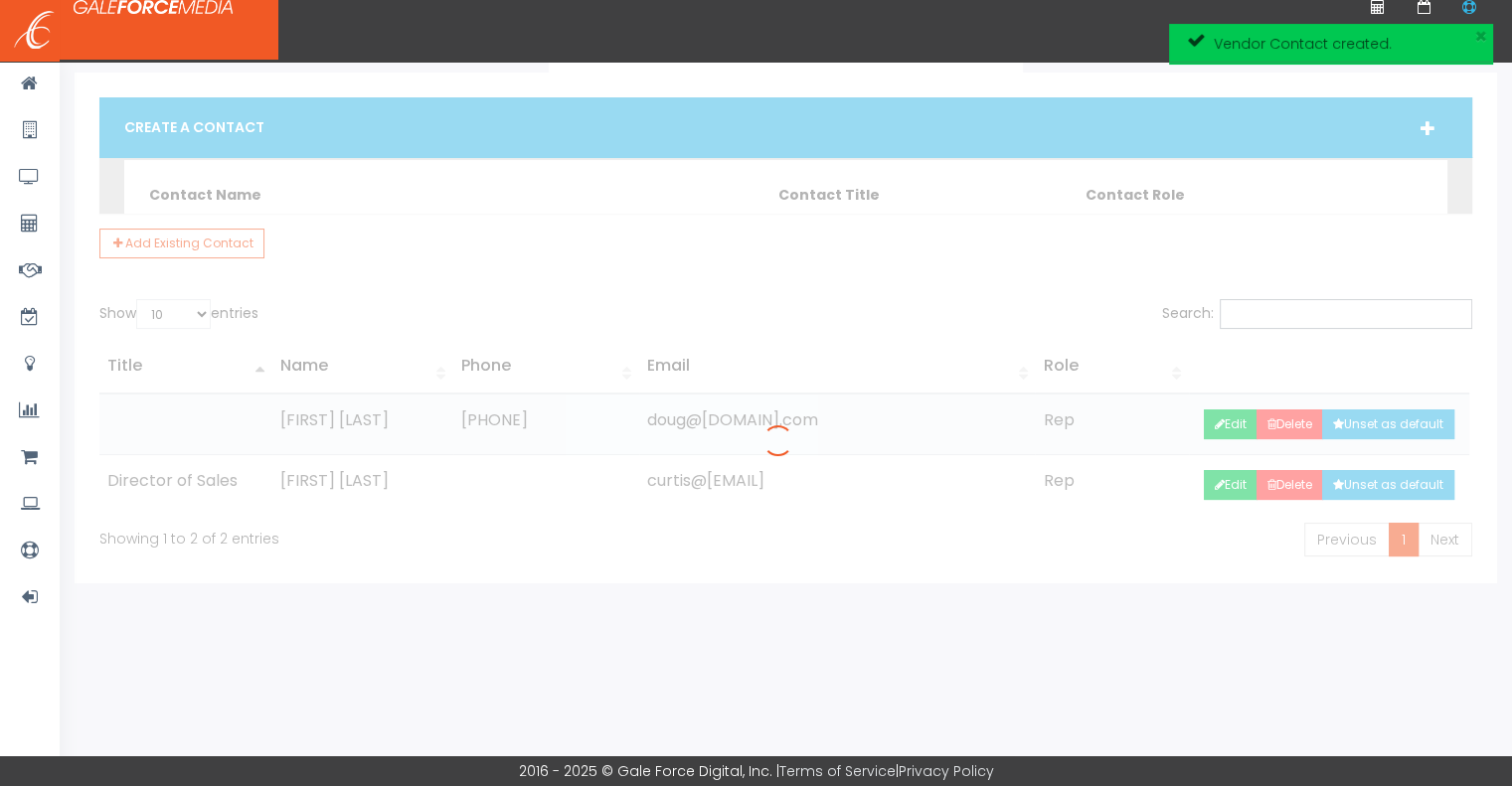 scroll, scrollTop: 119, scrollLeft: 0, axis: vertical 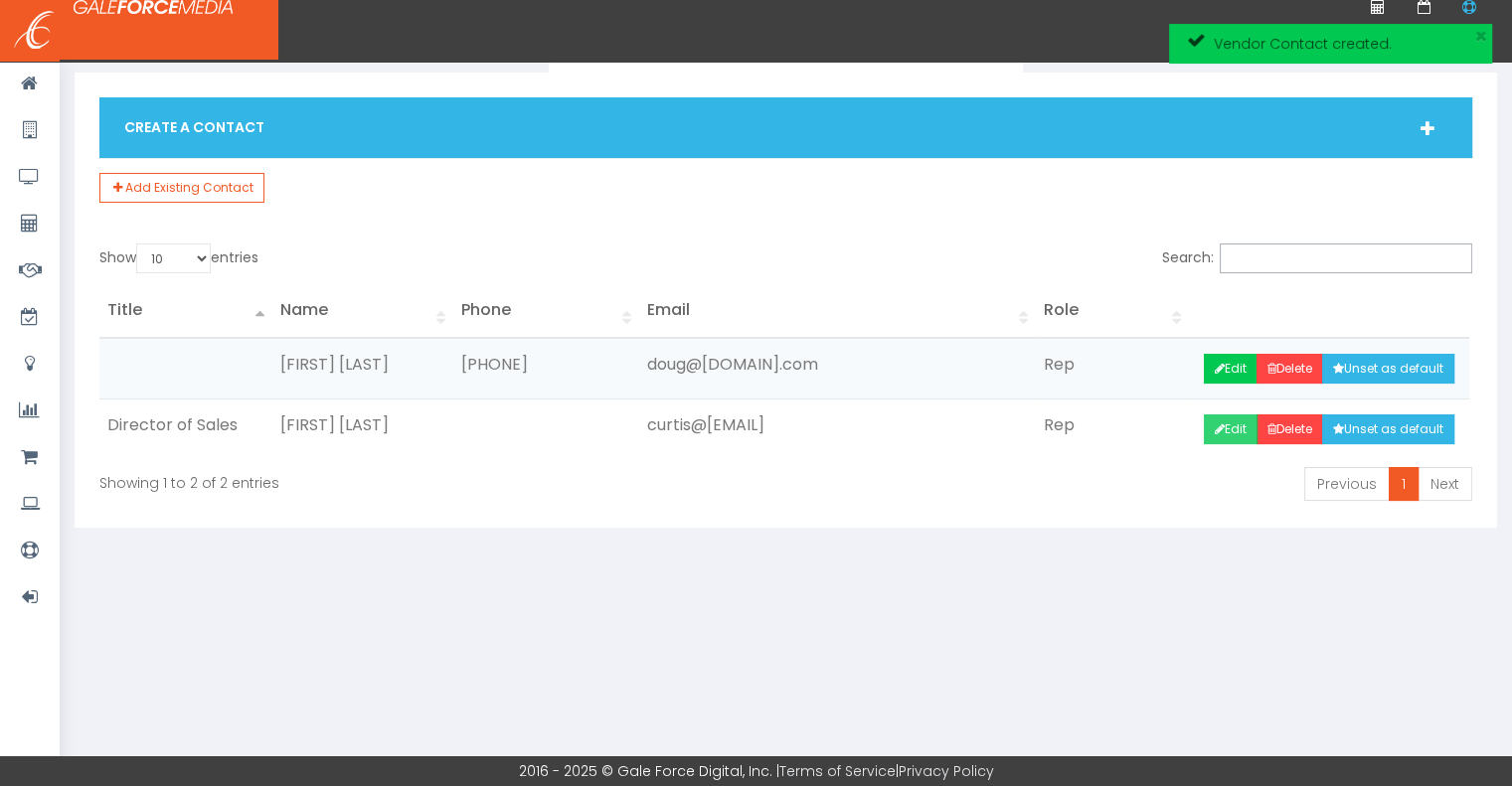 click at bounding box center [1220, 429] 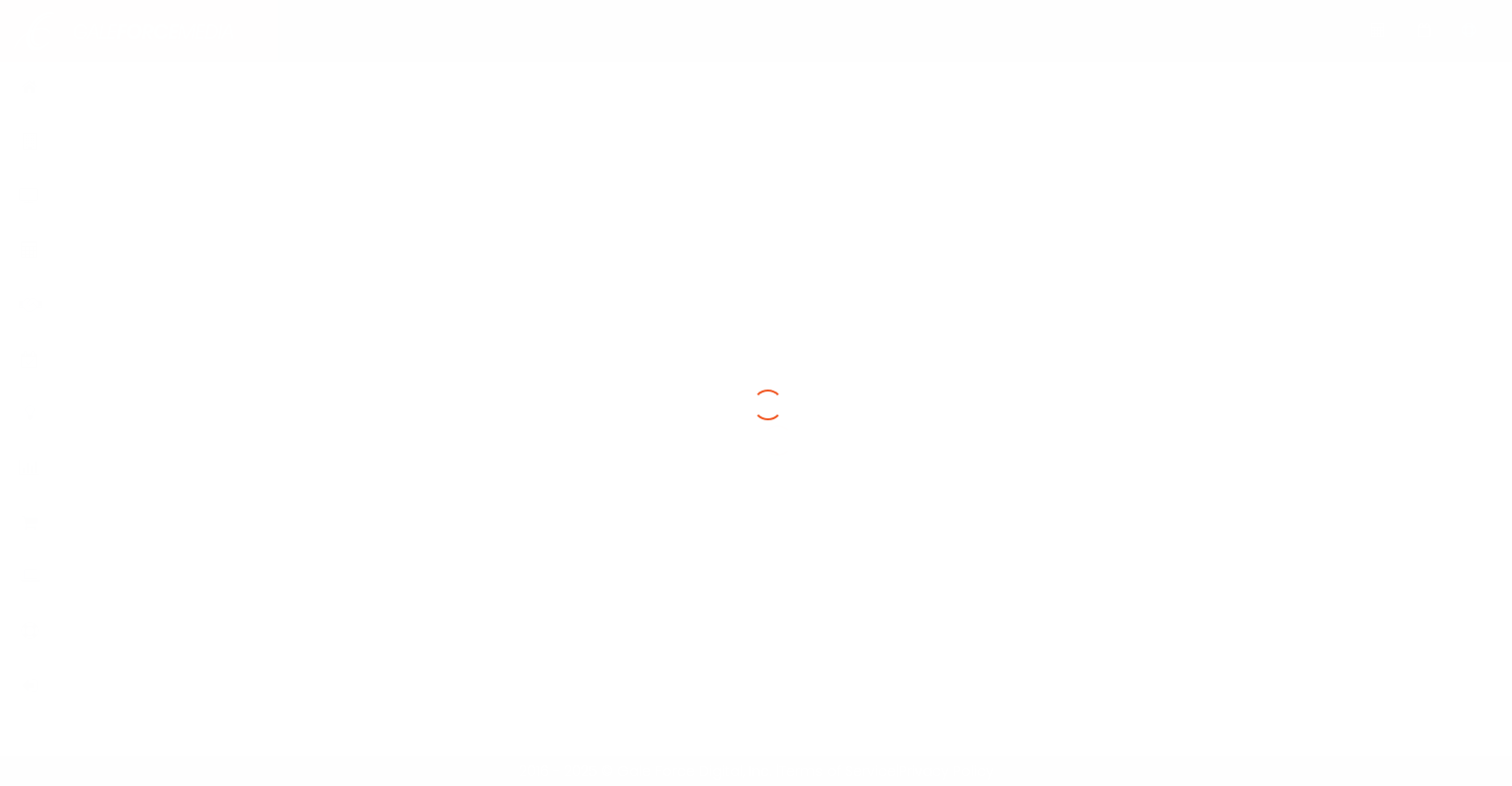 scroll, scrollTop: 0, scrollLeft: 0, axis: both 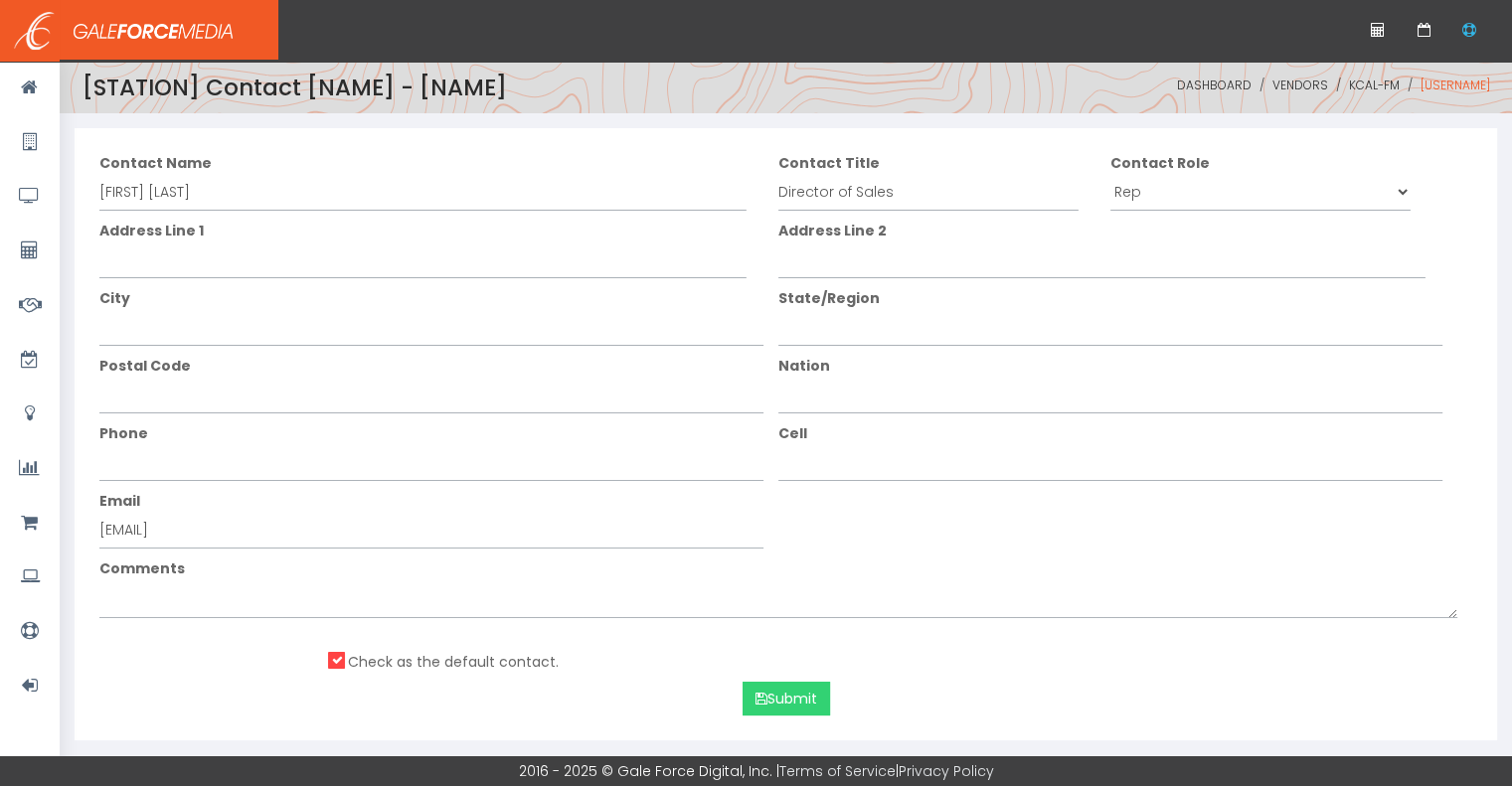 click on "Submit" at bounding box center [786, 699] 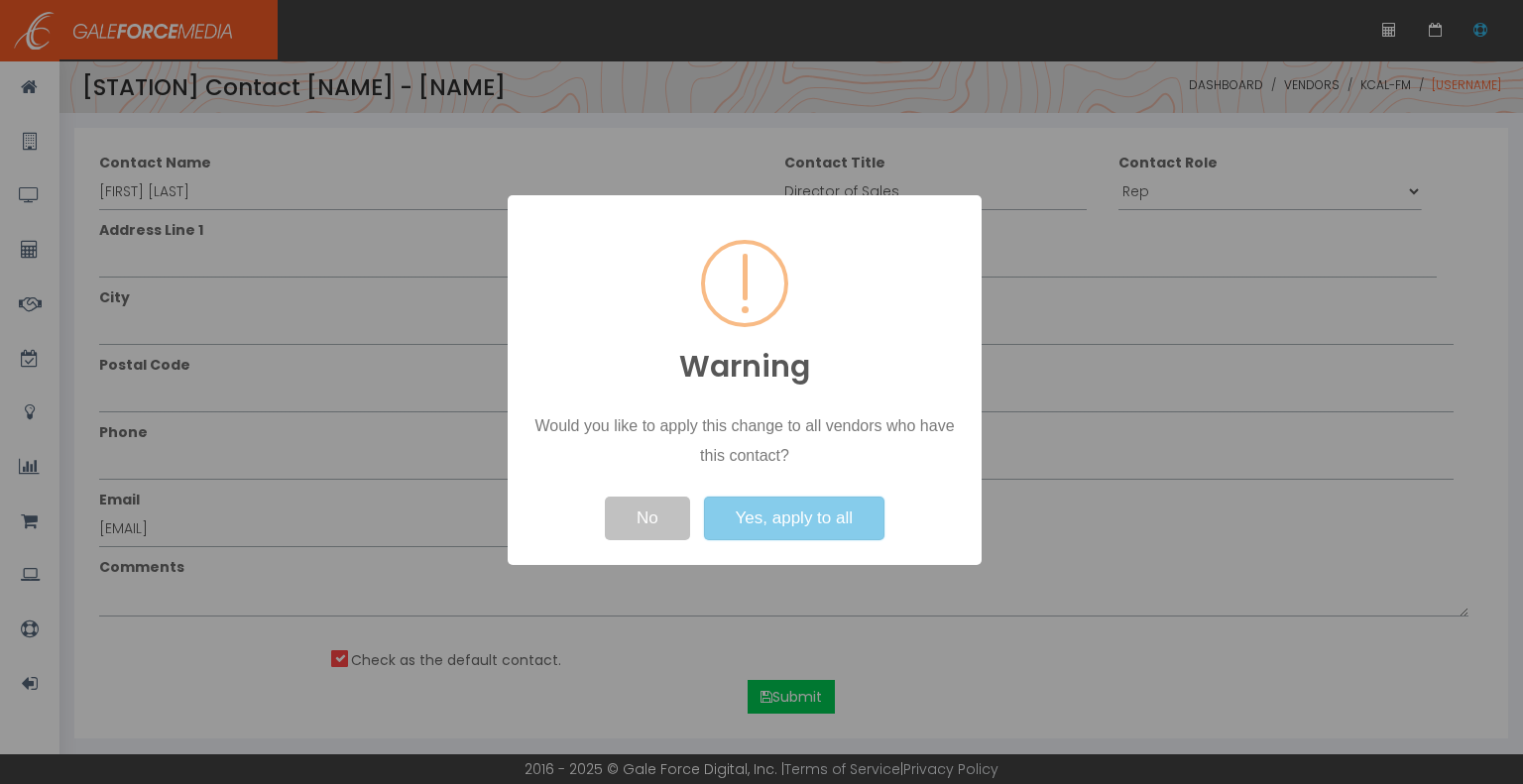 click on "Yes, apply to all" at bounding box center (794, 518) 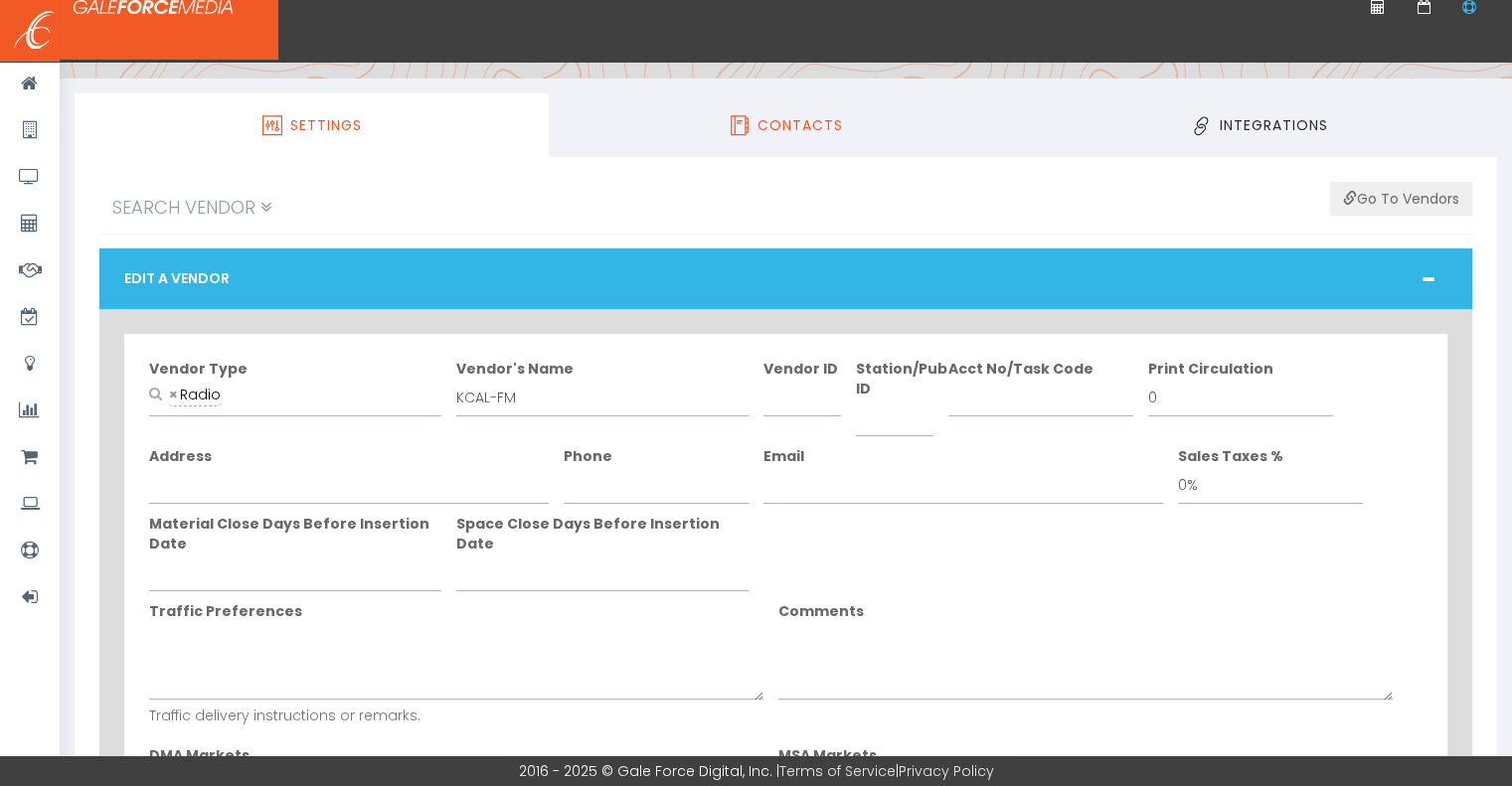 scroll, scrollTop: 0, scrollLeft: 0, axis: both 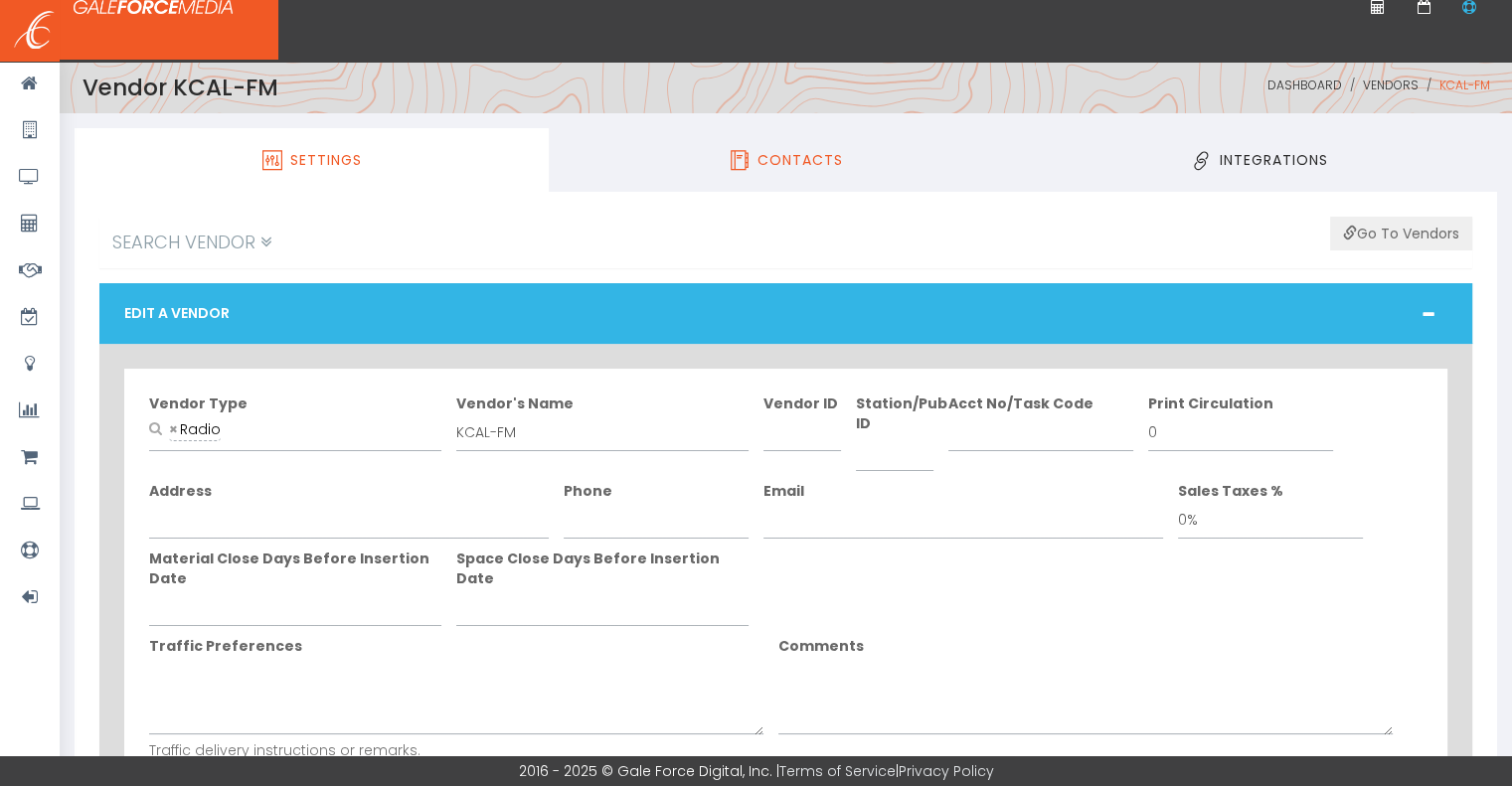 click on "Contacts" at bounding box center (800, 160) 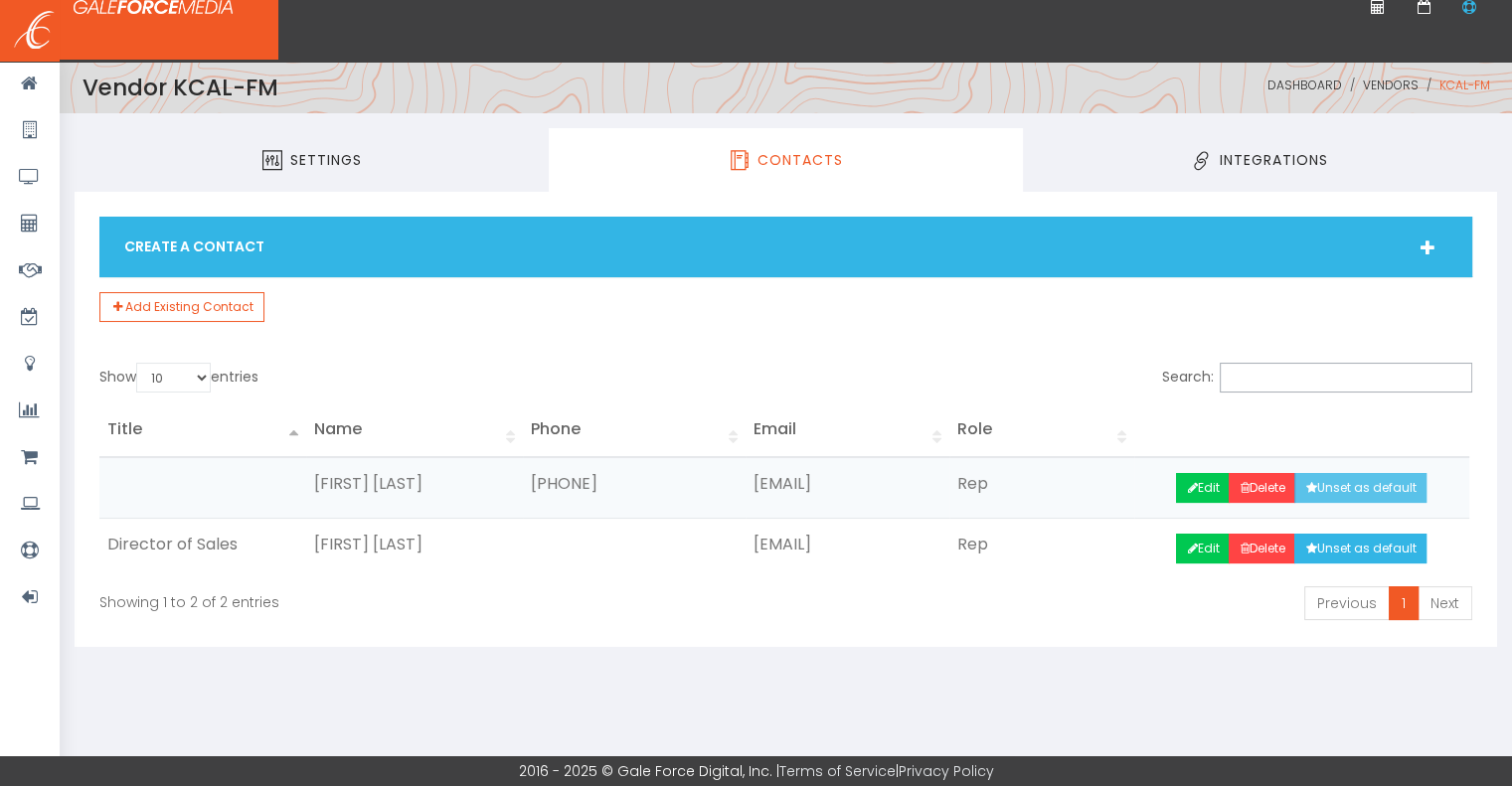 click on "Unset as default" at bounding box center (1360, 488) 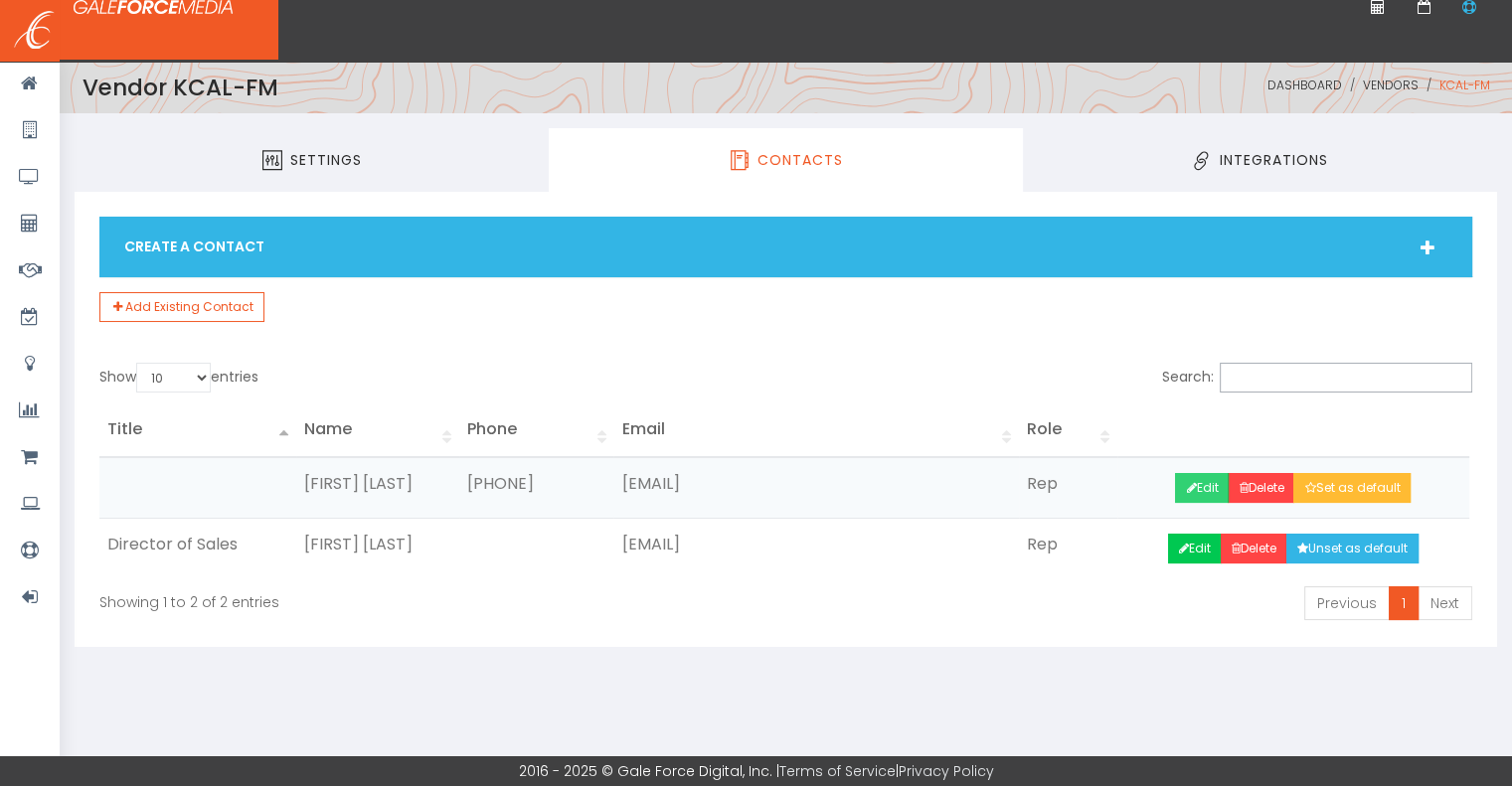 click on "Edit" at bounding box center (1202, 488) 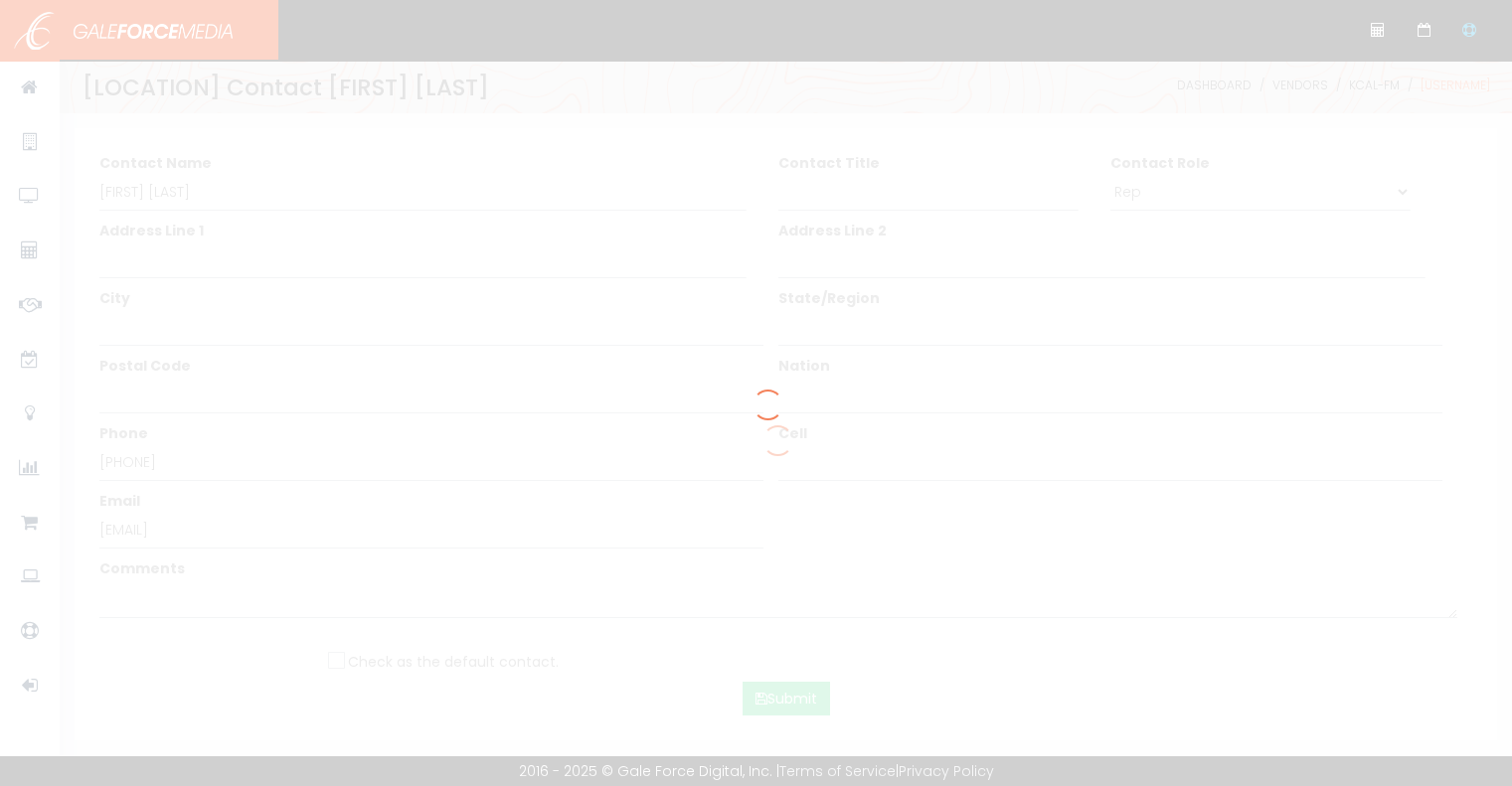 scroll, scrollTop: 0, scrollLeft: 0, axis: both 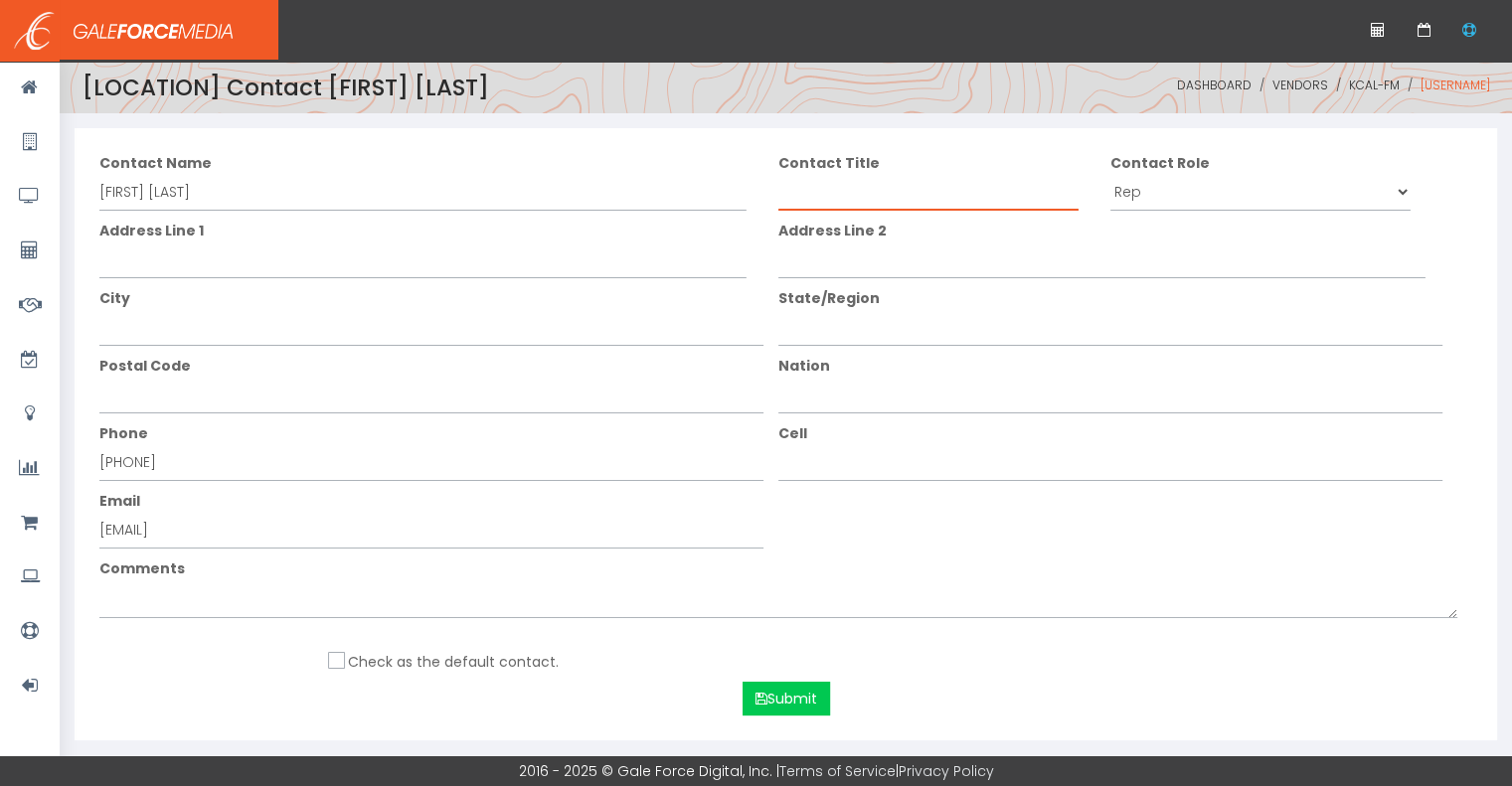 click on "Contact Name" at bounding box center [928, 192] 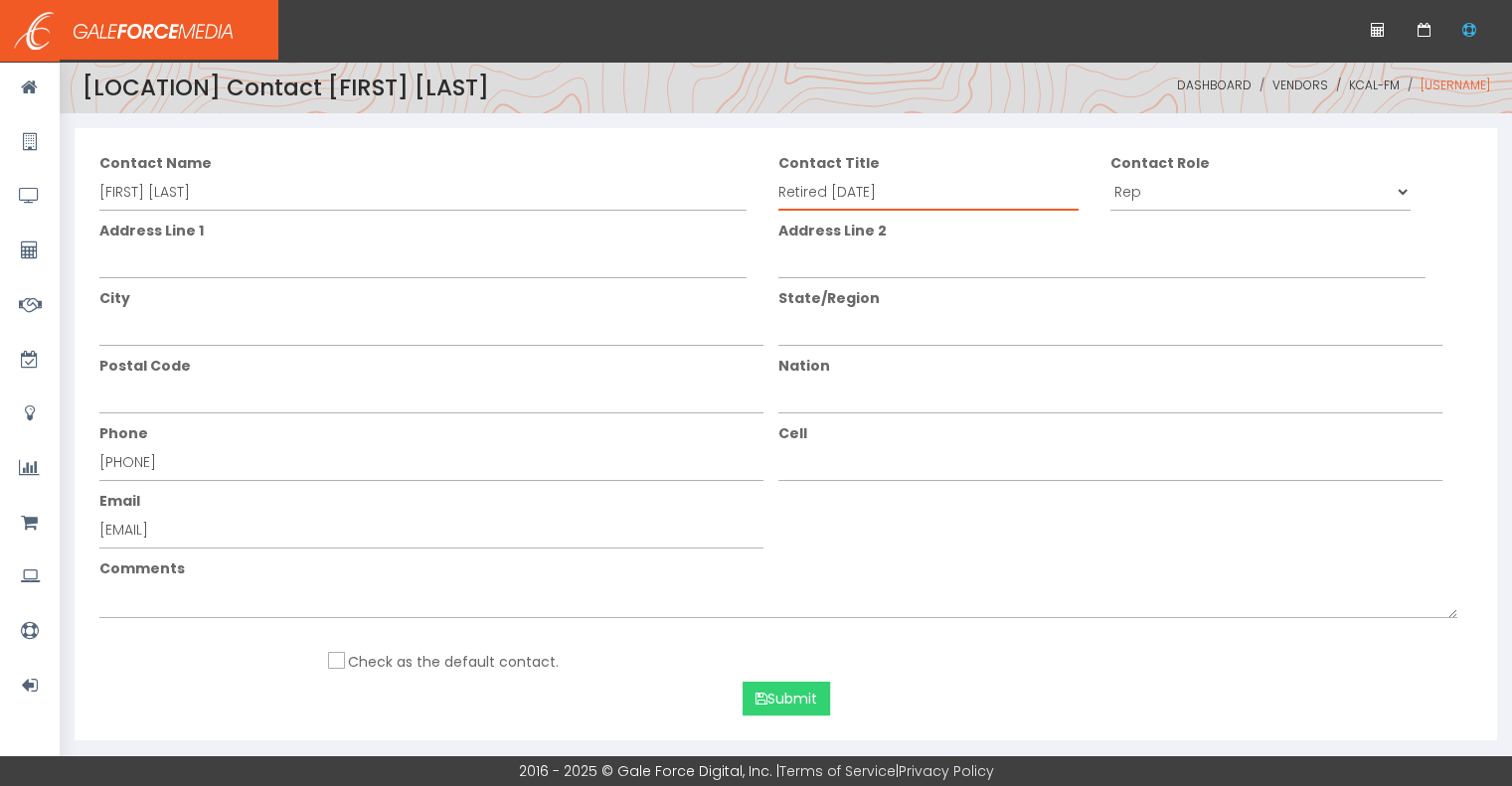 type on "Retired [DATE]" 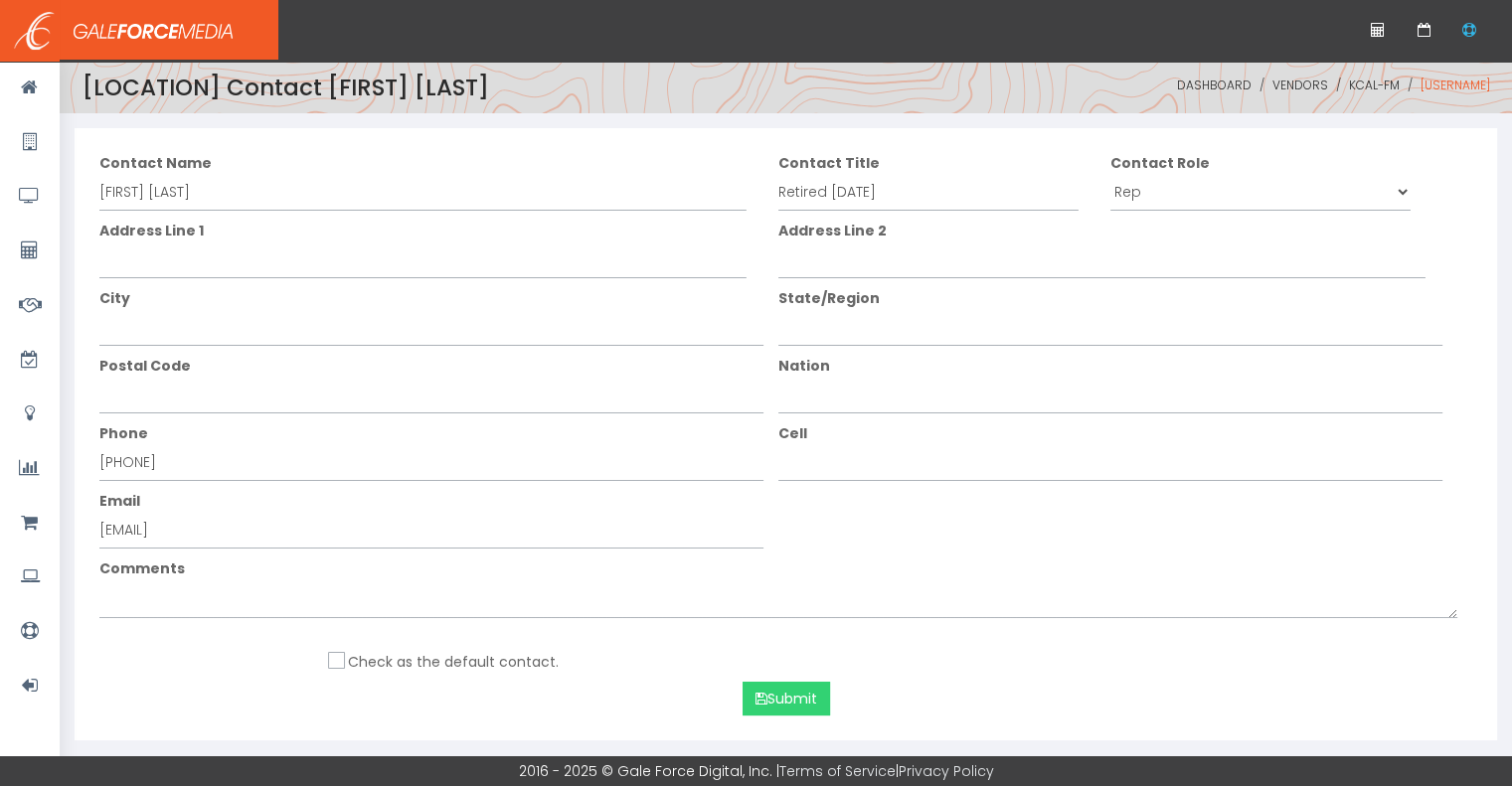 click on "Submit" at bounding box center [786, 699] 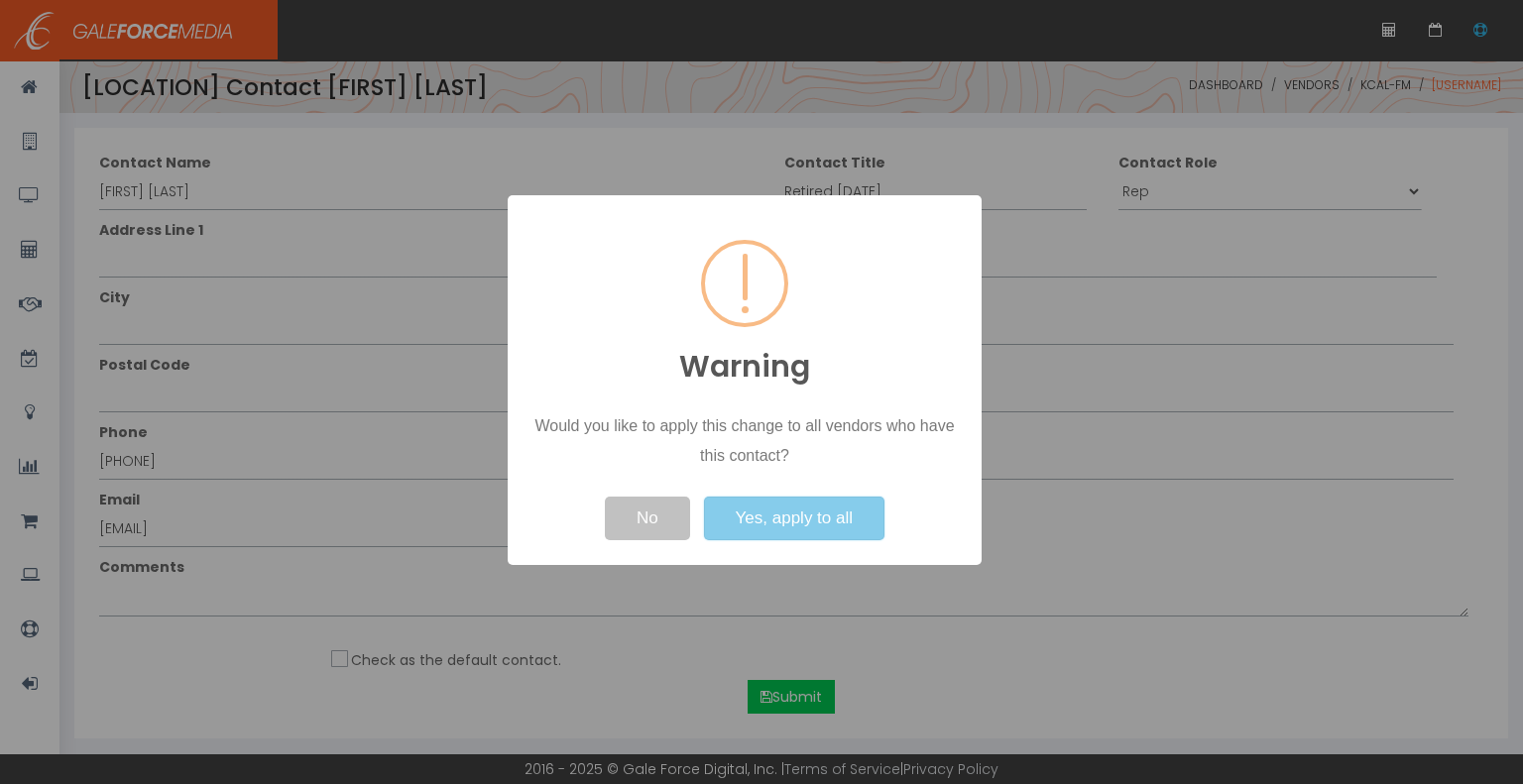 click on "Yes, apply to all" at bounding box center (794, 518) 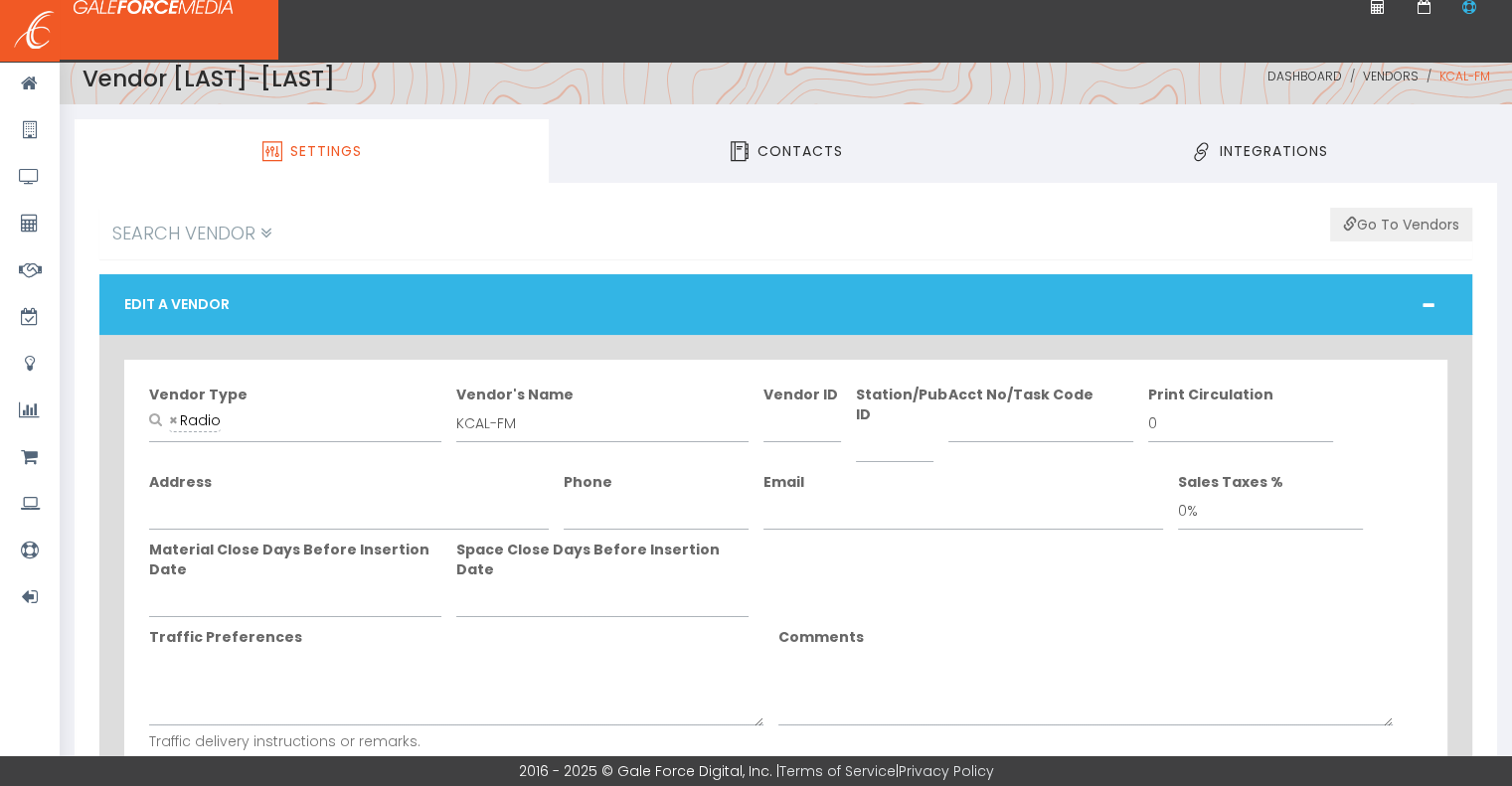 scroll, scrollTop: 0, scrollLeft: 0, axis: both 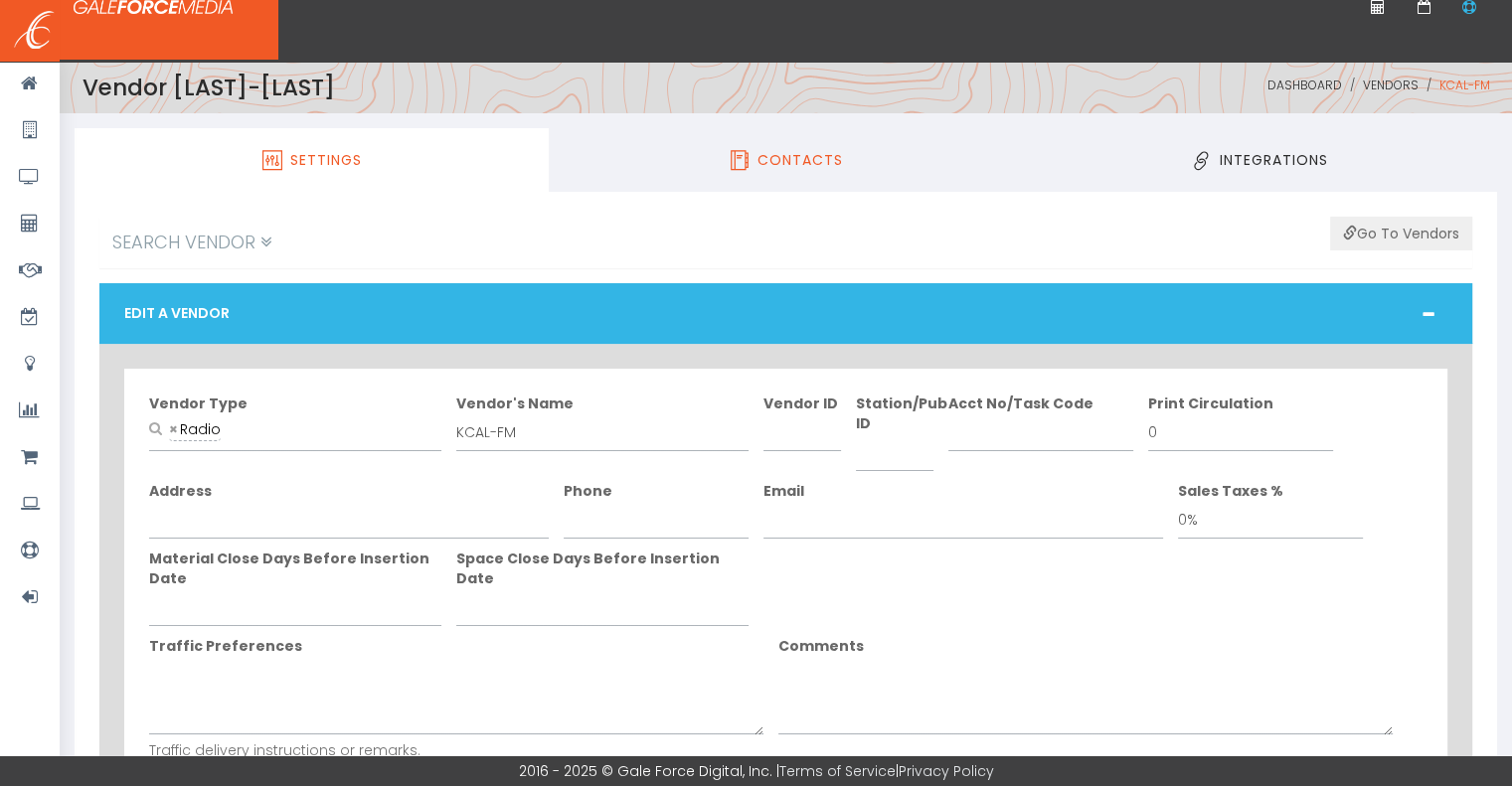 click on "Contacts" at bounding box center (785, 160) 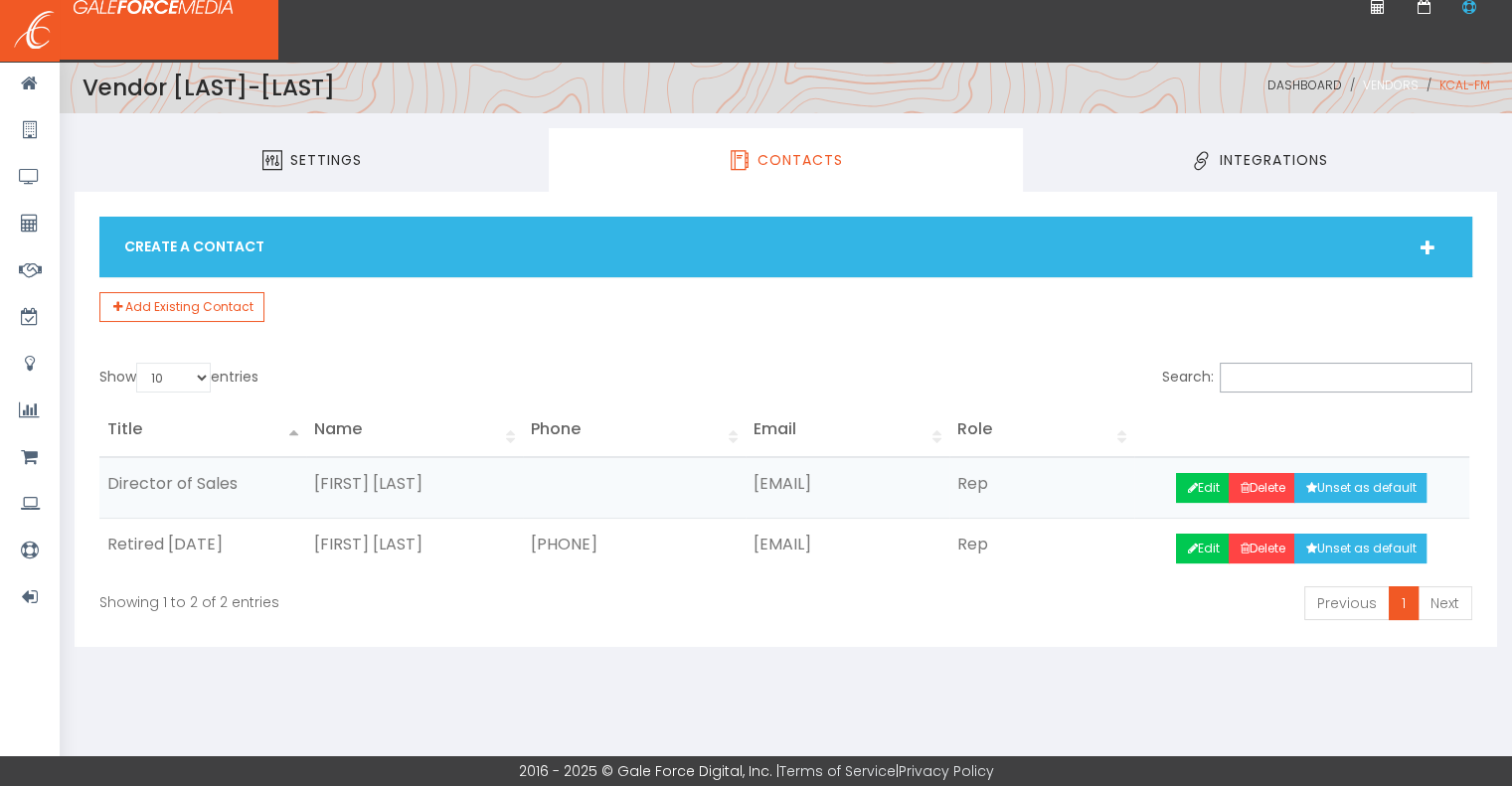 click on "Vendors" at bounding box center (1391, 84) 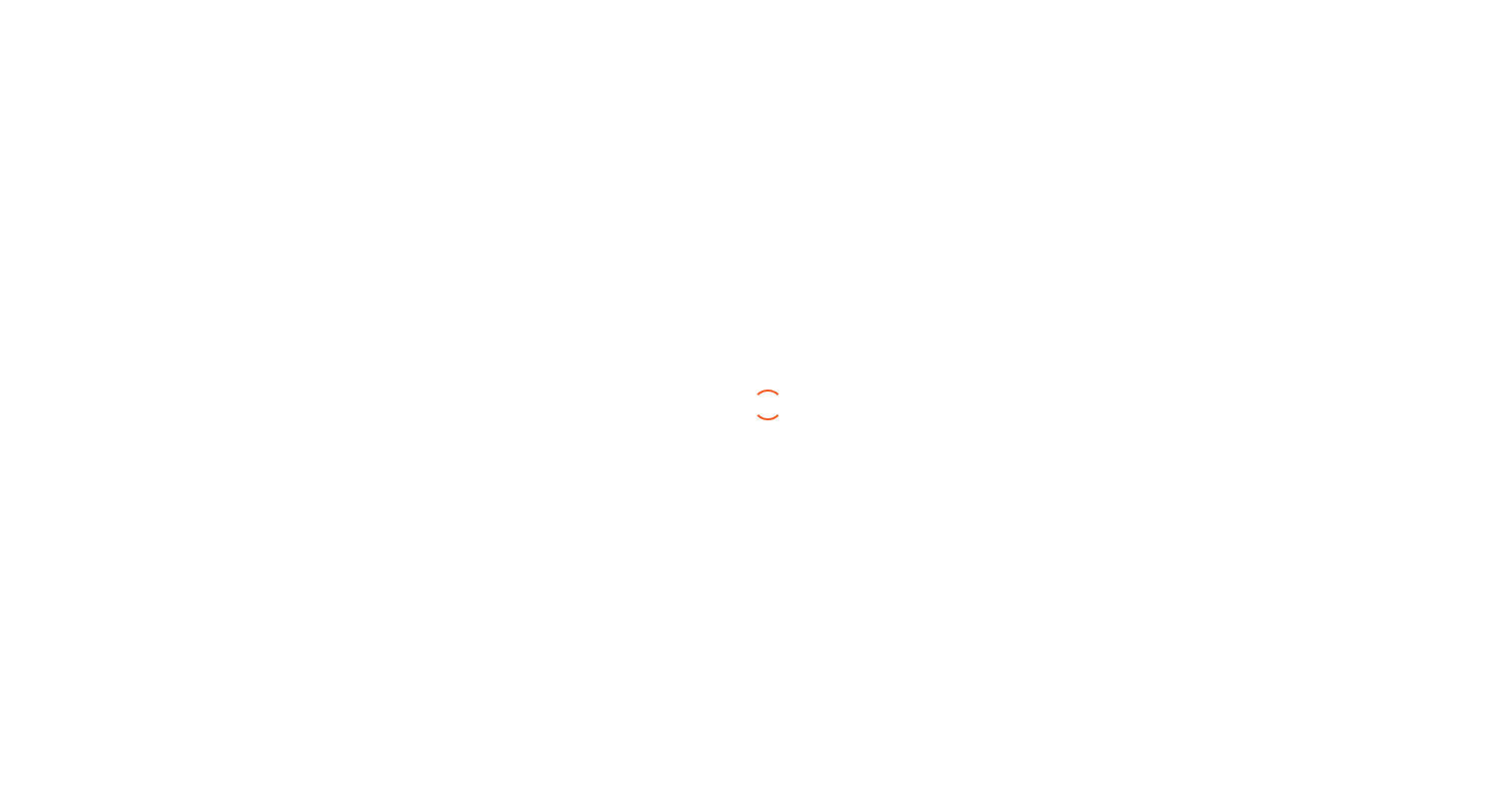 scroll, scrollTop: 0, scrollLeft: 0, axis: both 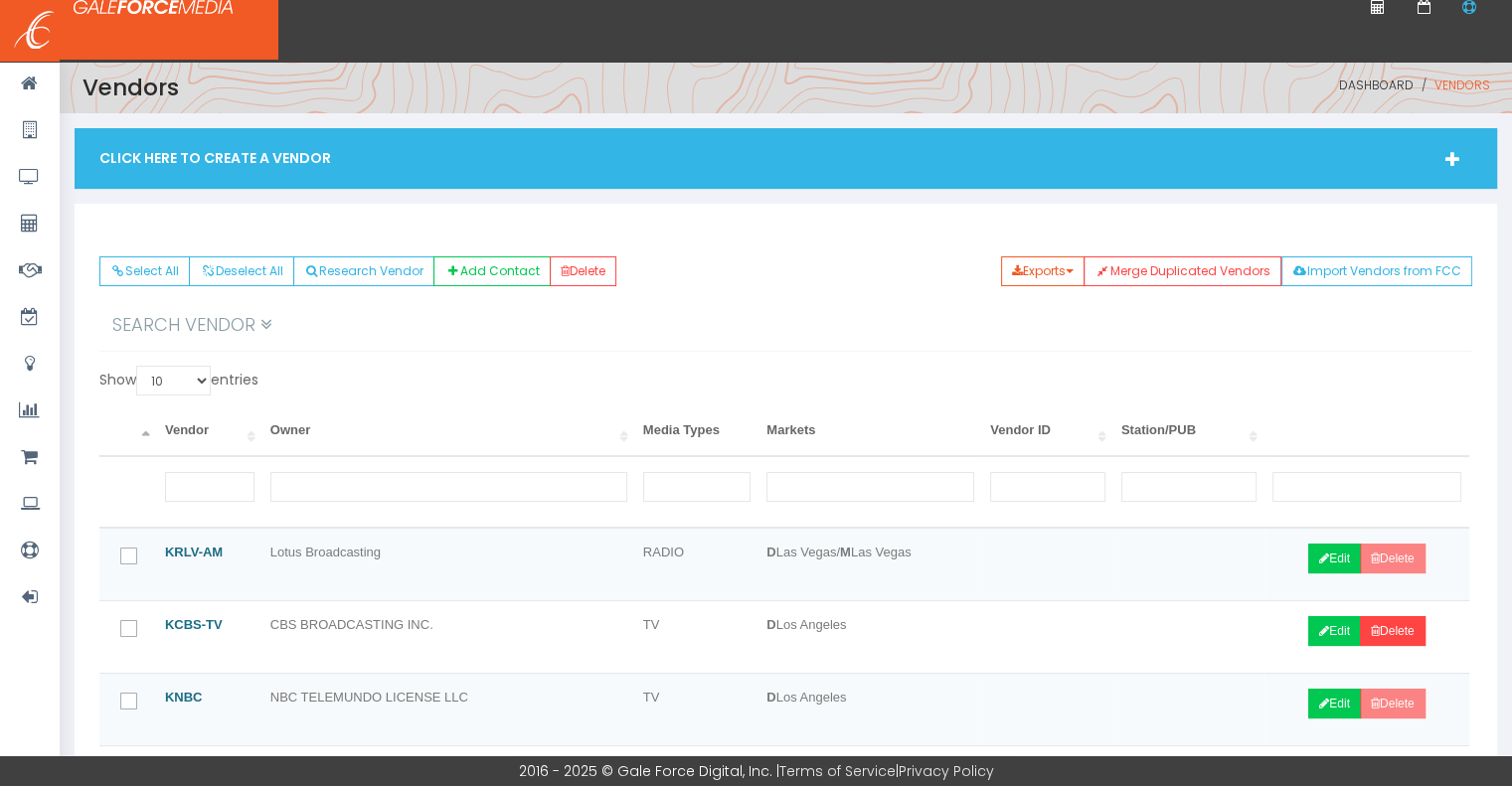 click at bounding box center [266, 325] 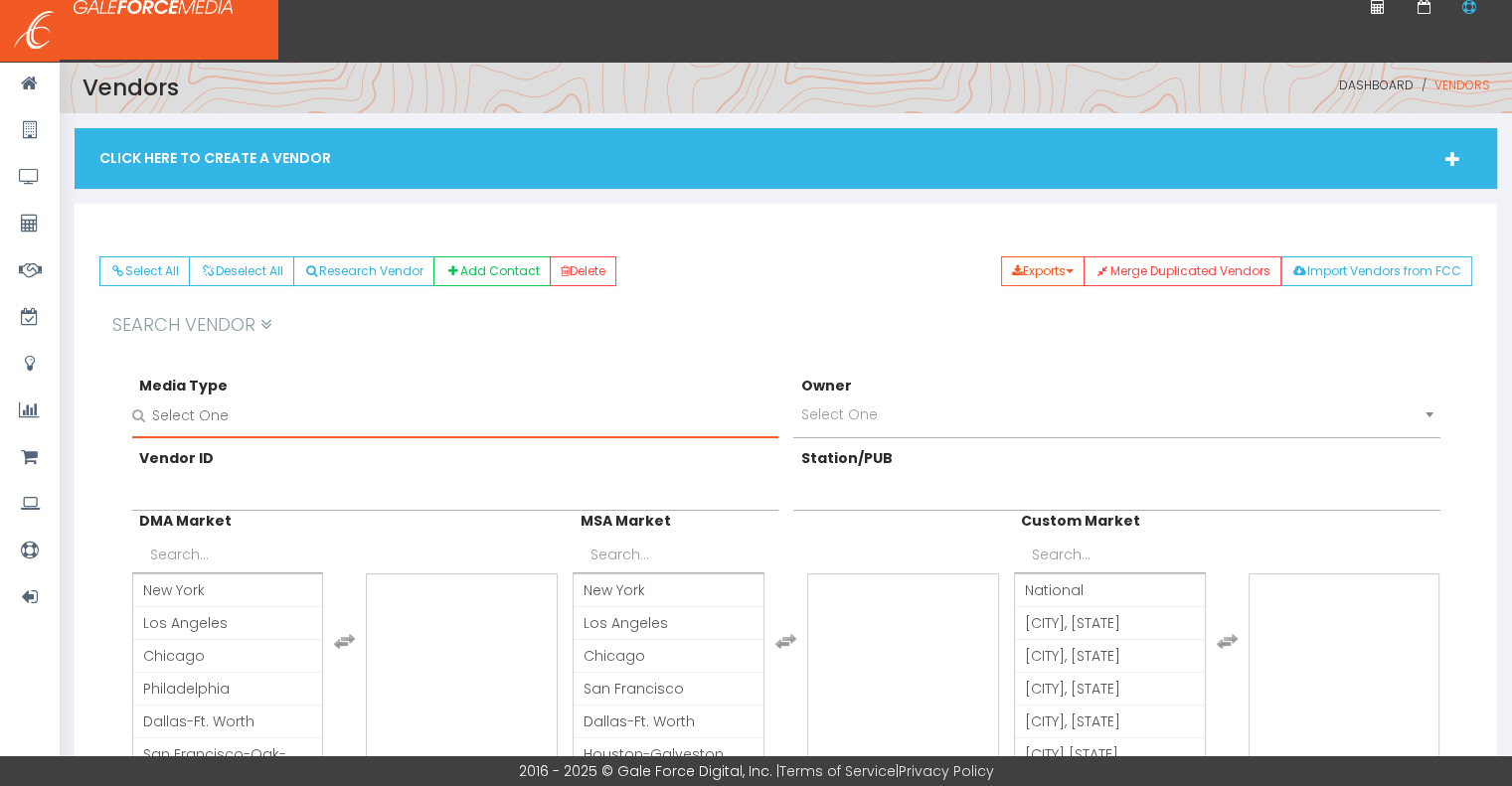 click at bounding box center (475, 415) 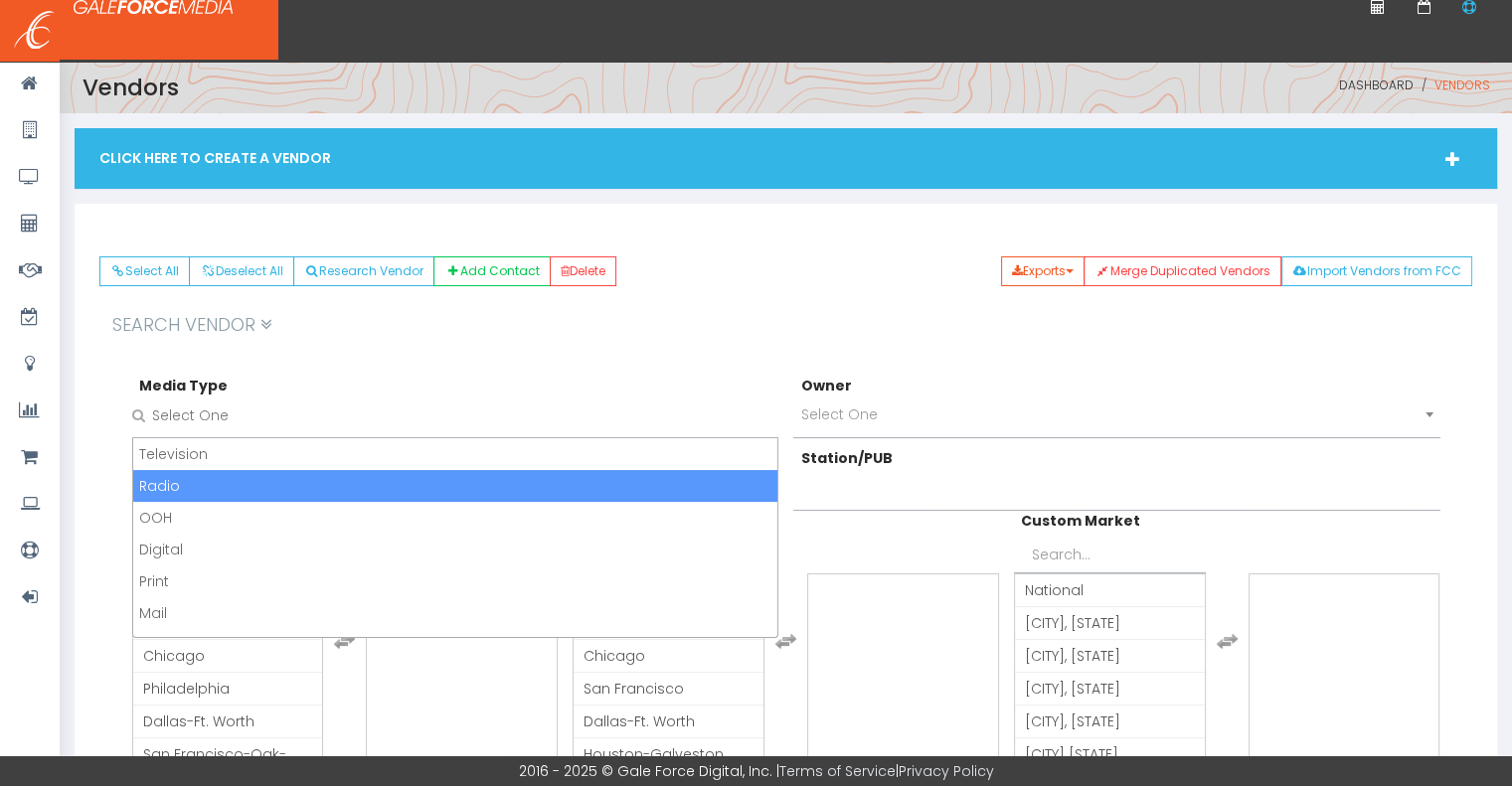 click on "Radio" at bounding box center [455, 486] 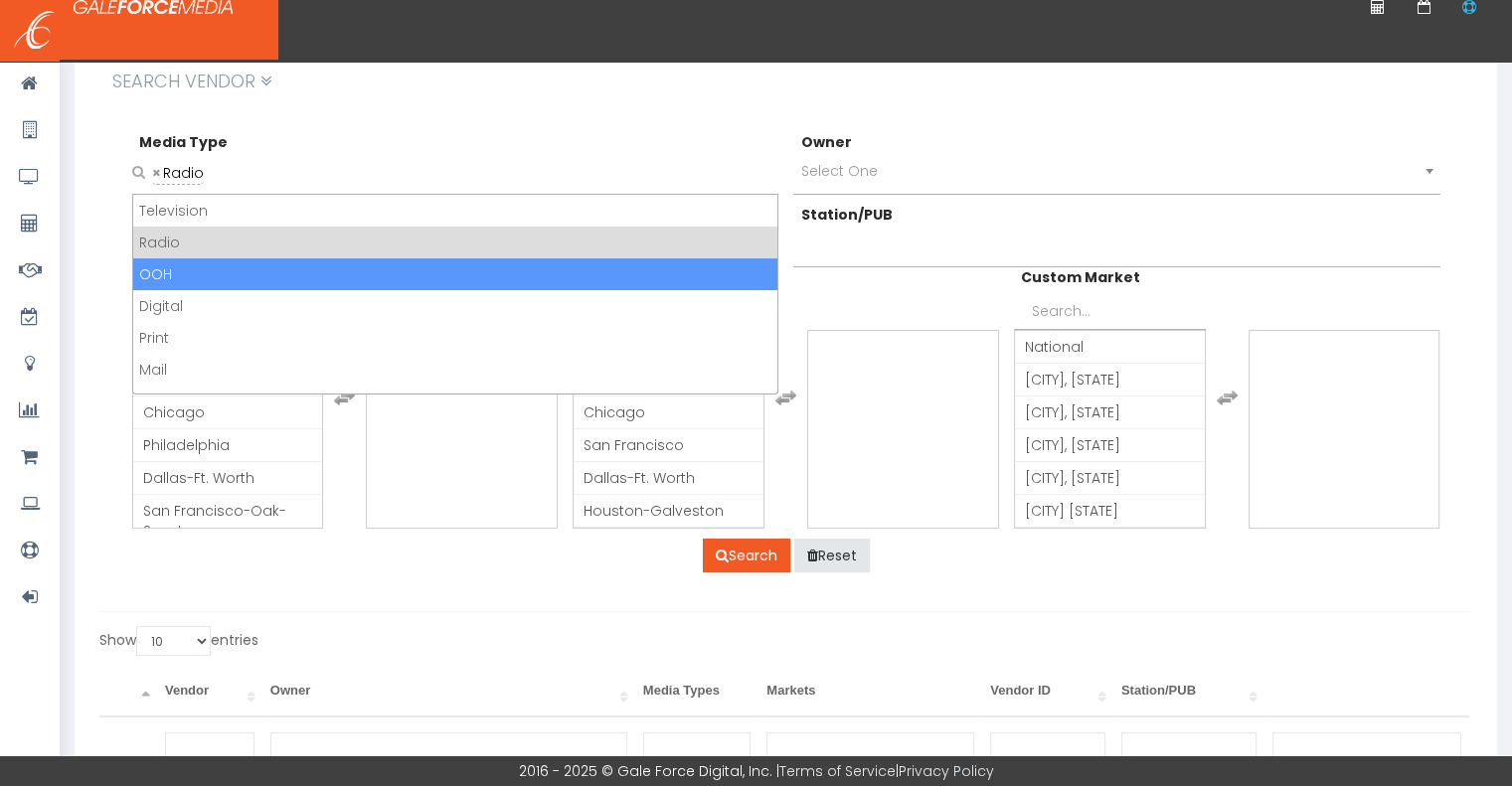 scroll, scrollTop: 298, scrollLeft: 0, axis: vertical 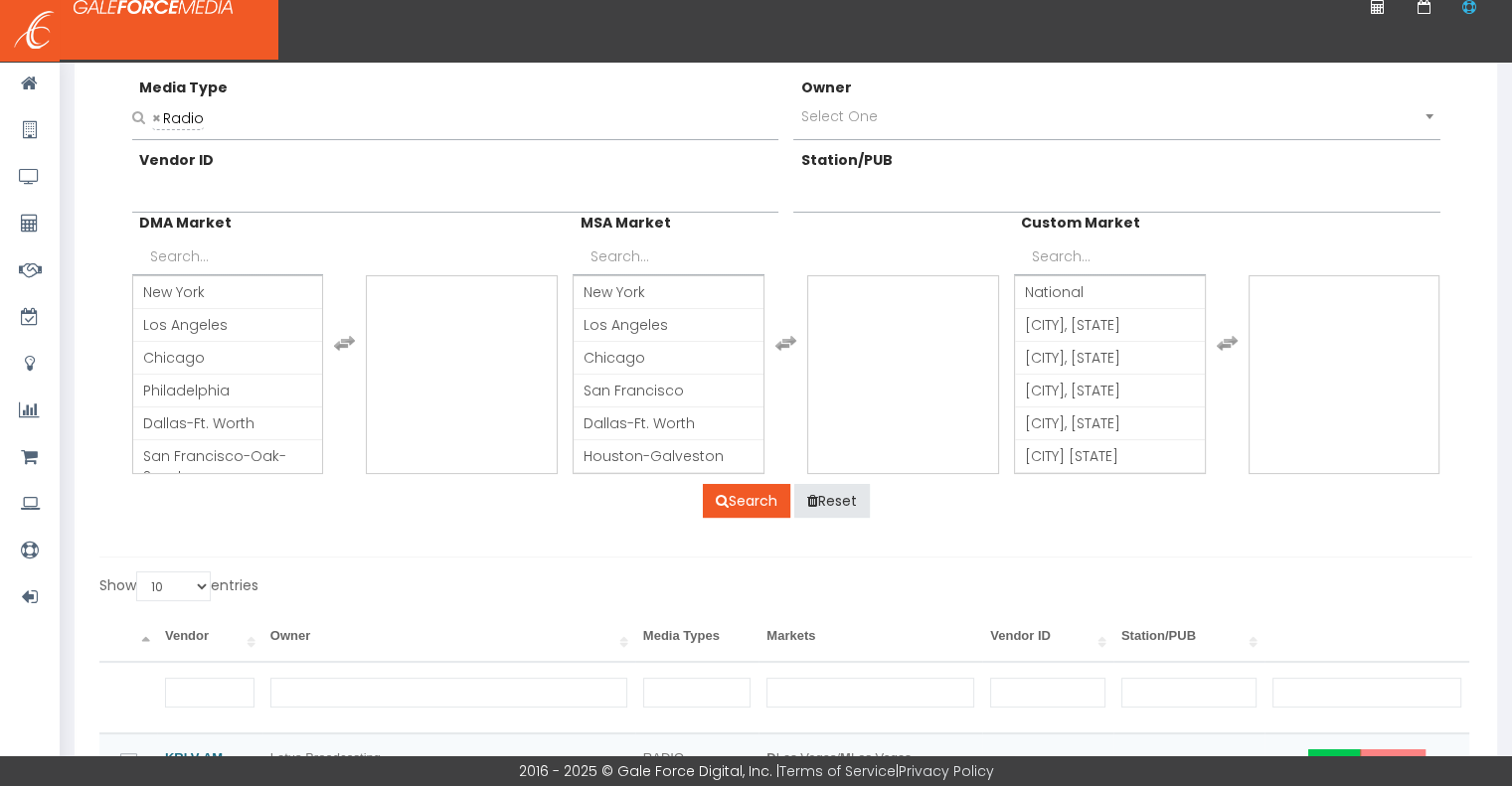 click on "Select All Deselect All Research Vendor Add Contact Delete Exports PDF Excel Import Vendors from FCC Merge Duplicated Vendors Search Vendor Media Type Television Radio OOH Digital Print" at bounding box center [785, 716] 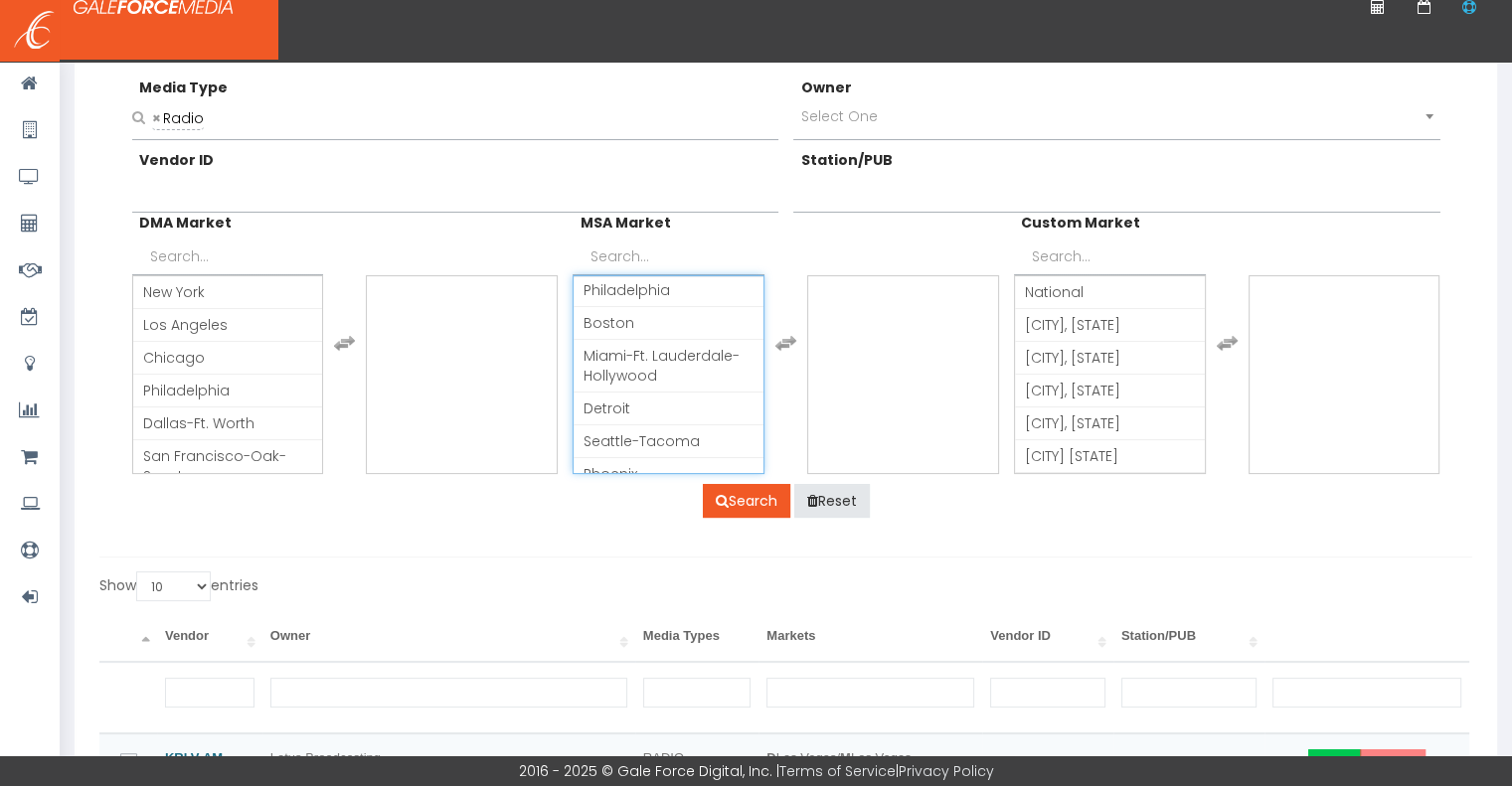 scroll, scrollTop: 0, scrollLeft: 0, axis: both 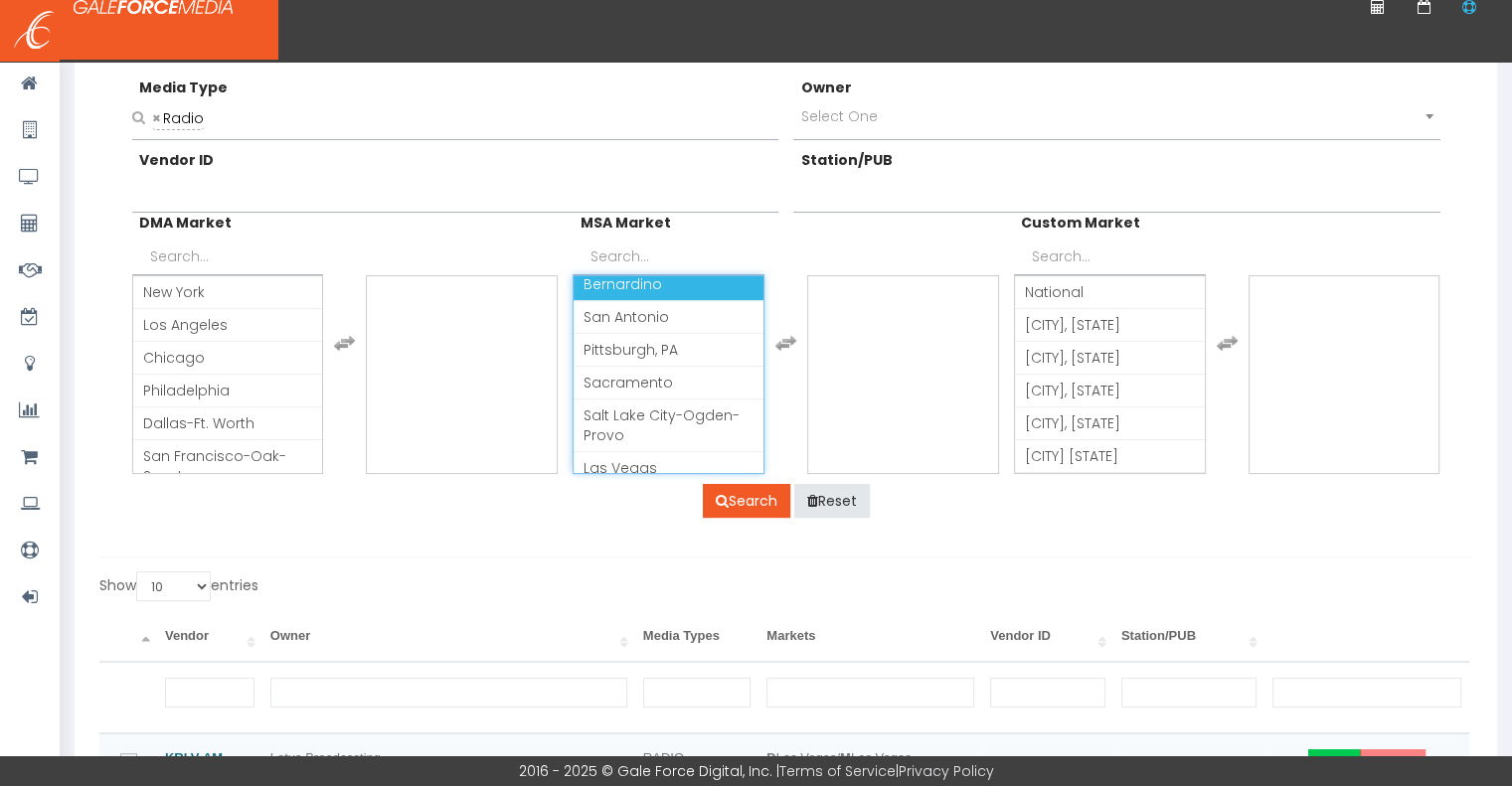 click on "Riverside-San Bernardino" at bounding box center (668, 274) 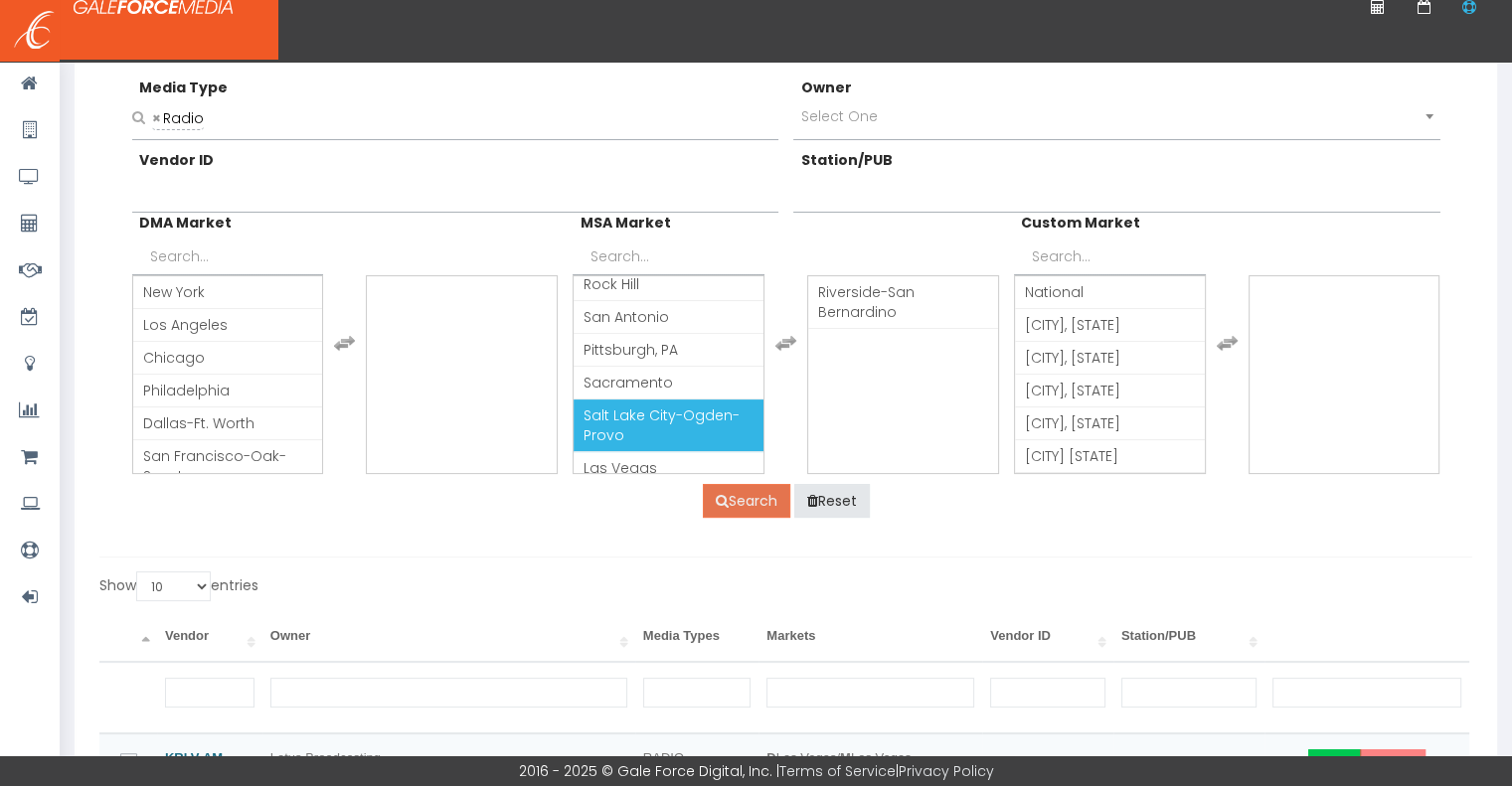 click on "Search" at bounding box center (747, 501) 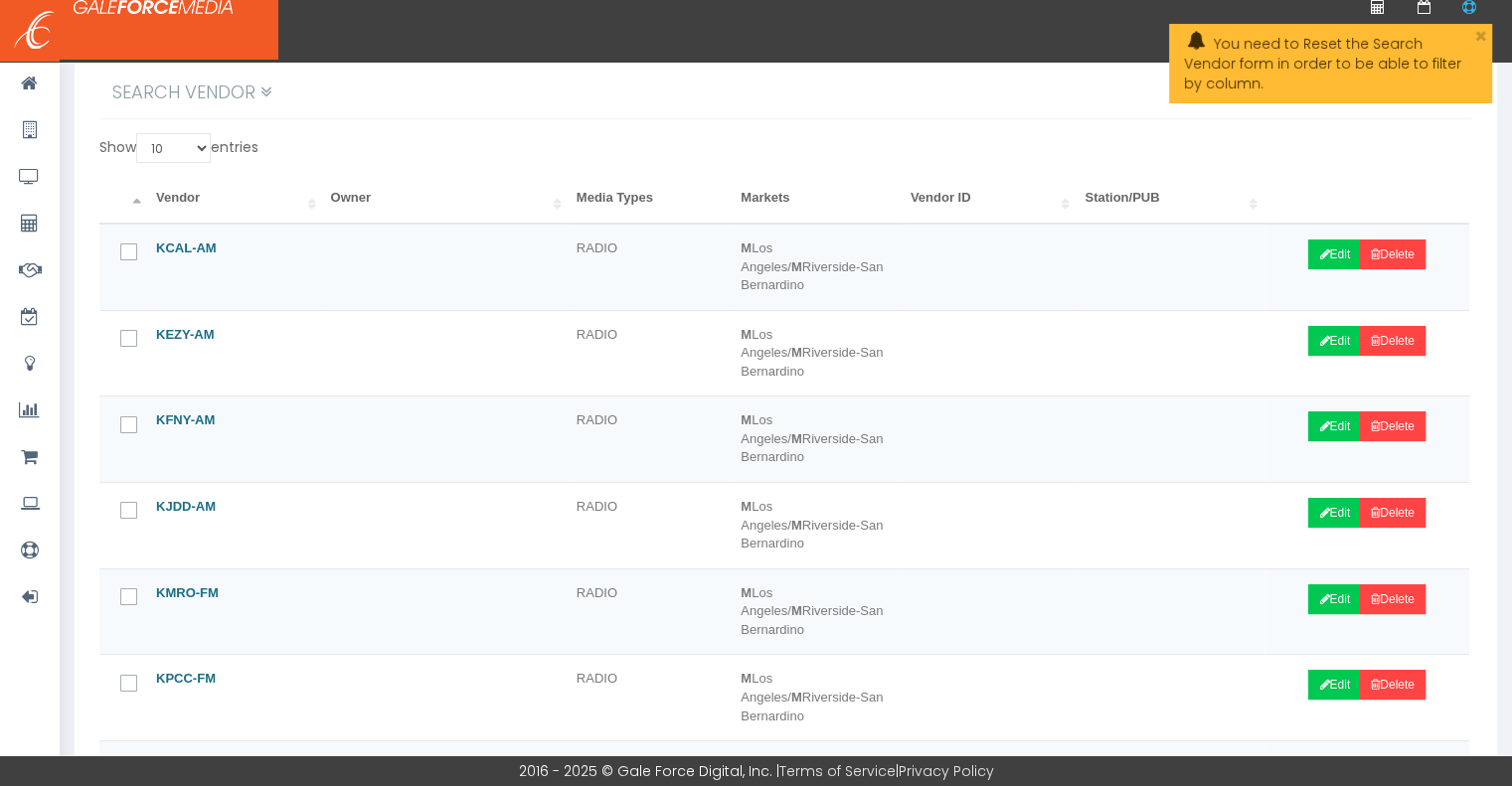 scroll, scrollTop: 199, scrollLeft: 0, axis: vertical 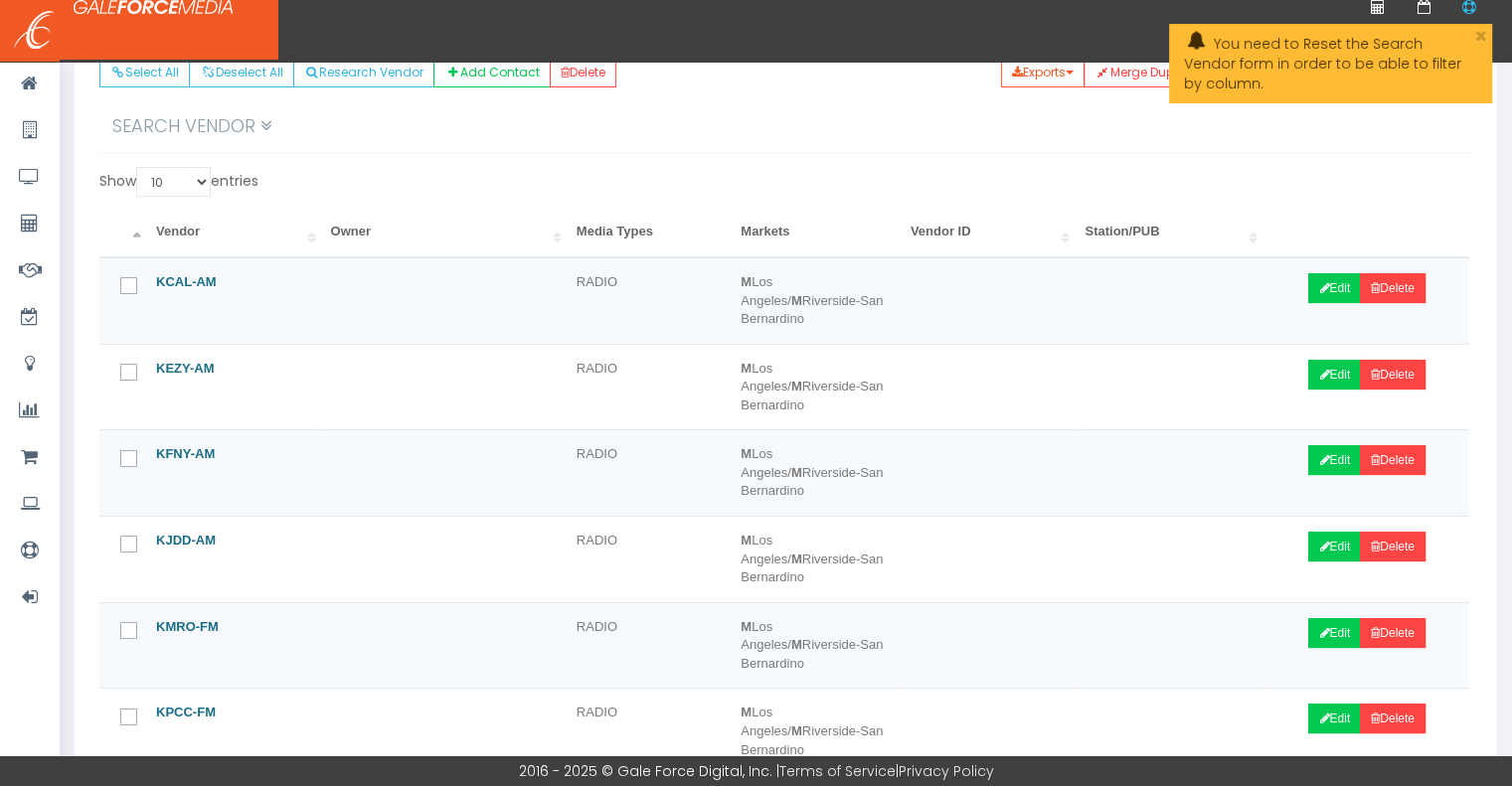 click on "Vendor" at bounding box center [236, 233] 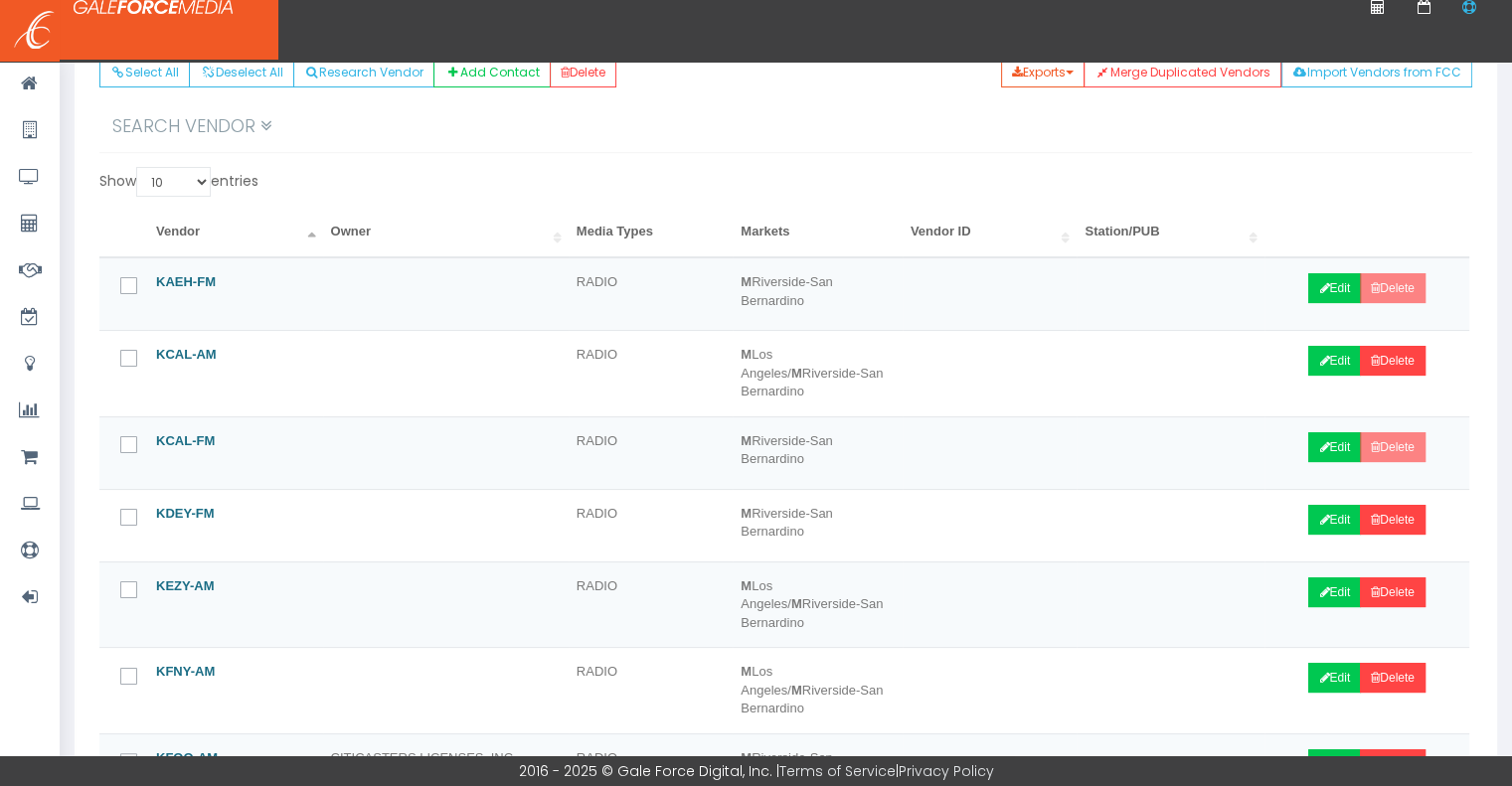 click on "Vendor" at bounding box center (236, 233) 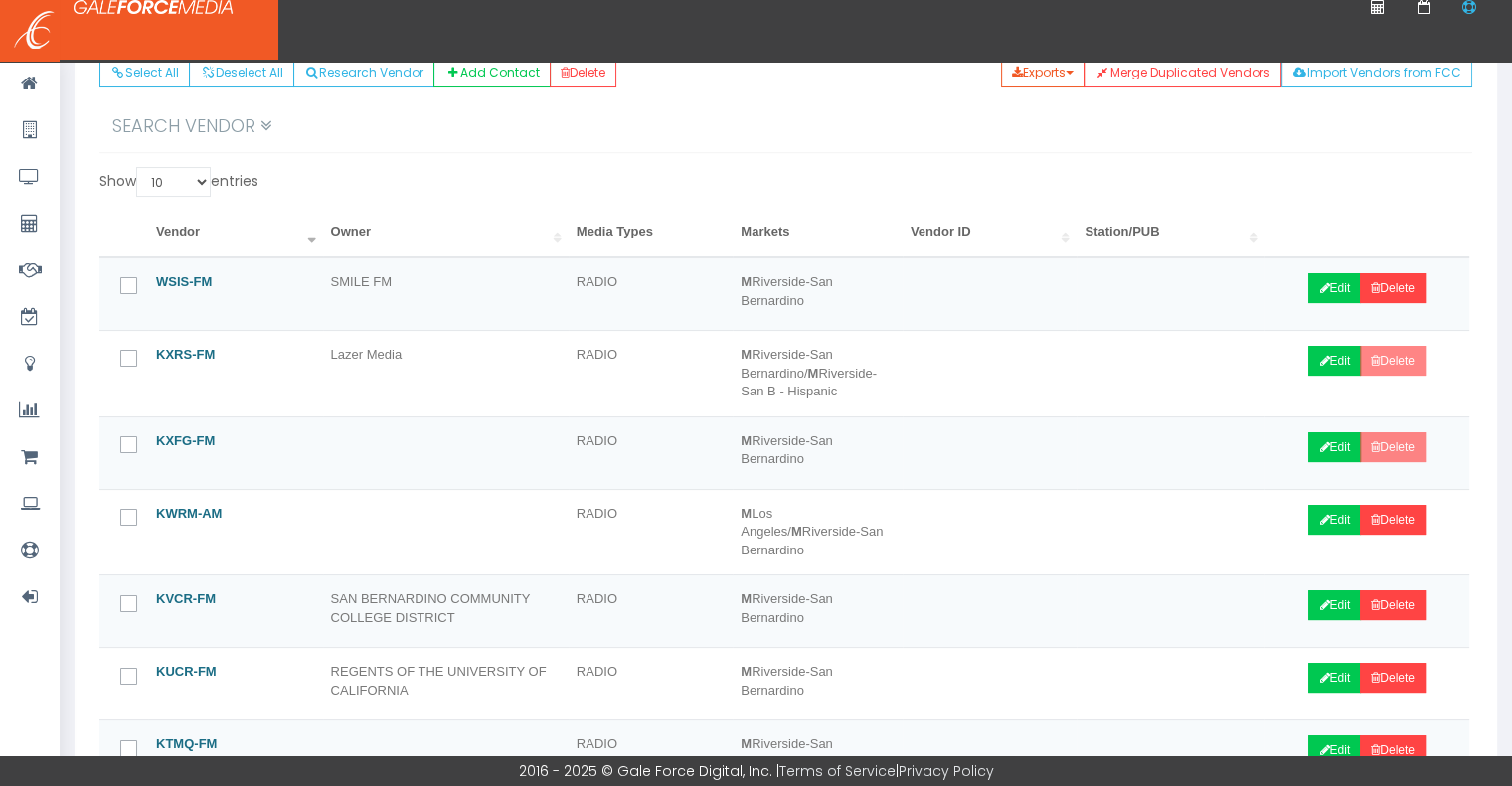 click on "Vendor" at bounding box center [236, 233] 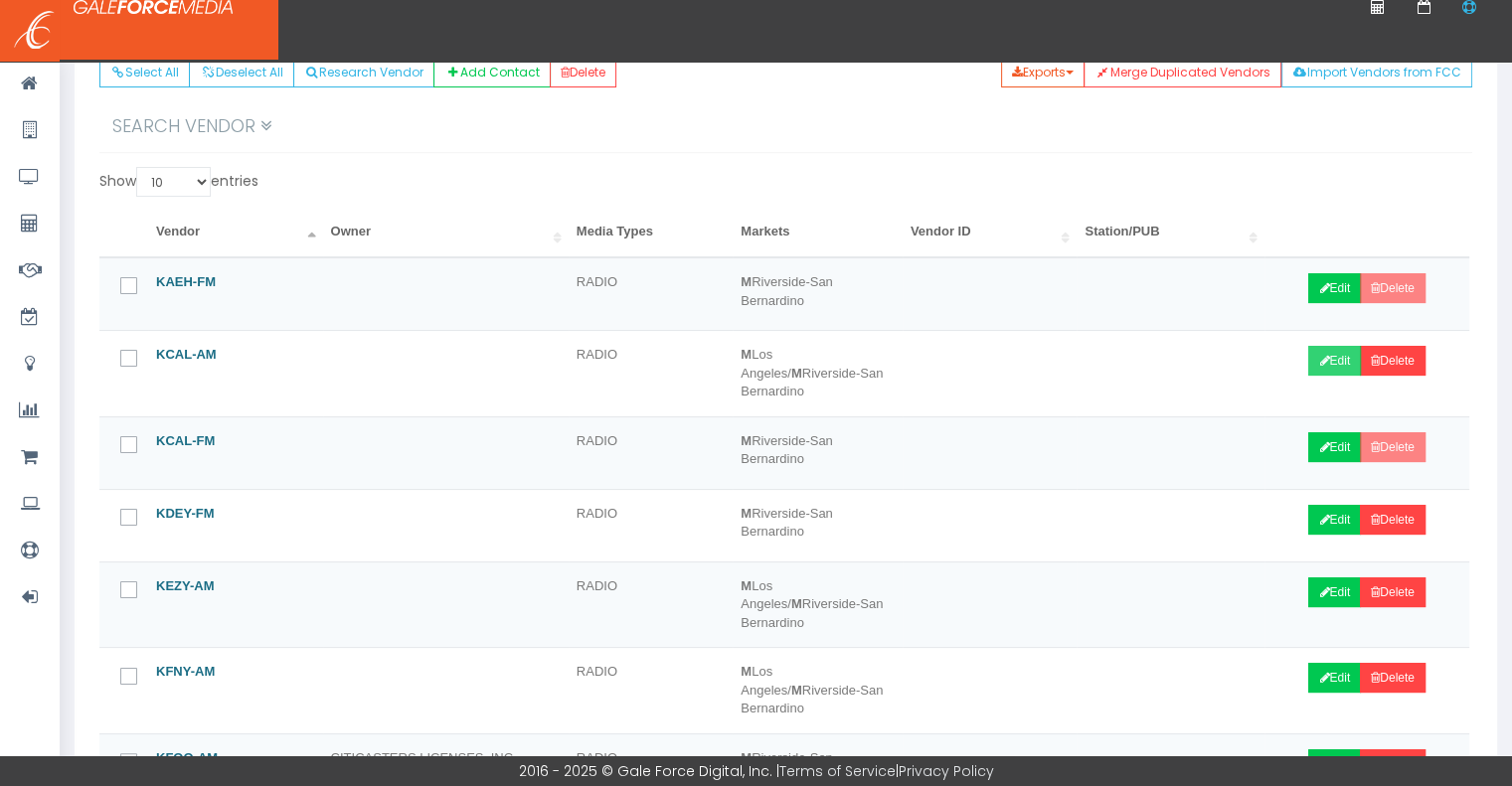 click on "Edit" at bounding box center (1334, 361) 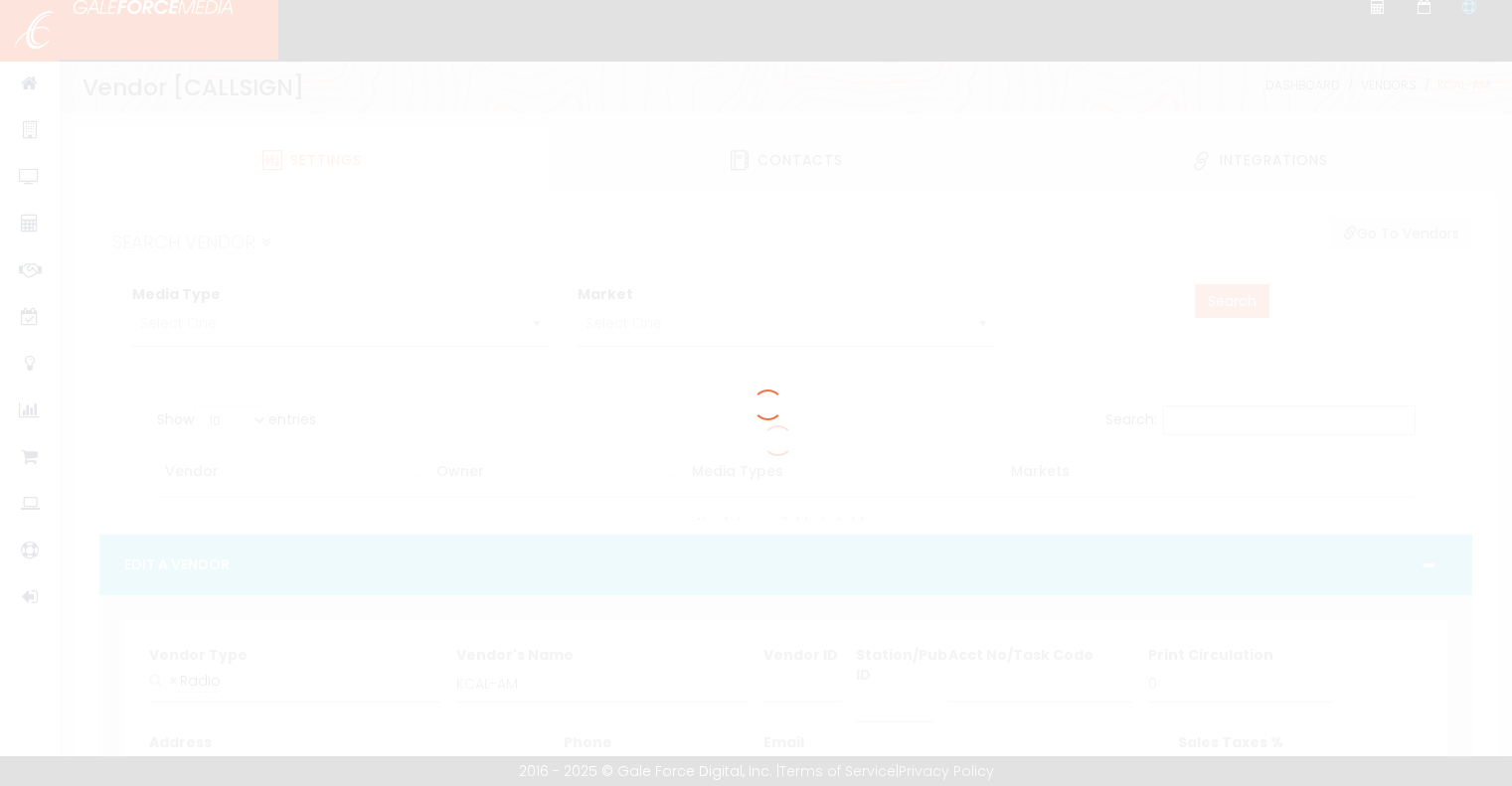 scroll, scrollTop: 0, scrollLeft: 0, axis: both 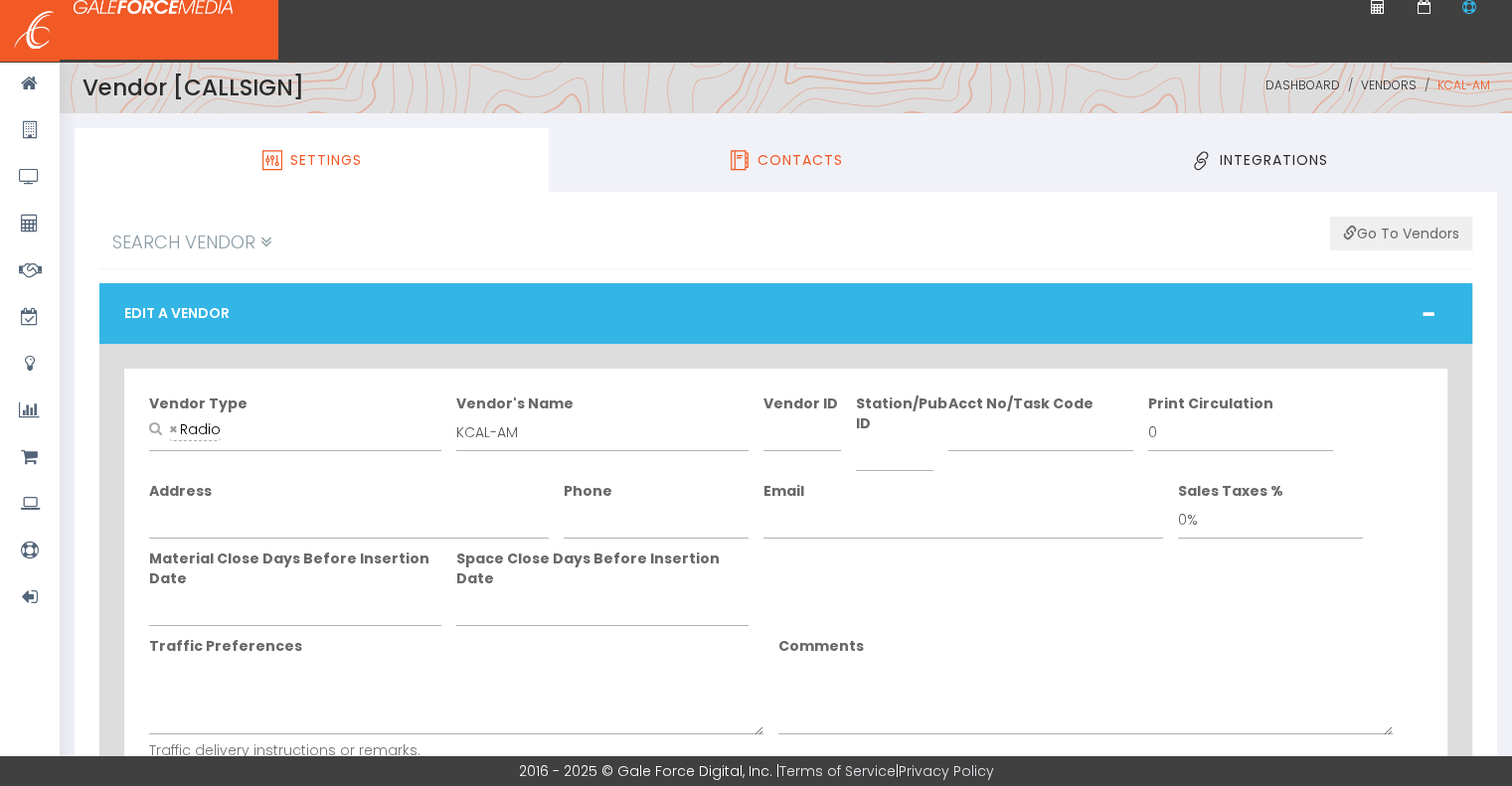 click on "Contacts" at bounding box center [800, 160] 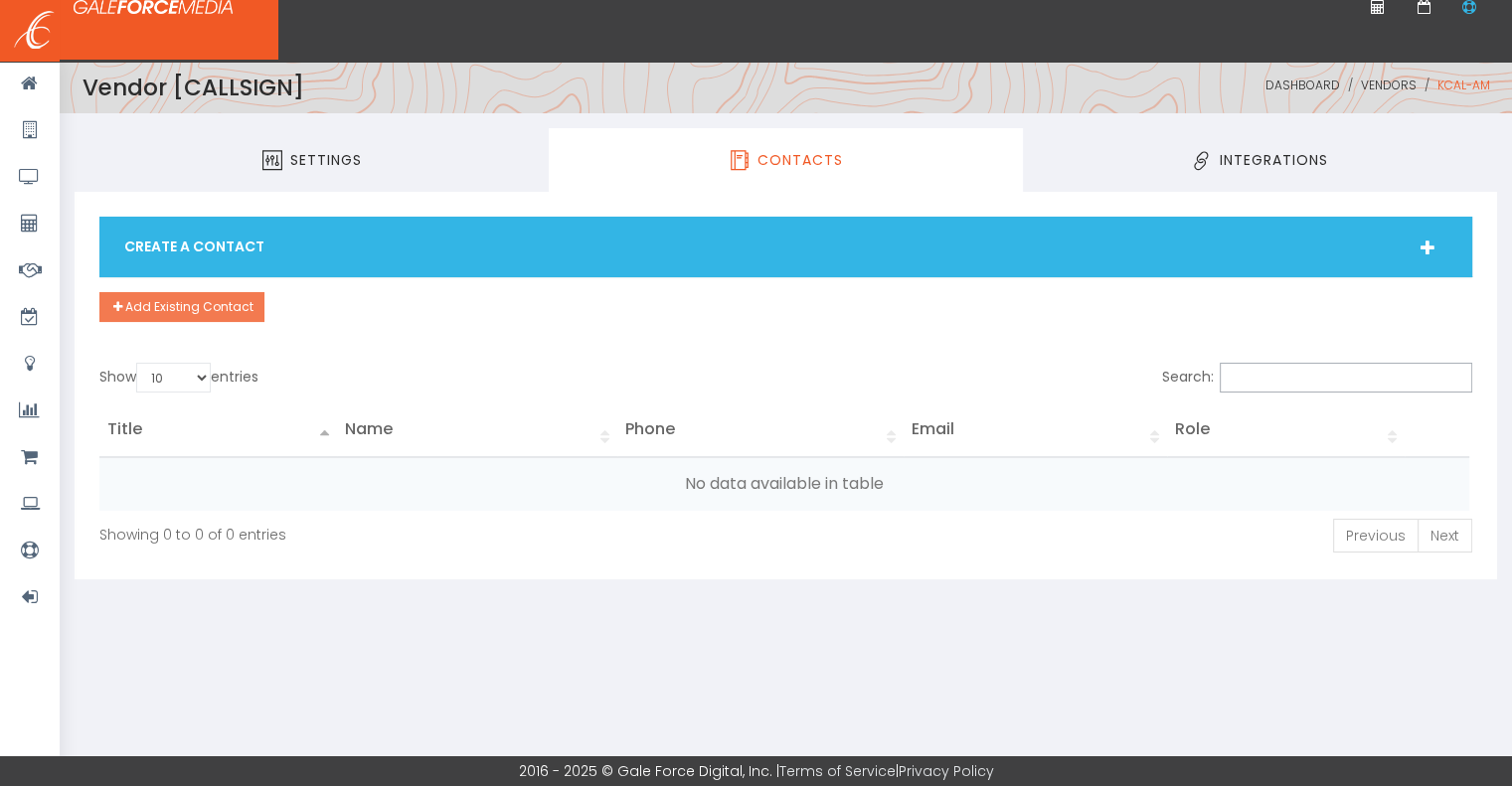 click on "Add Existing Contact" at bounding box center (182, 307) 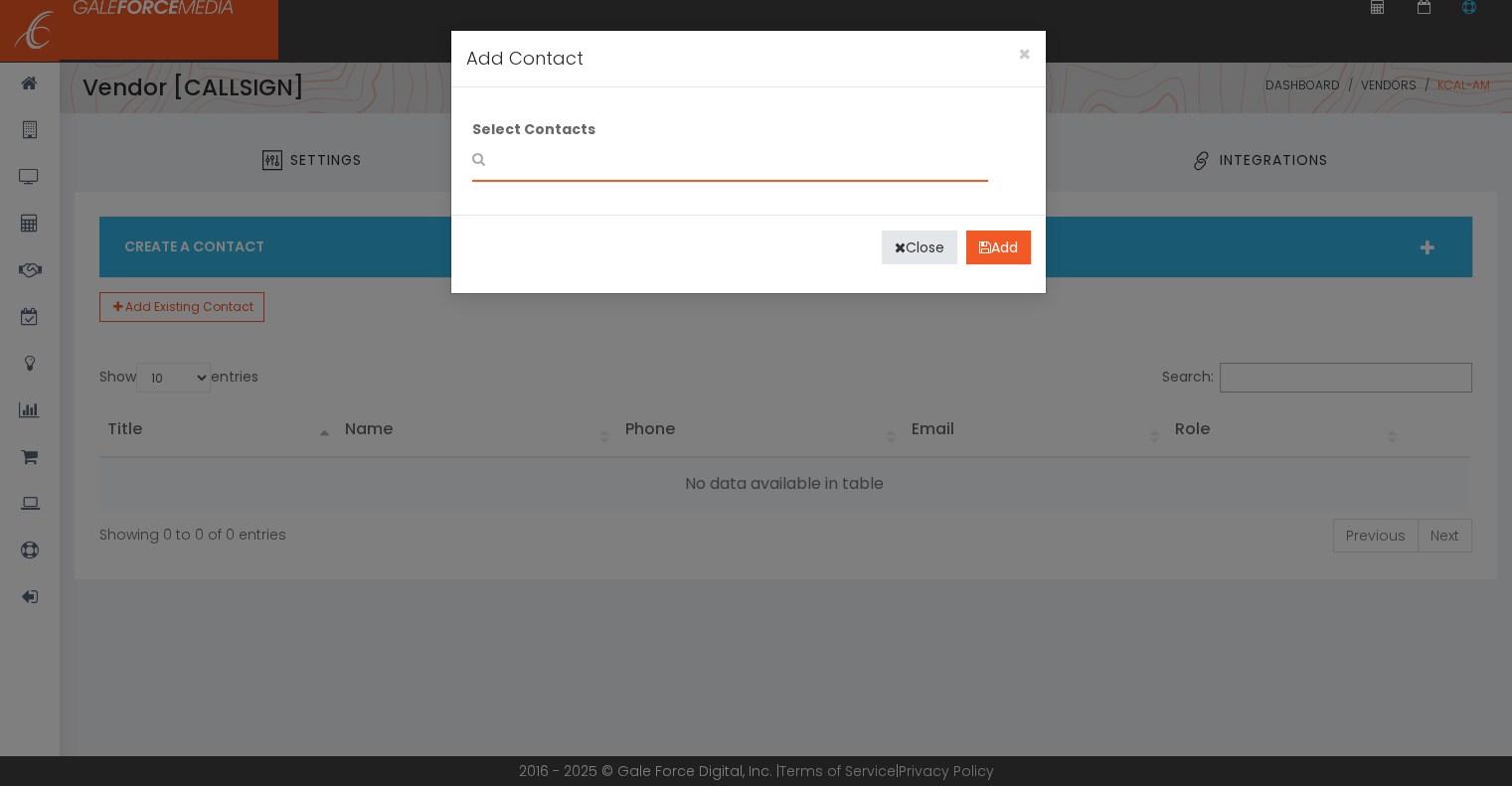 click at bounding box center [730, 163] 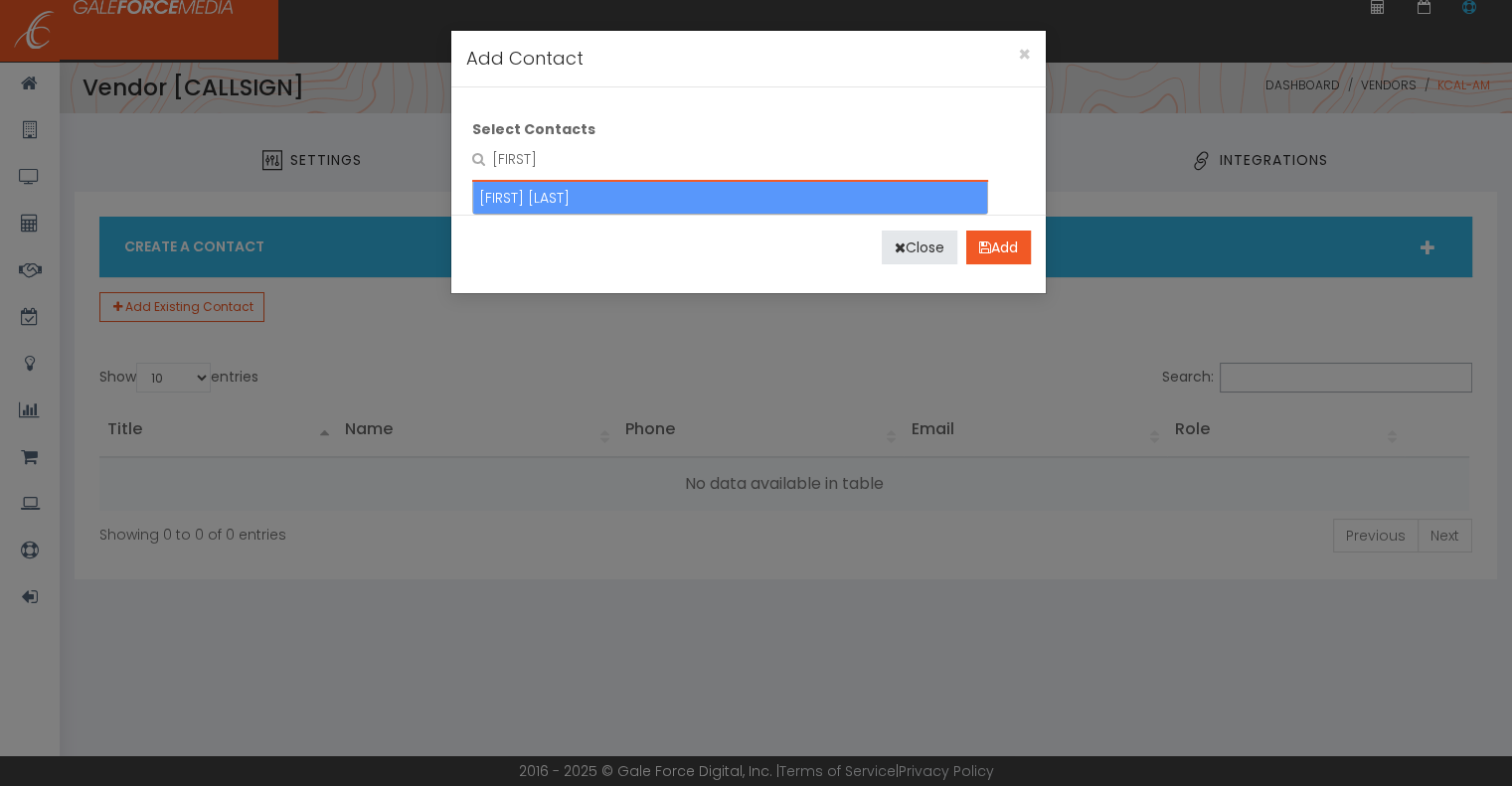 type on "[FIRST]" 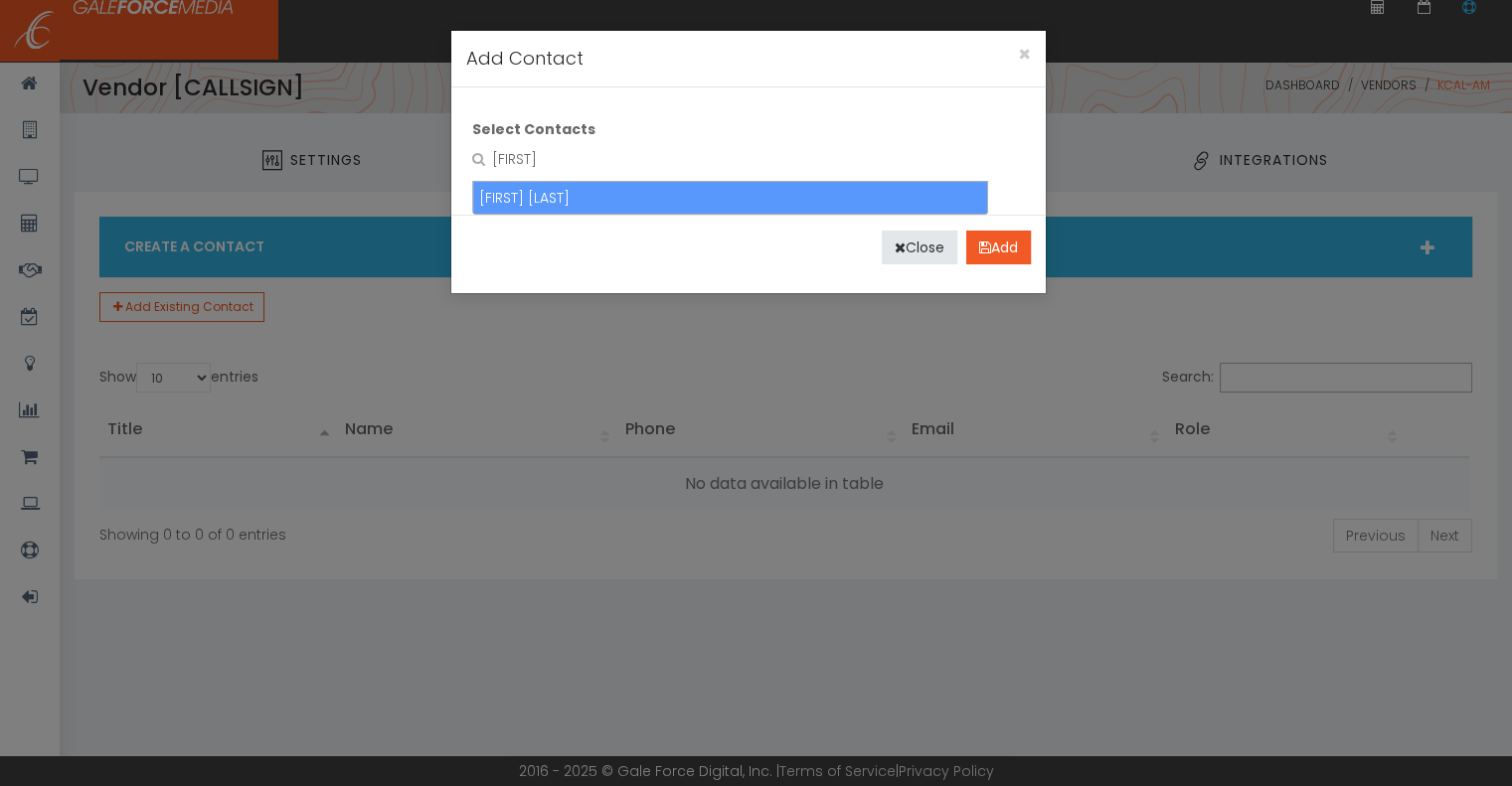 click on "[FIRST] [LAST]" at bounding box center (731, 198) 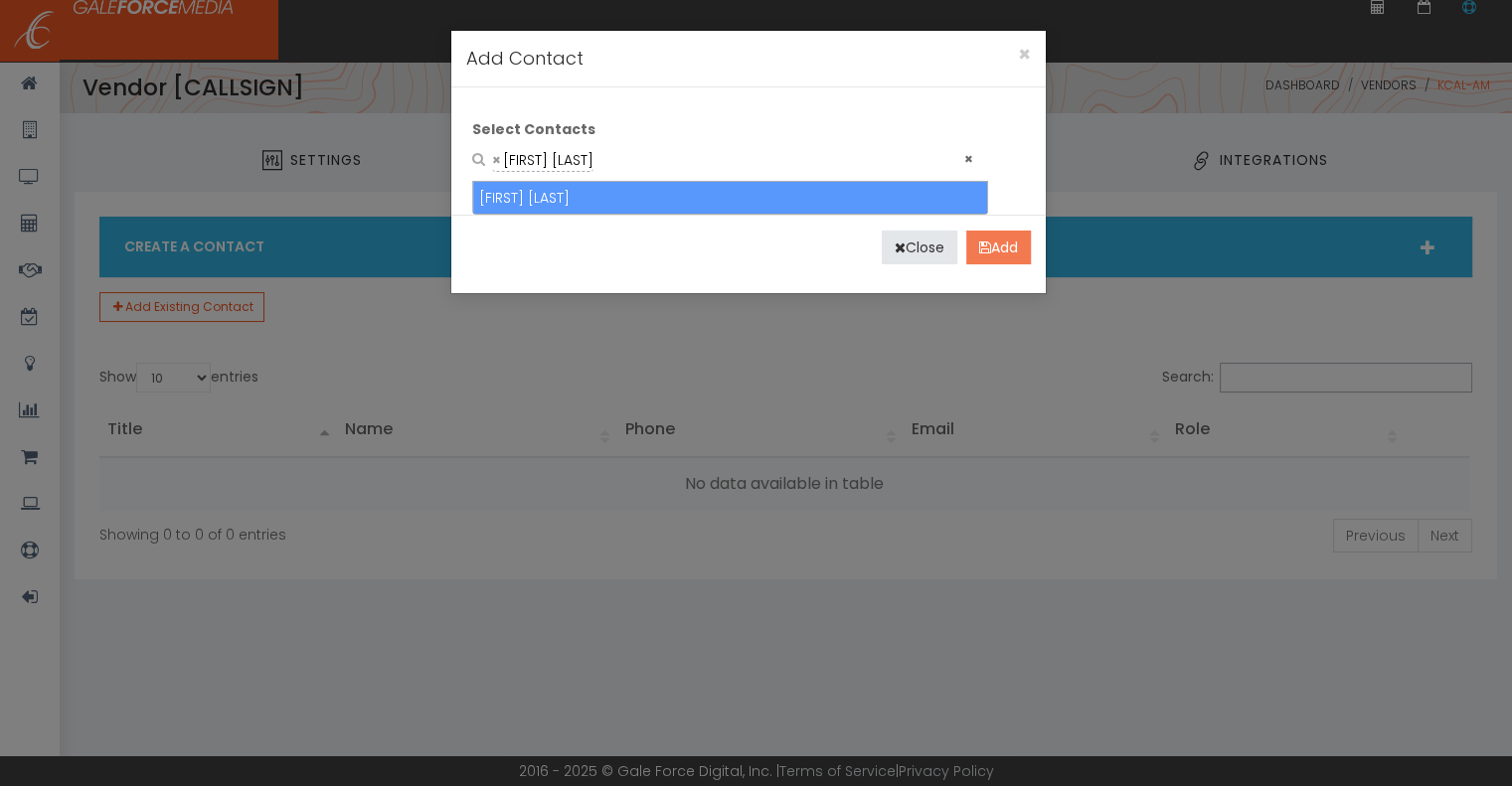 click at bounding box center (985, 247) 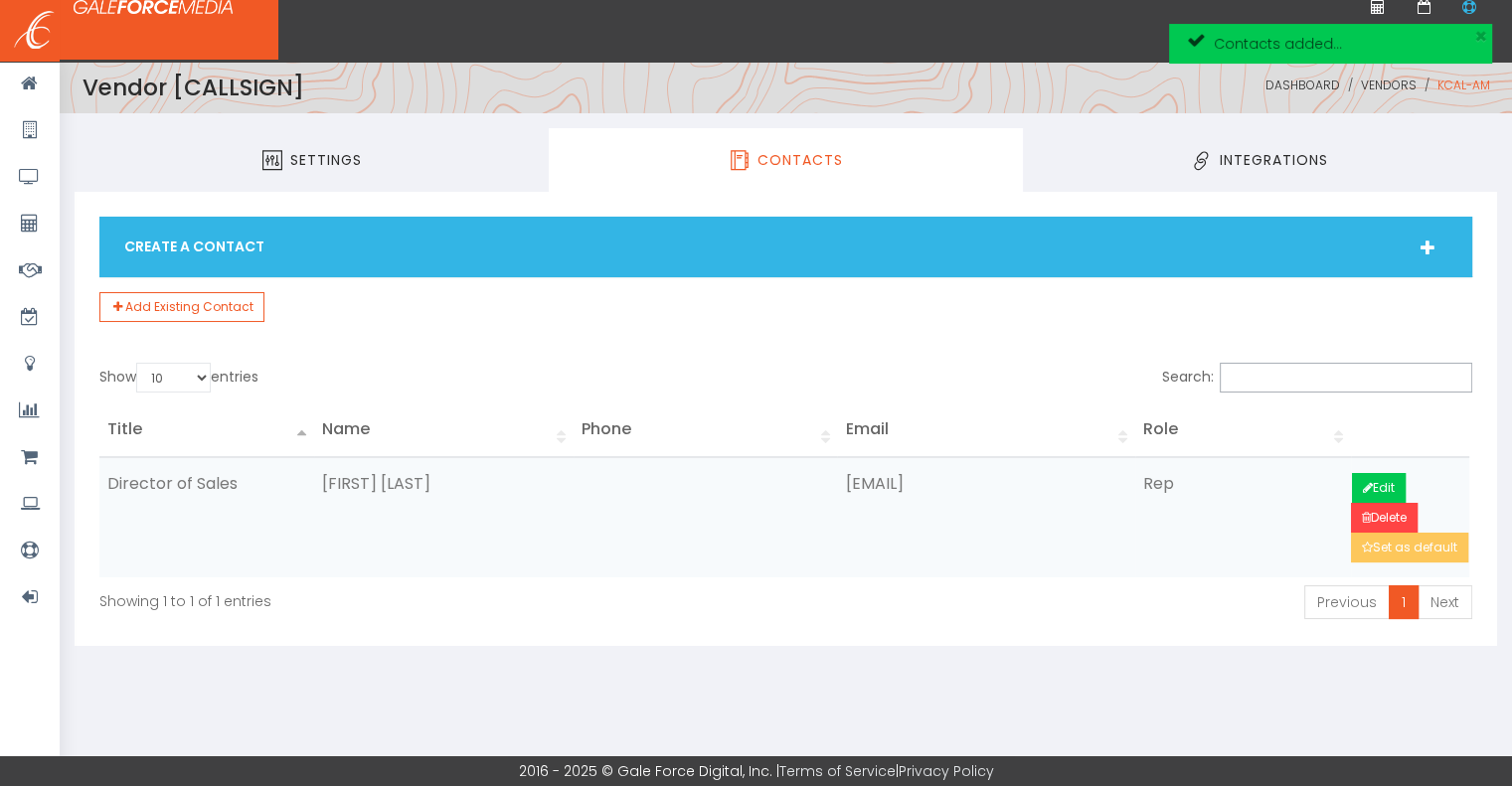 click on "Set as default" at bounding box center (1410, 548) 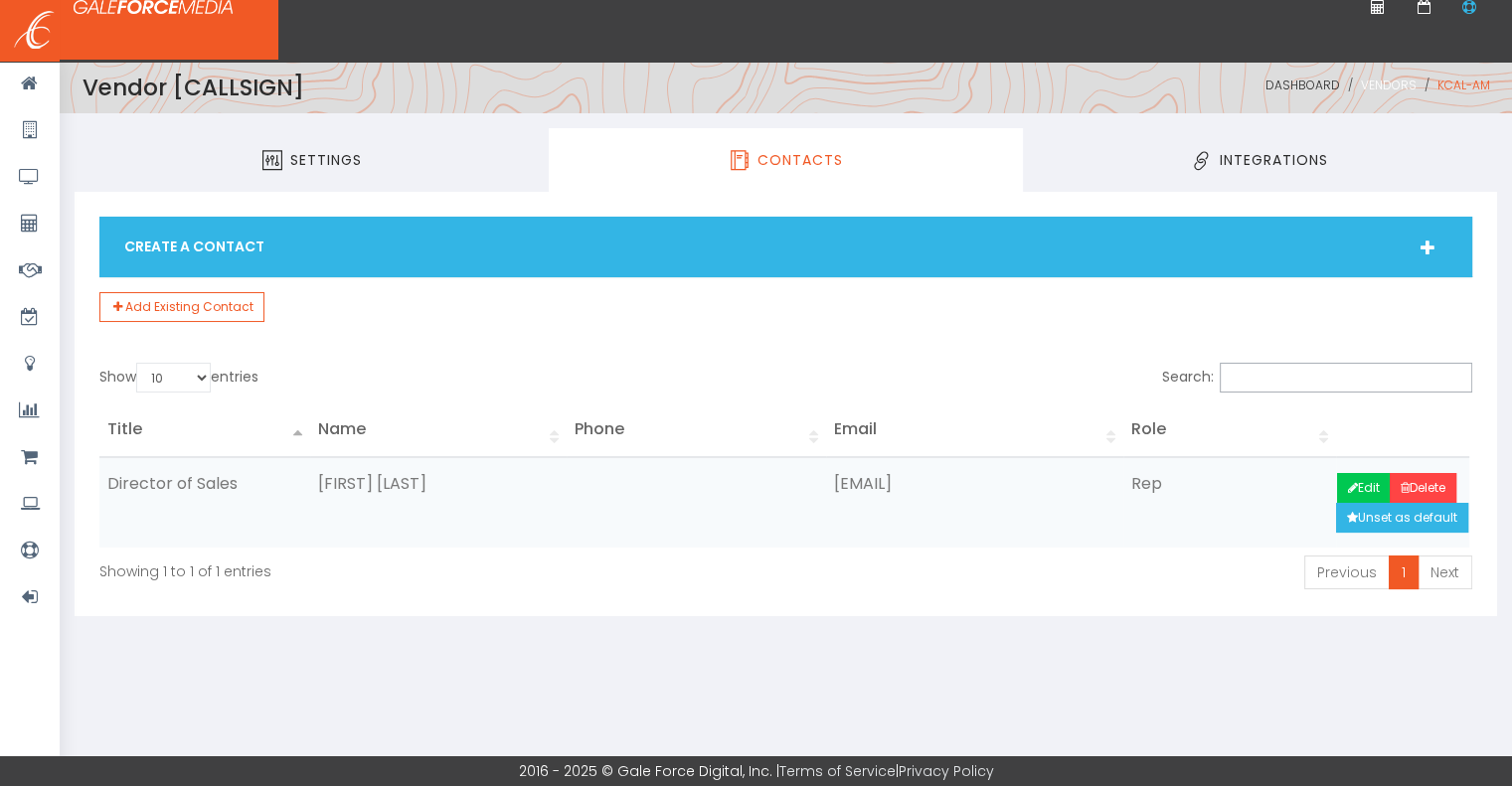 click on "Vendors" at bounding box center (1389, 84) 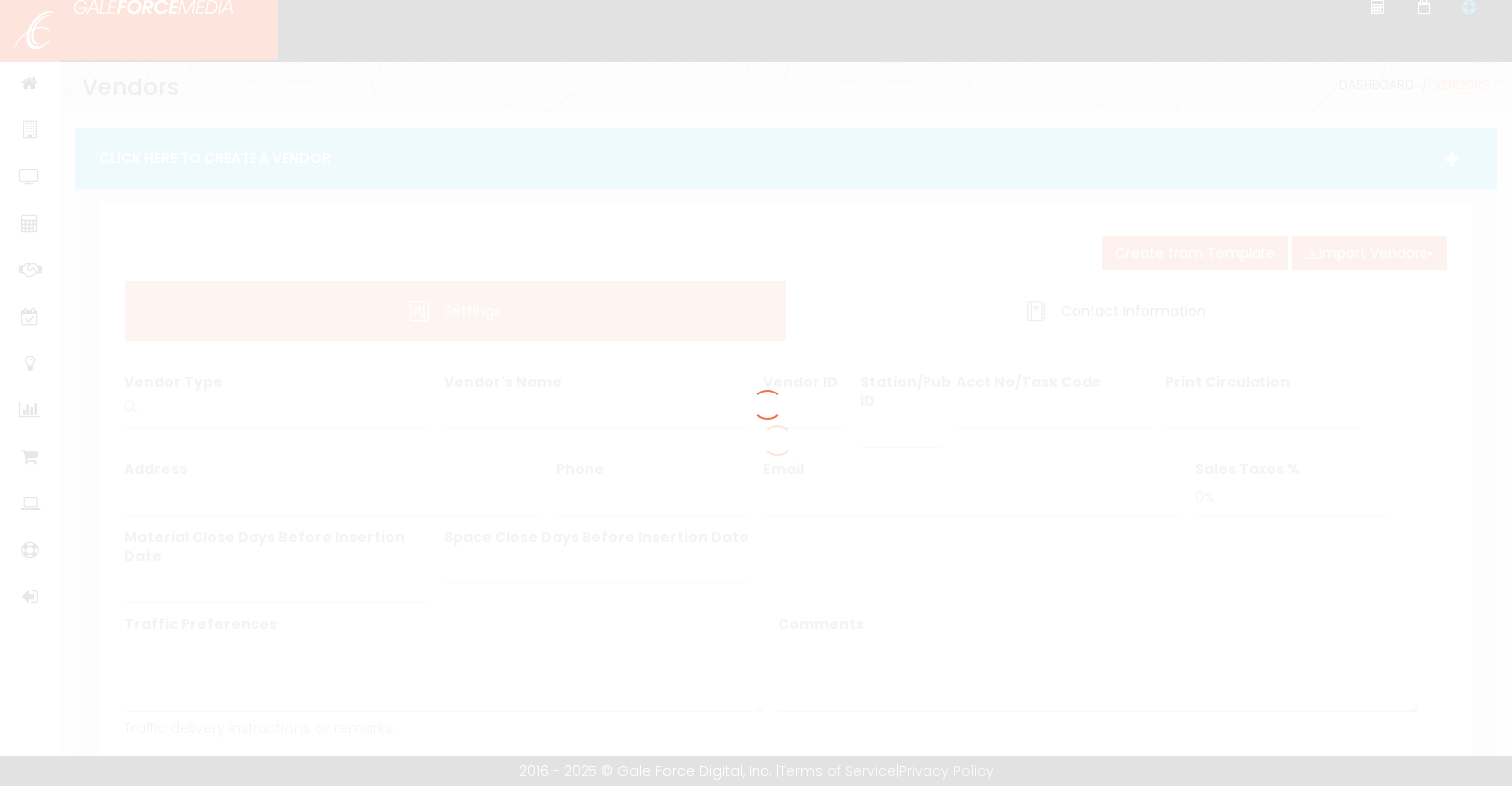 scroll, scrollTop: 0, scrollLeft: 0, axis: both 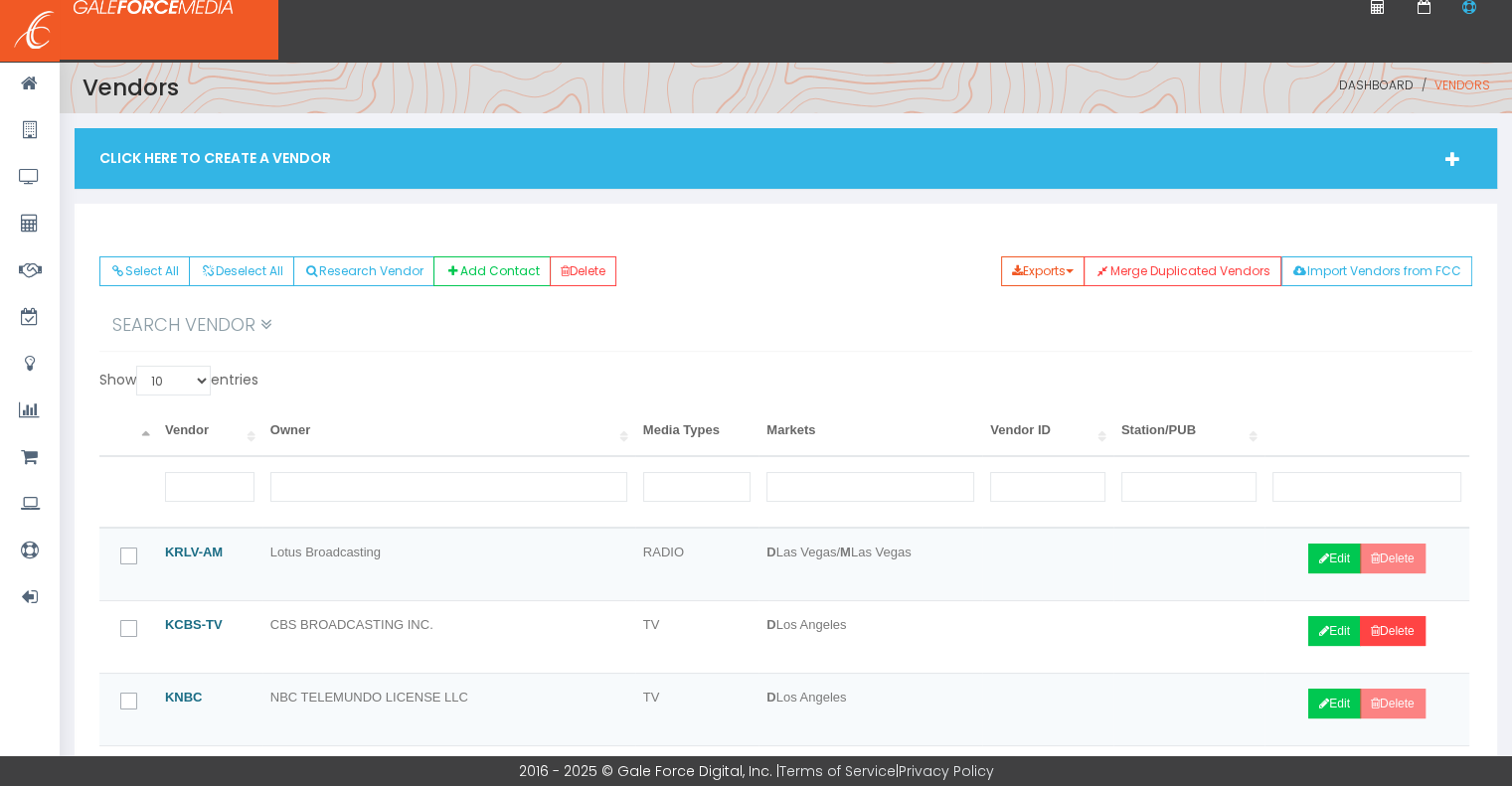 click at bounding box center (266, 325) 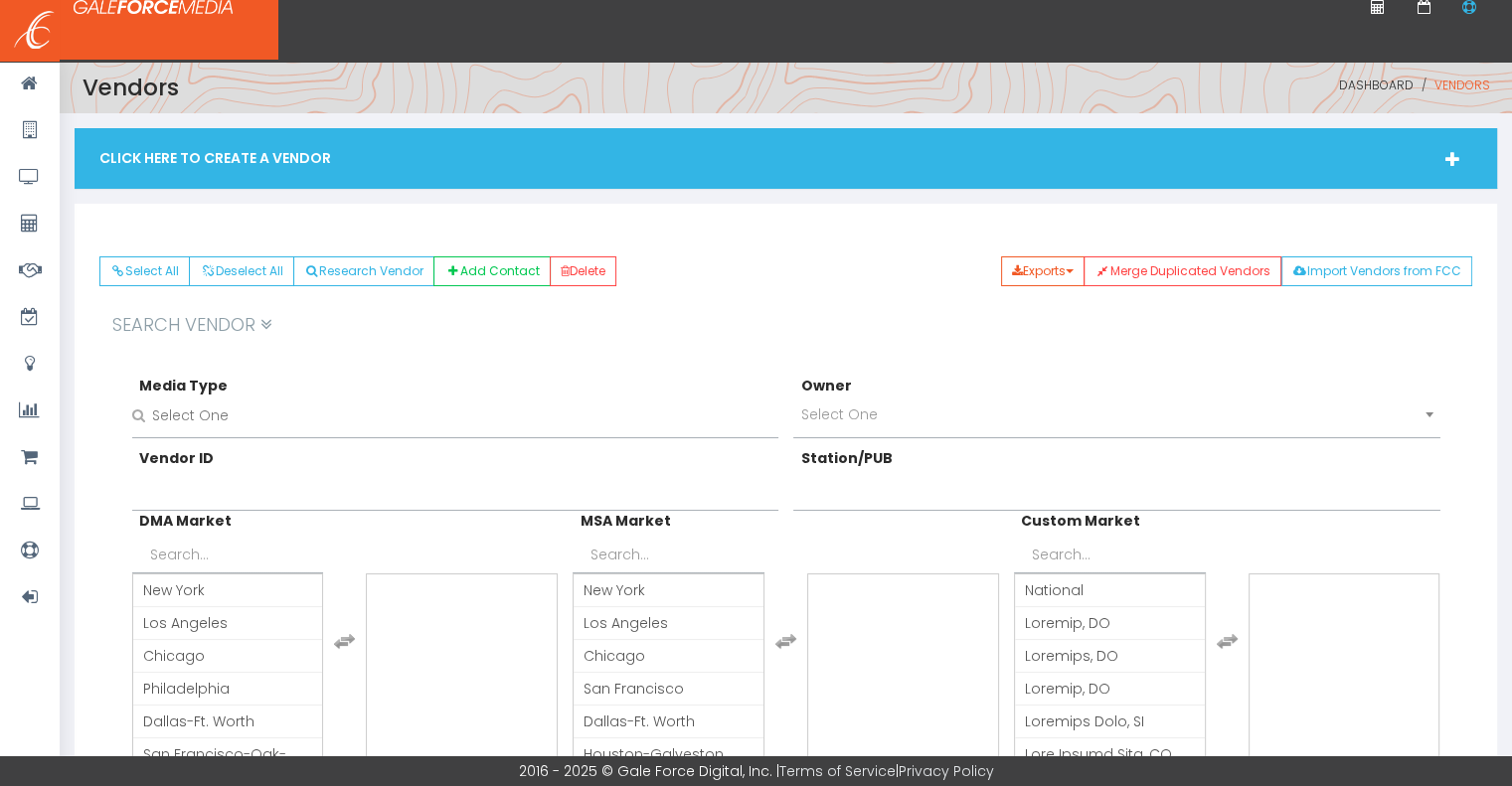 click at bounding box center (475, 415) 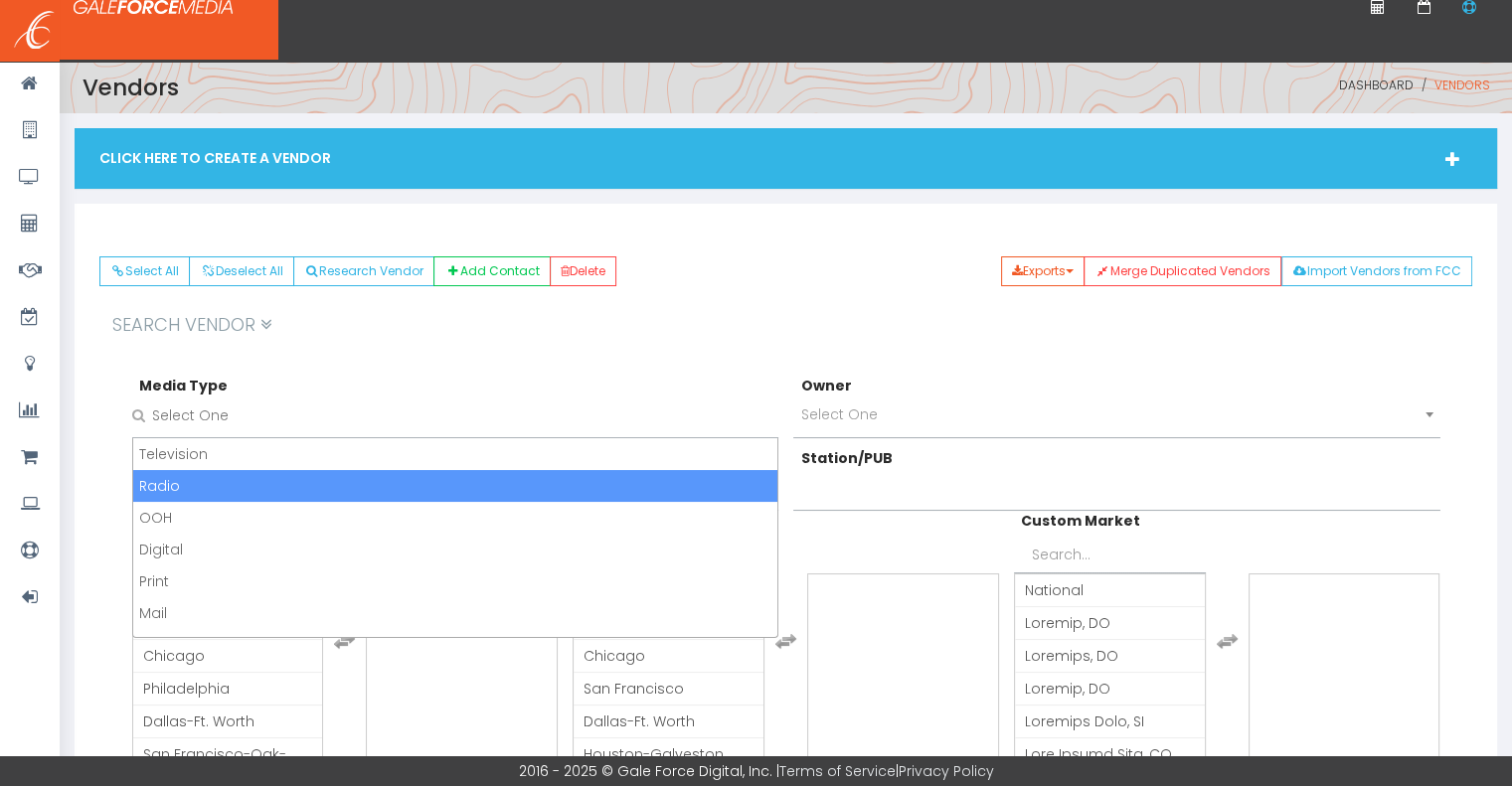 click on "Radio" at bounding box center (455, 486) 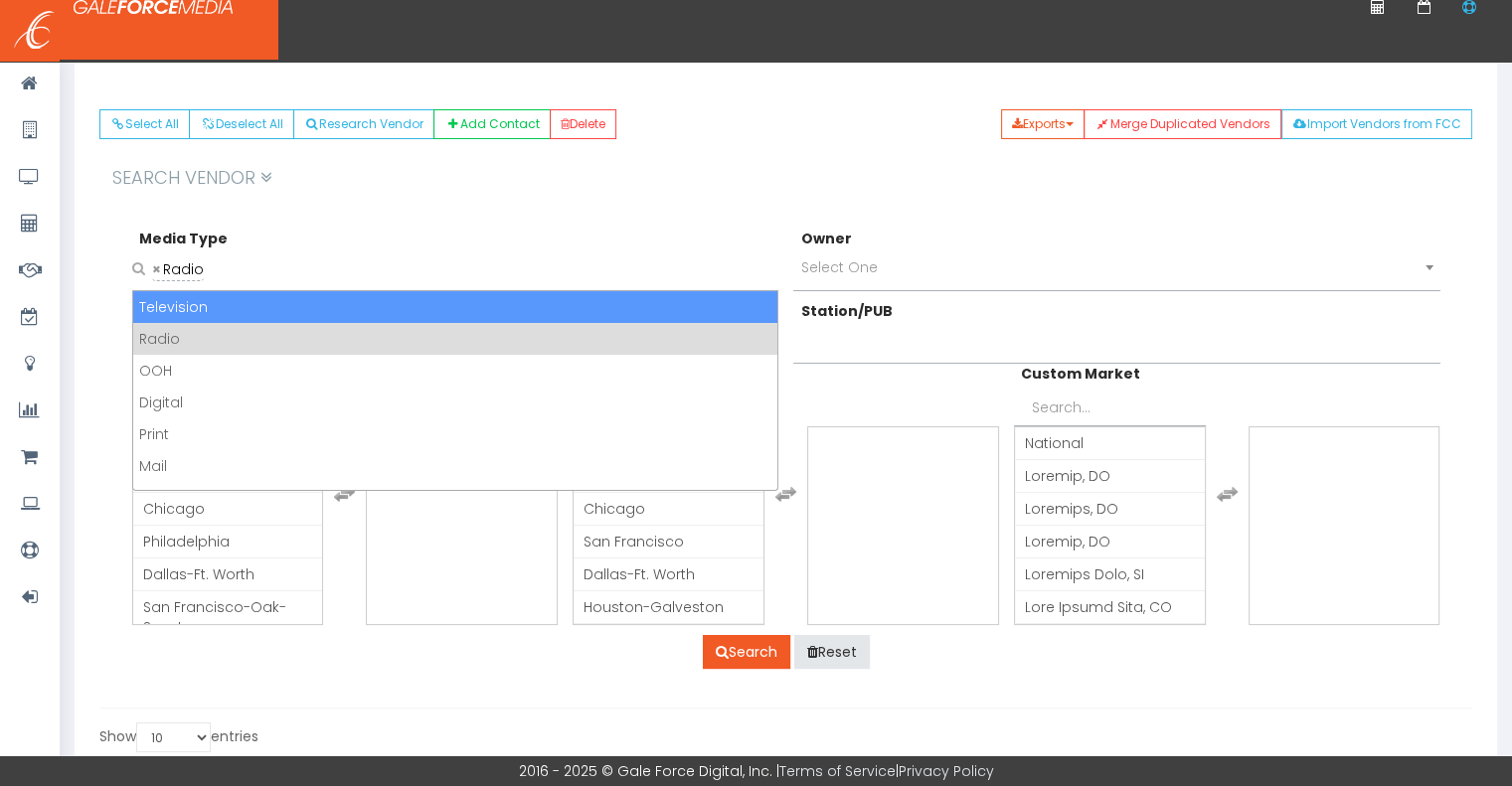 scroll, scrollTop: 397, scrollLeft: 0, axis: vertical 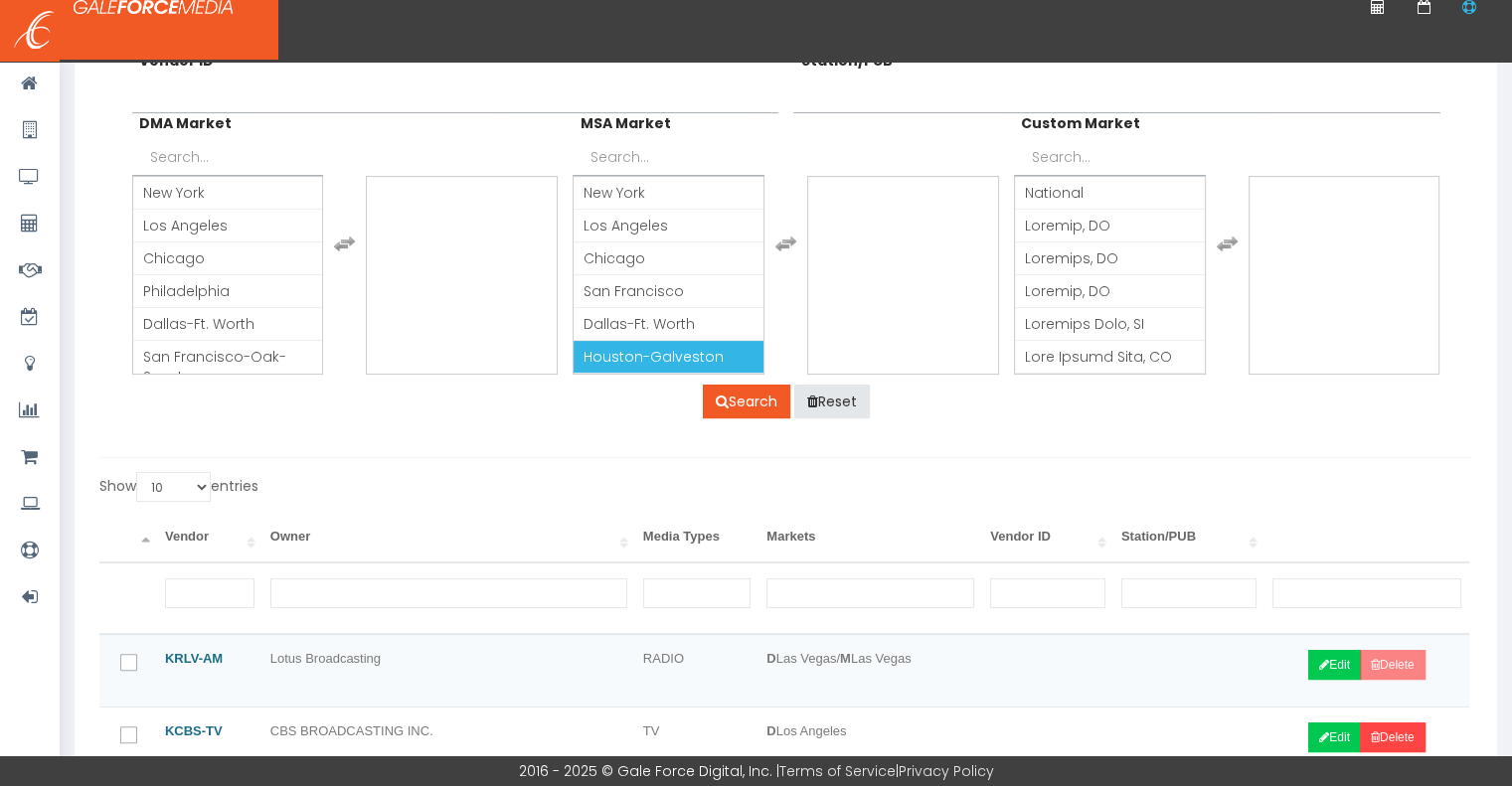 click on "Search
Reset" at bounding box center [786, 401] 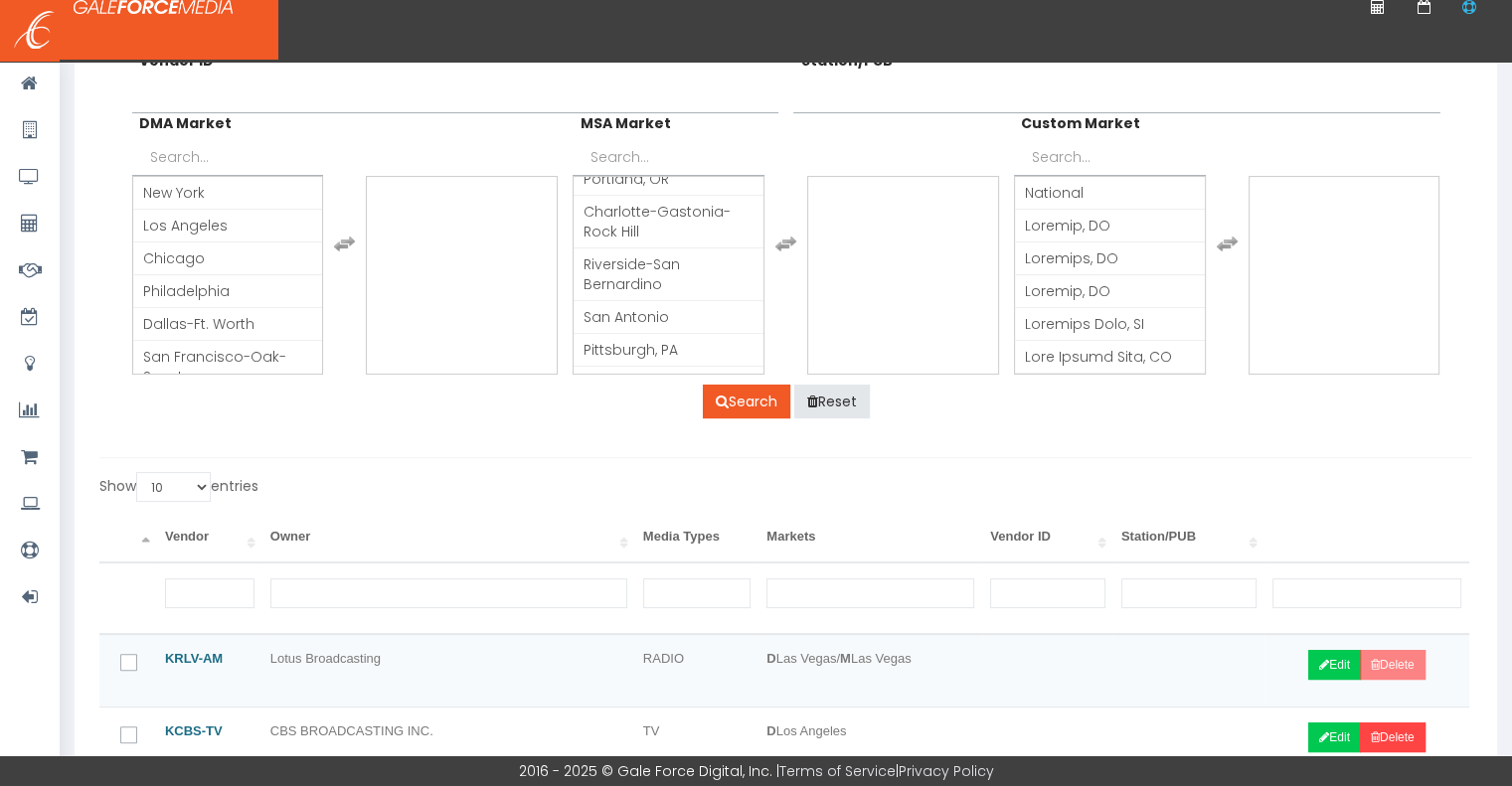 scroll, scrollTop: 894, scrollLeft: 0, axis: vertical 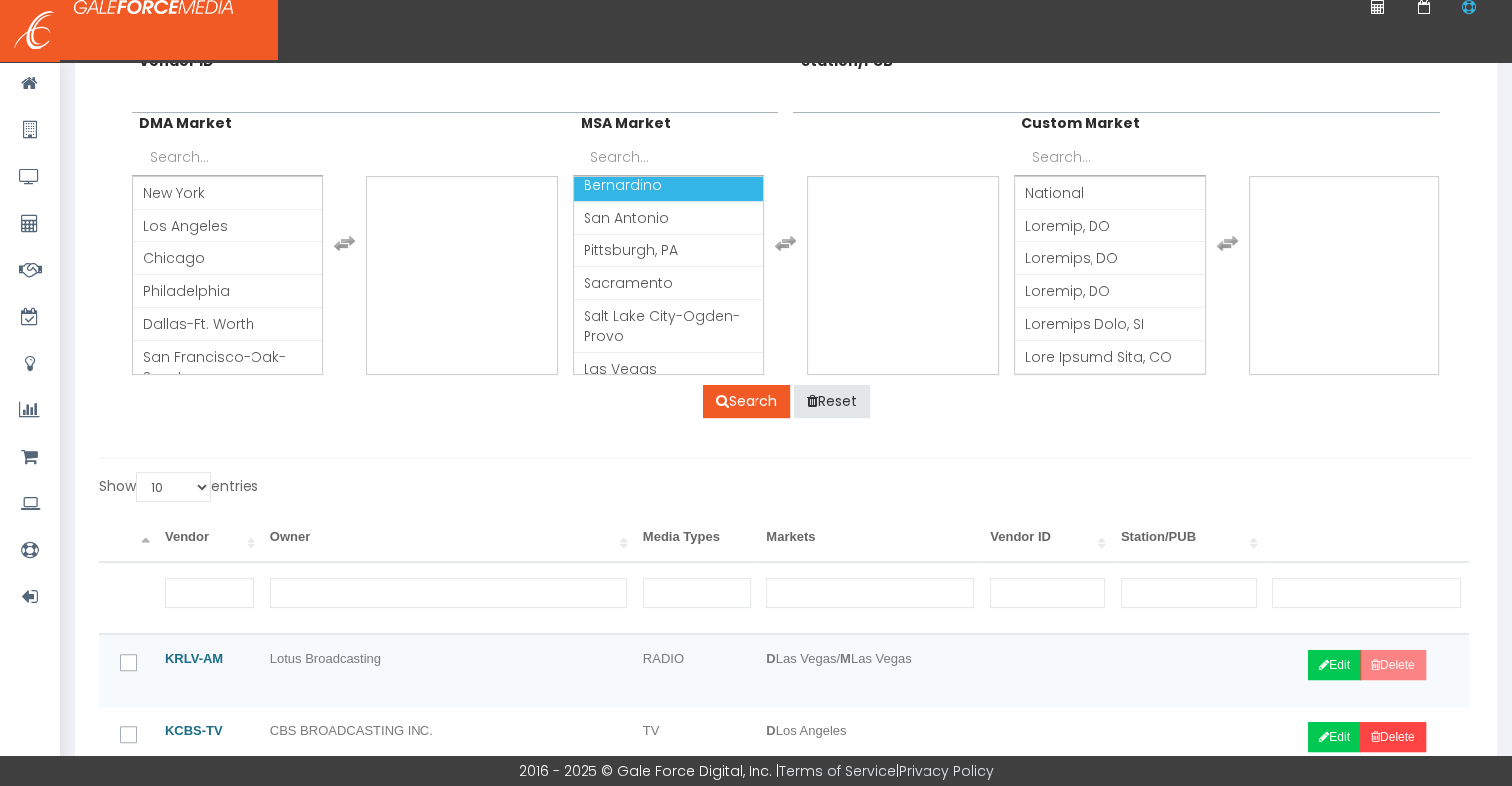 click on "Riverside-San Bernardino" at bounding box center [668, 175] 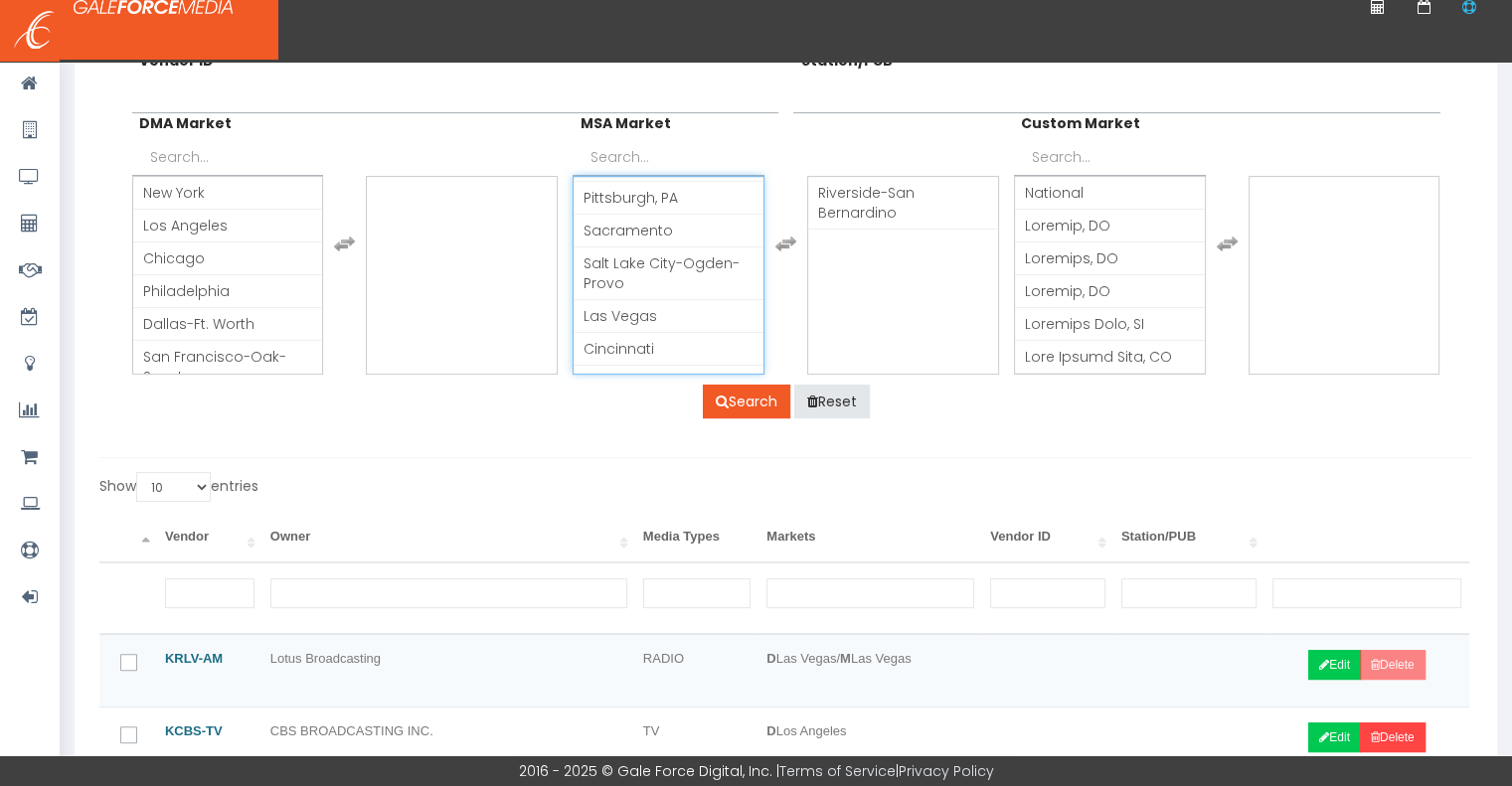 scroll, scrollTop: 842, scrollLeft: 0, axis: vertical 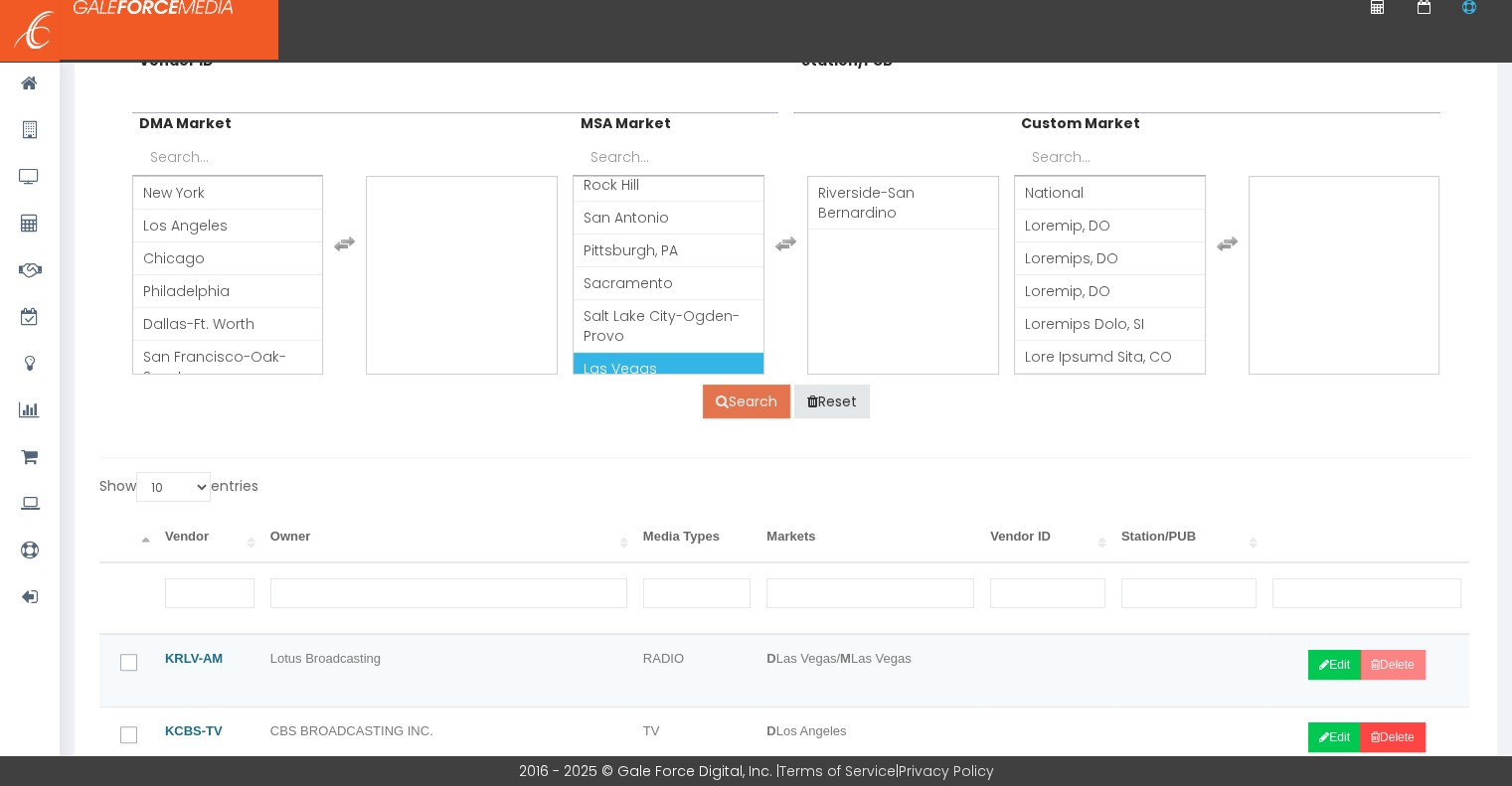 click on "Search" at bounding box center [747, 401] 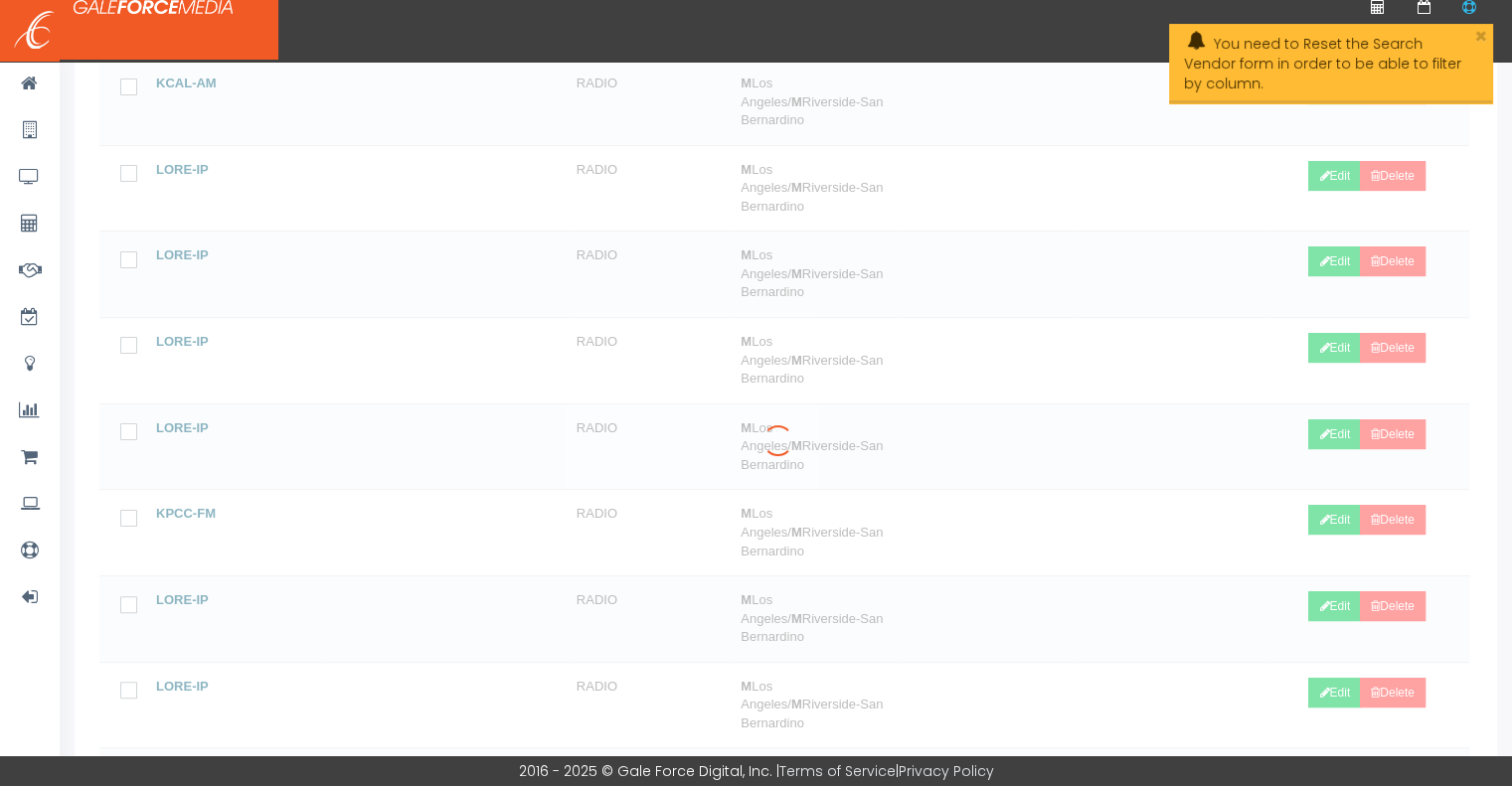 scroll, scrollTop: 300, scrollLeft: 0, axis: vertical 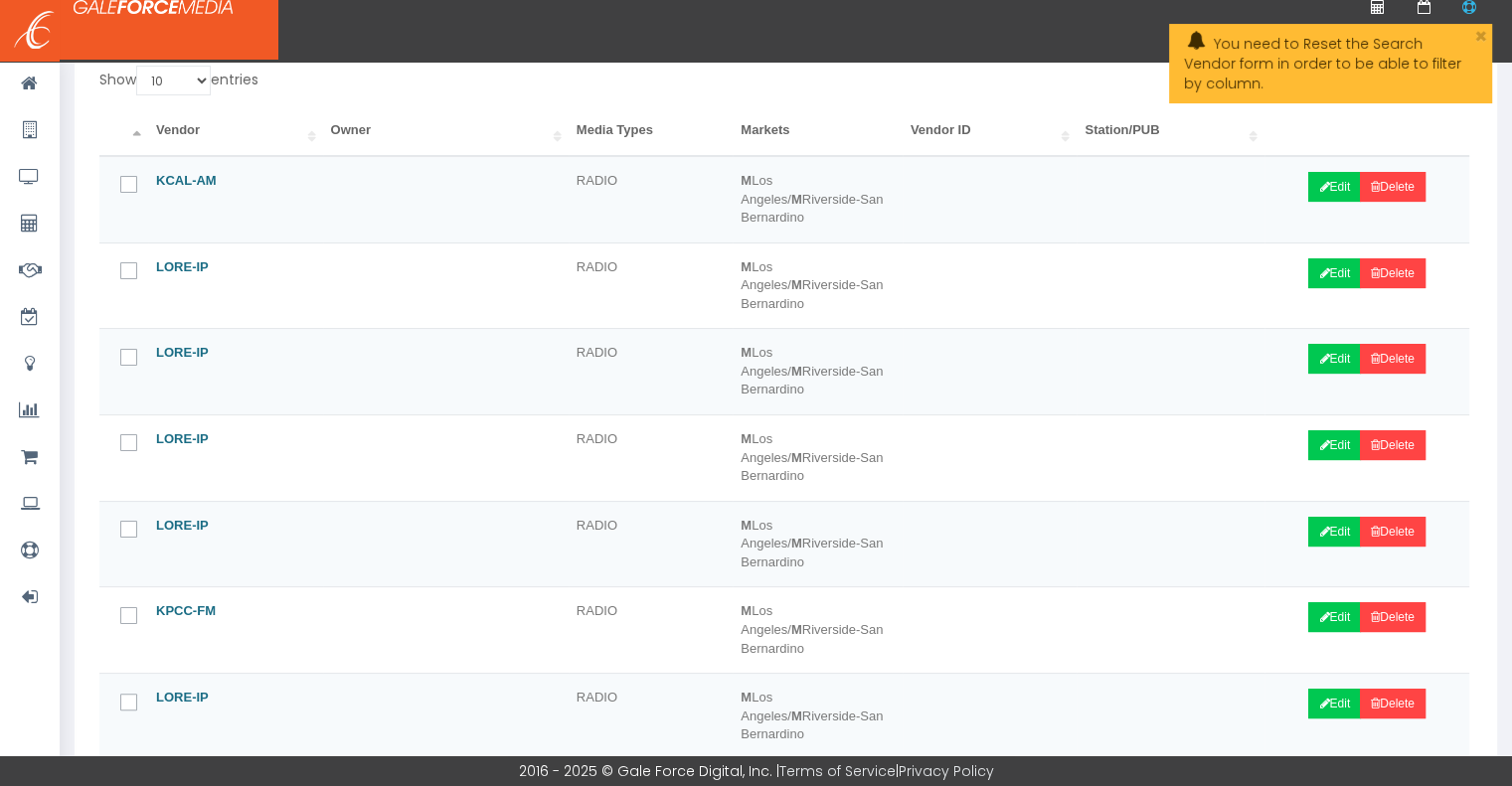 click on "Vendor" at bounding box center (236, 131) 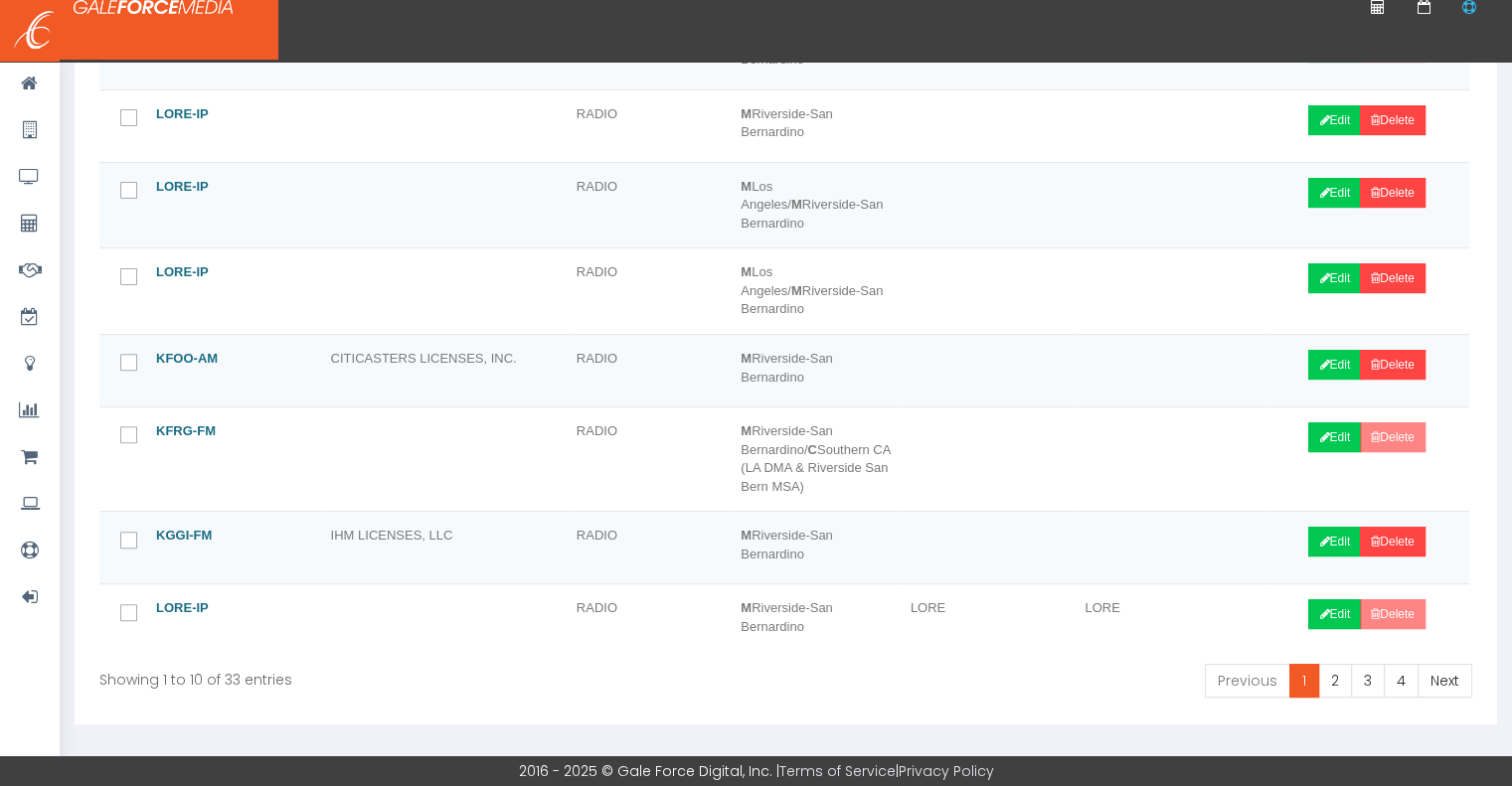 scroll, scrollTop: 641, scrollLeft: 0, axis: vertical 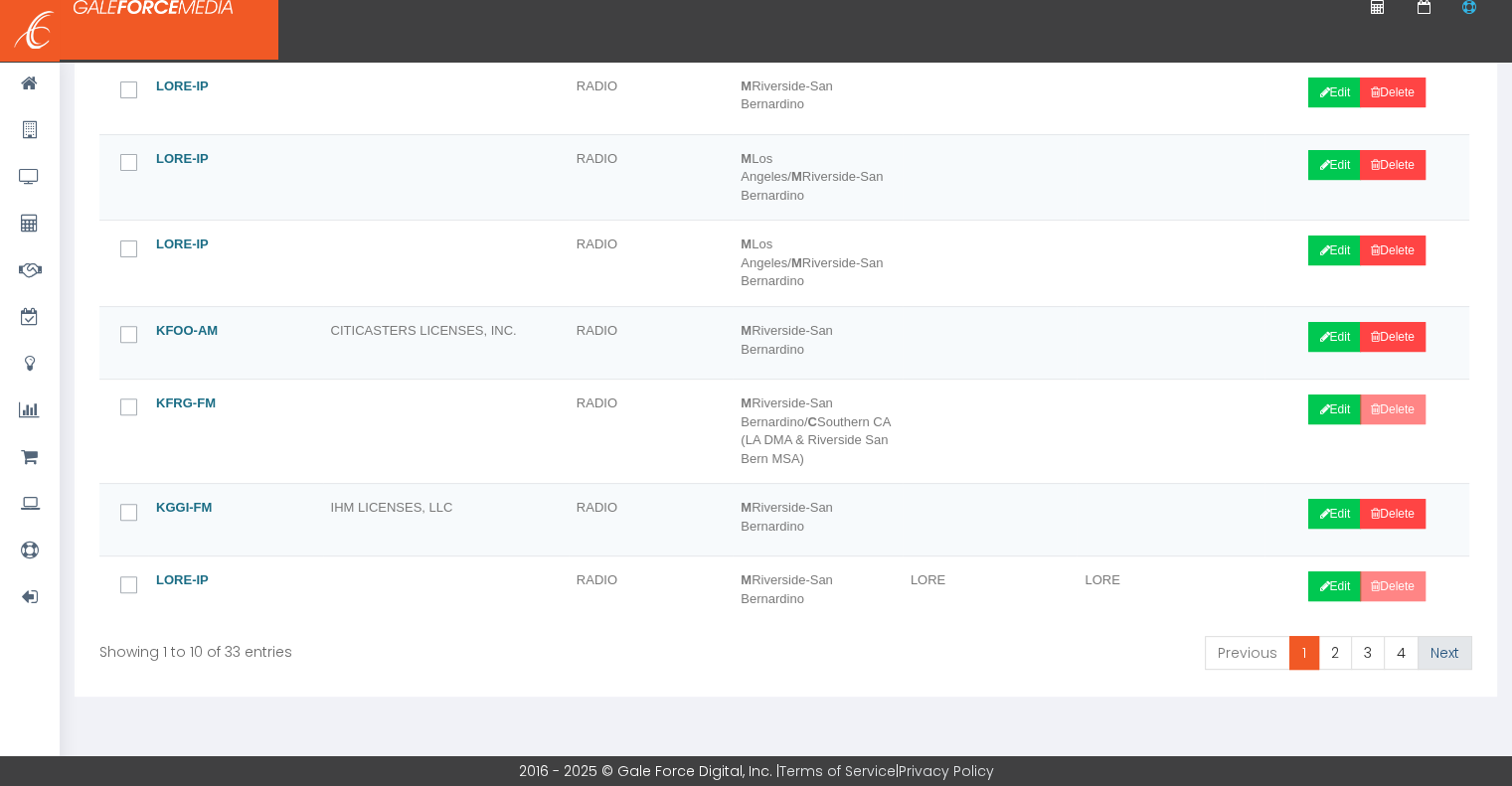 click on "Next" at bounding box center [1444, 653] 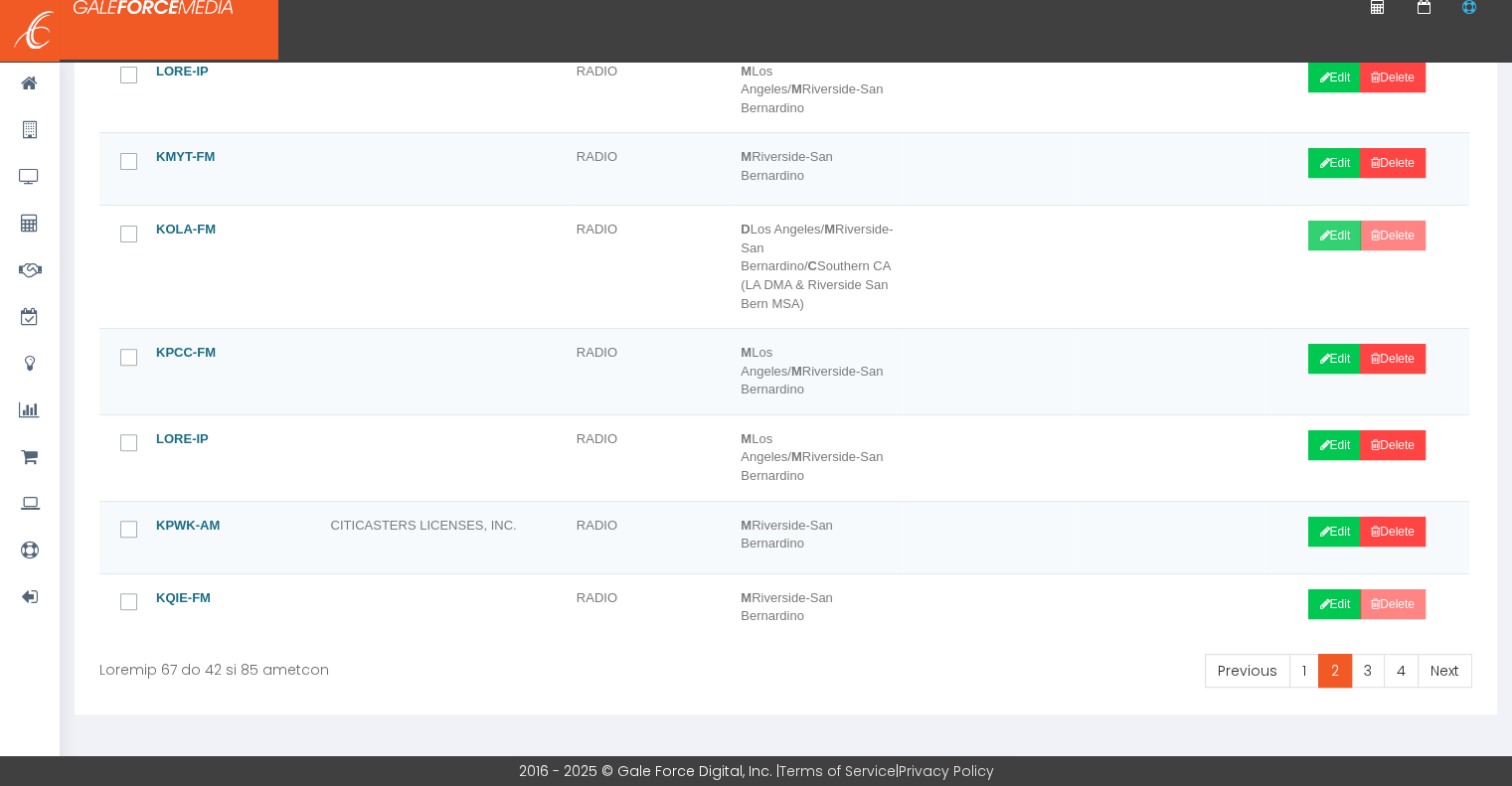 click on "Edit" at bounding box center (1334, 236) 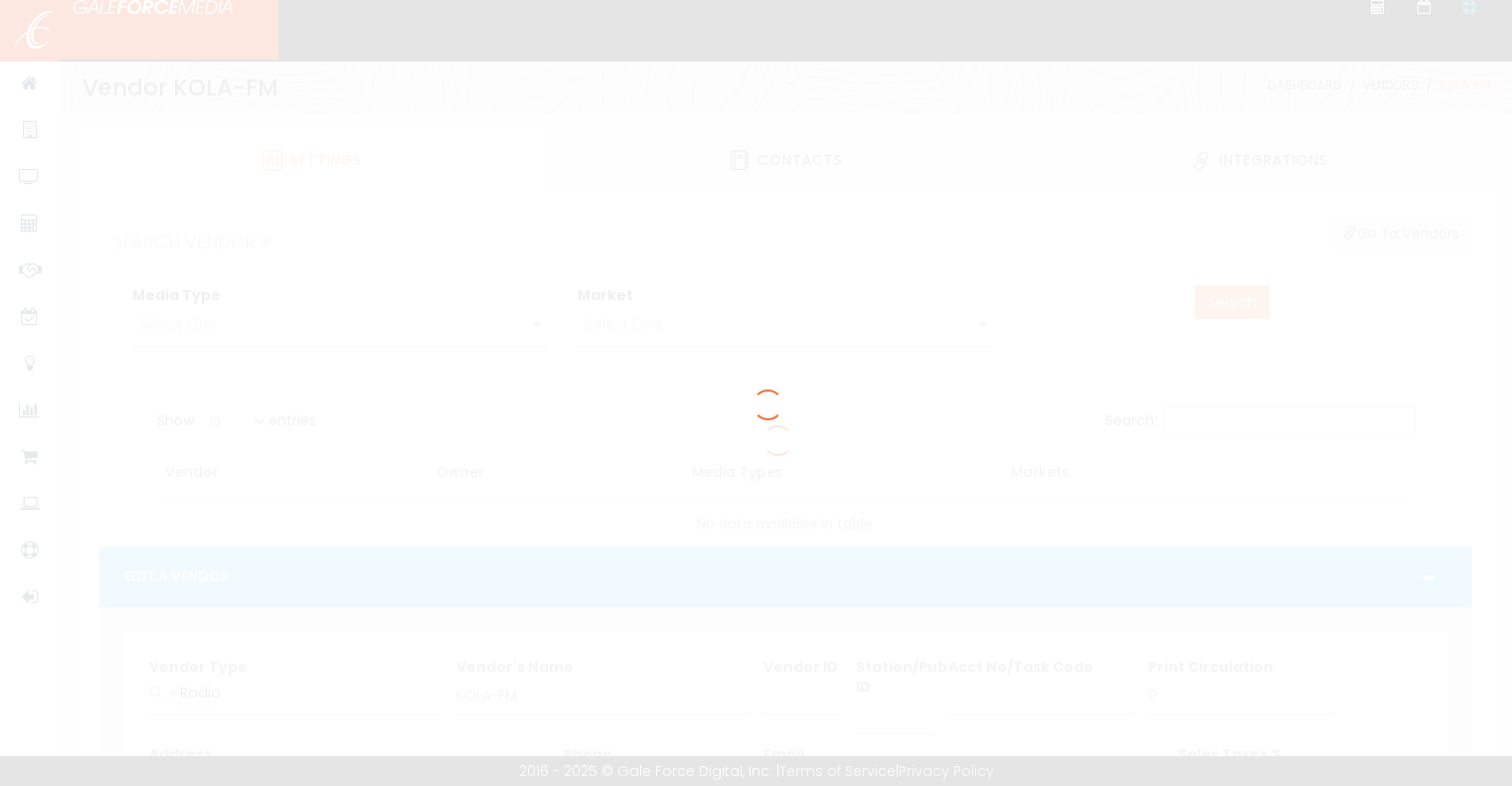 scroll, scrollTop: 0, scrollLeft: 0, axis: both 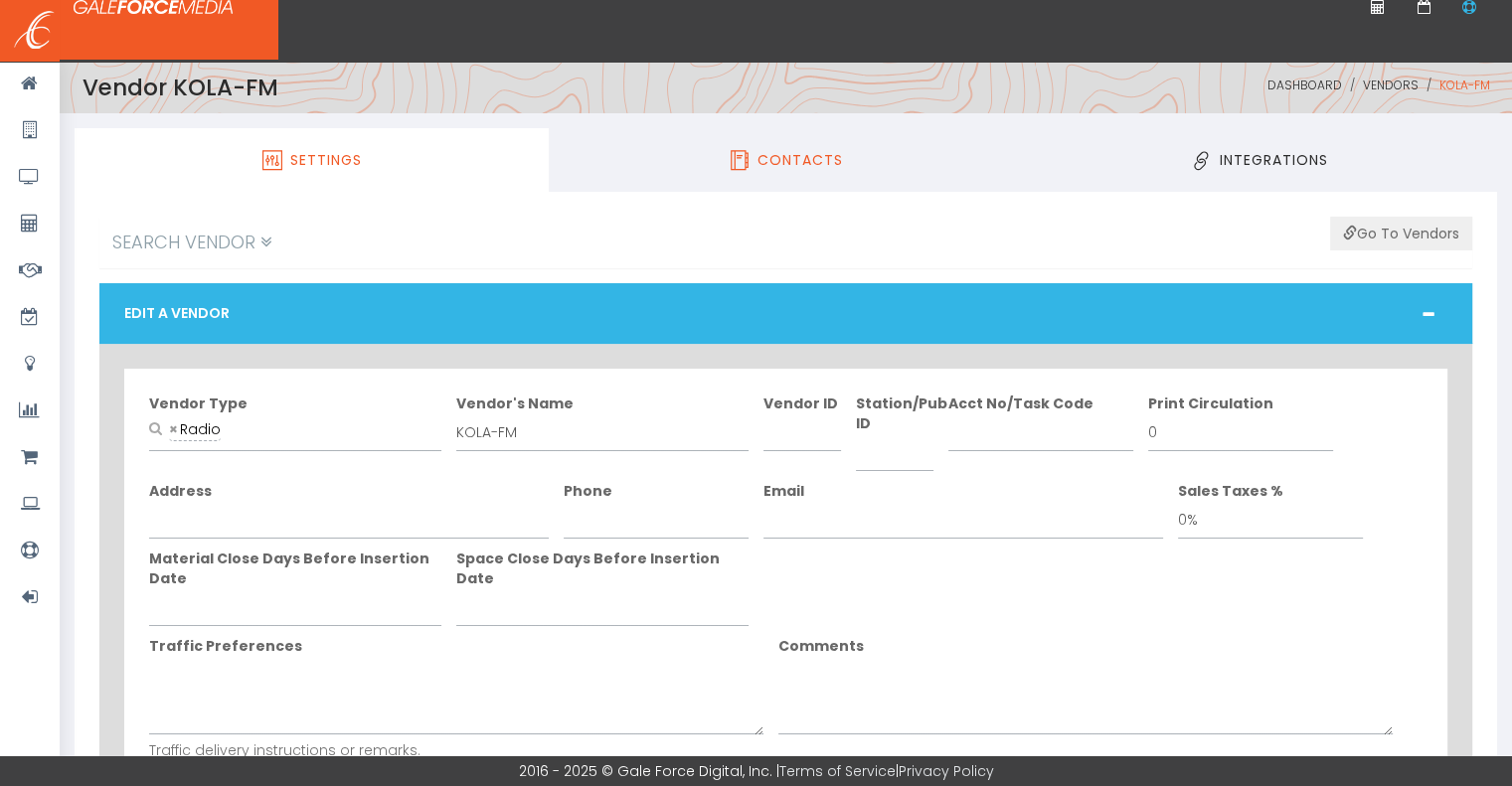 click on "Contacts" at bounding box center [800, 160] 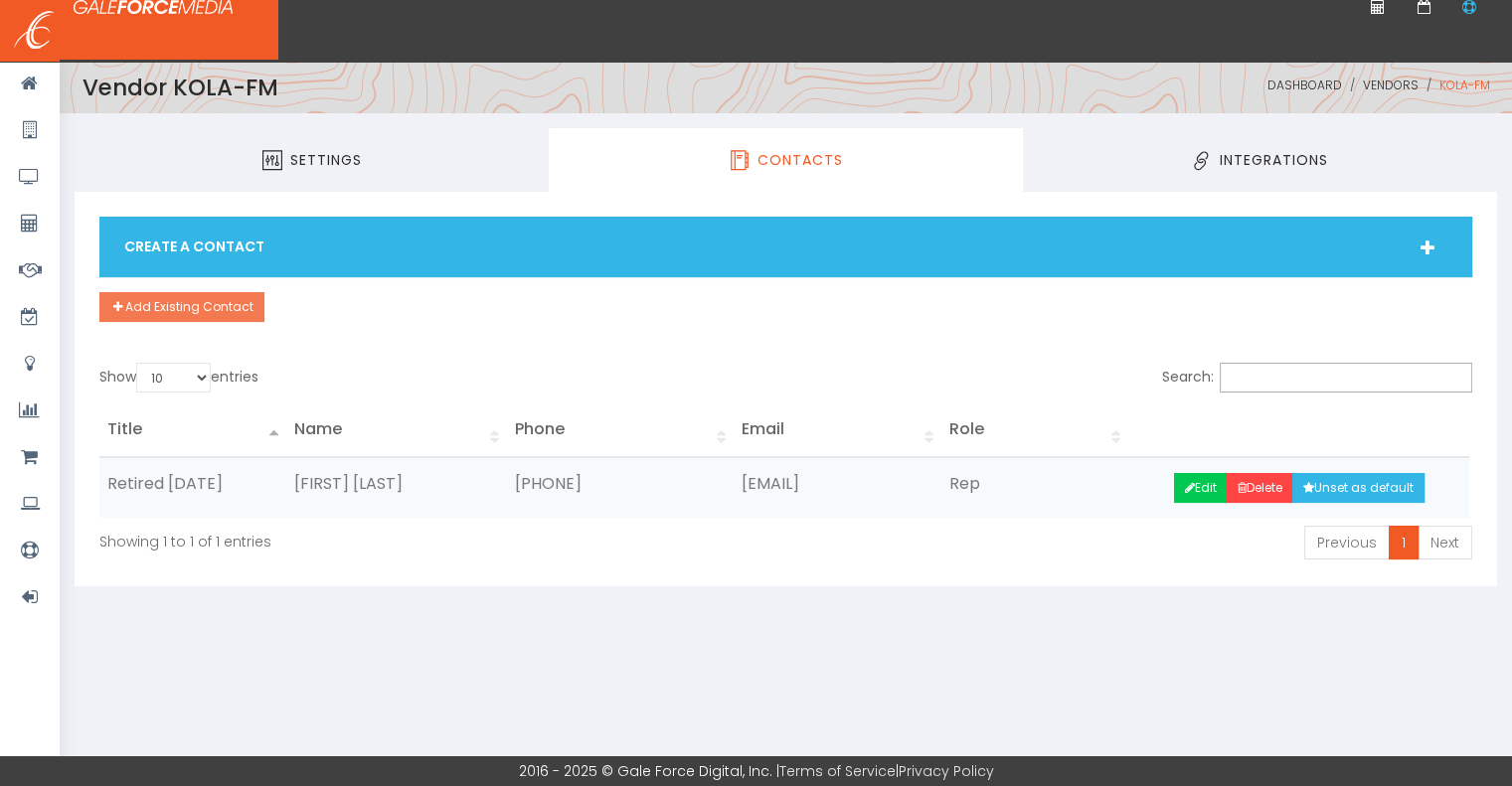 click on "Add Existing Contact" at bounding box center [182, 307] 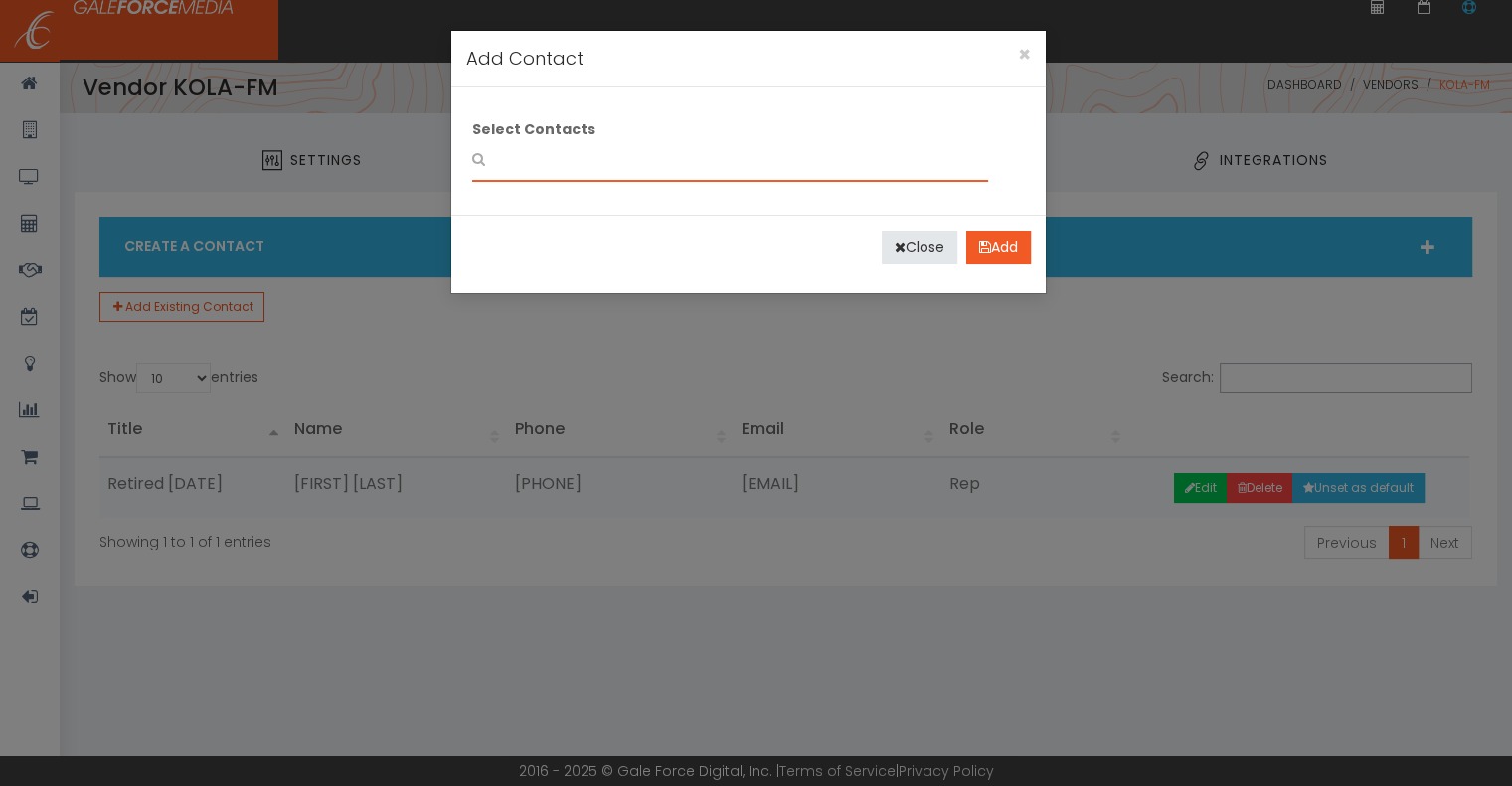 click at bounding box center [730, 156] 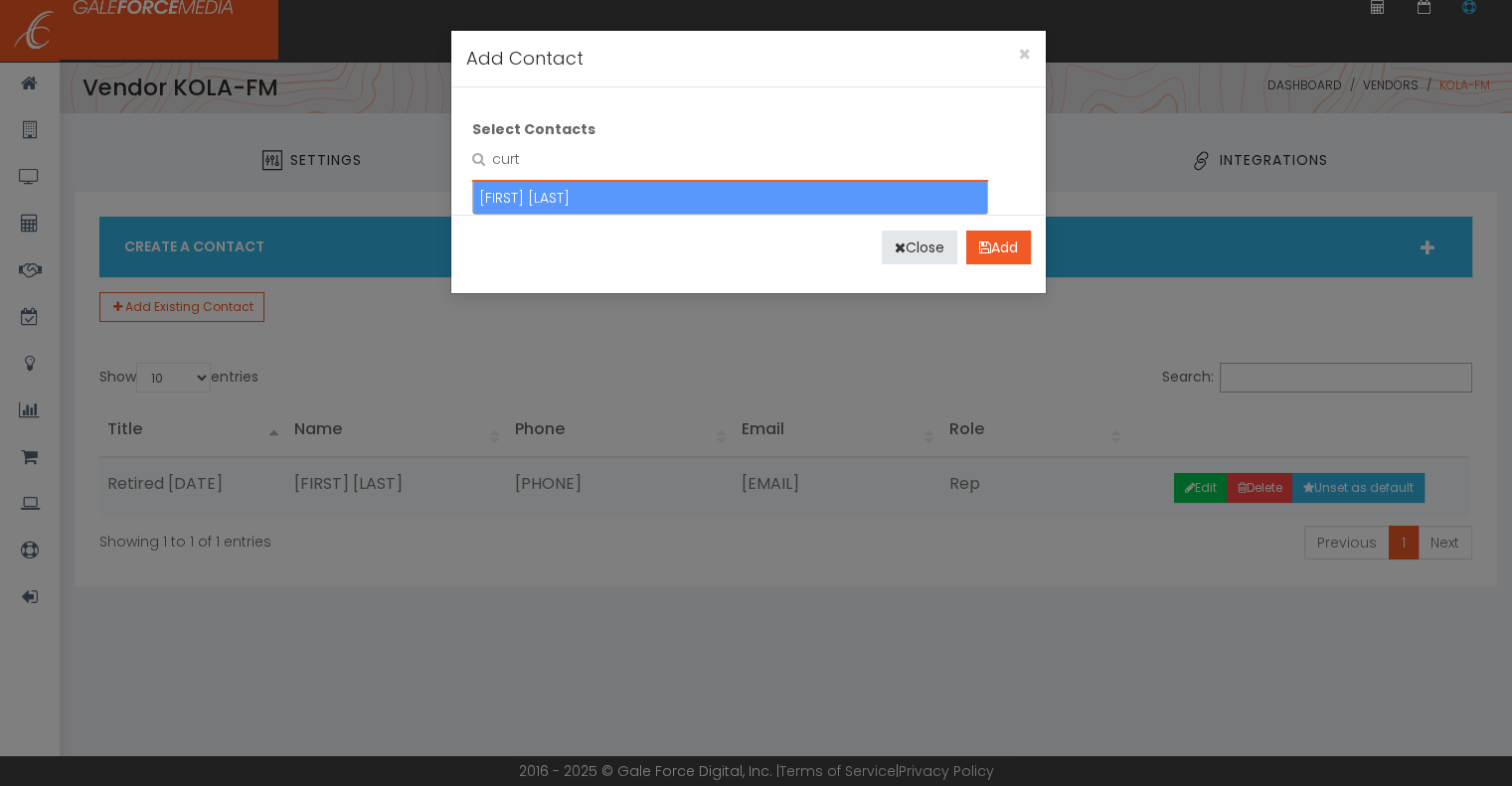 type on "curt" 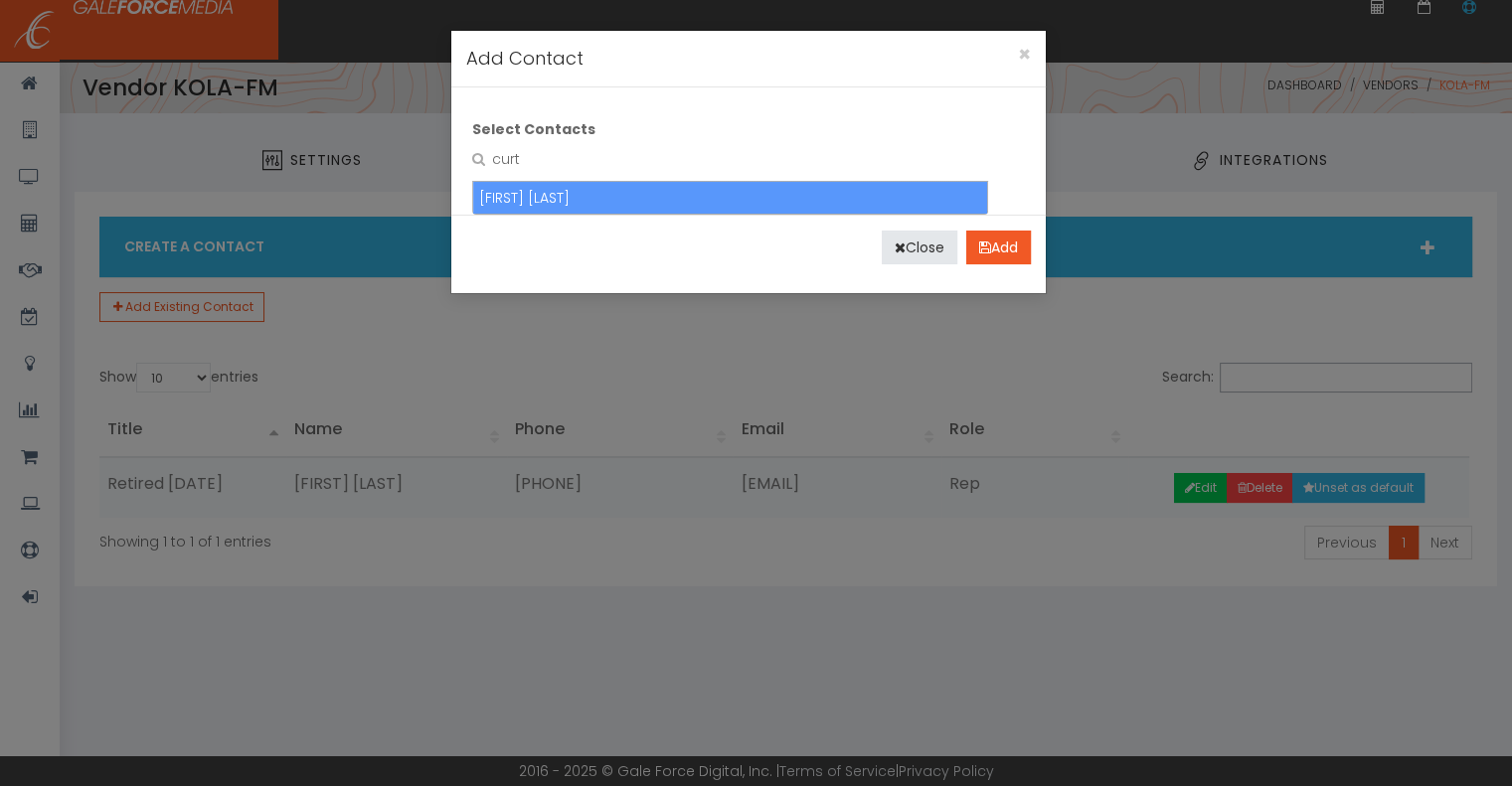 scroll, scrollTop: 5567, scrollLeft: 0, axis: vertical 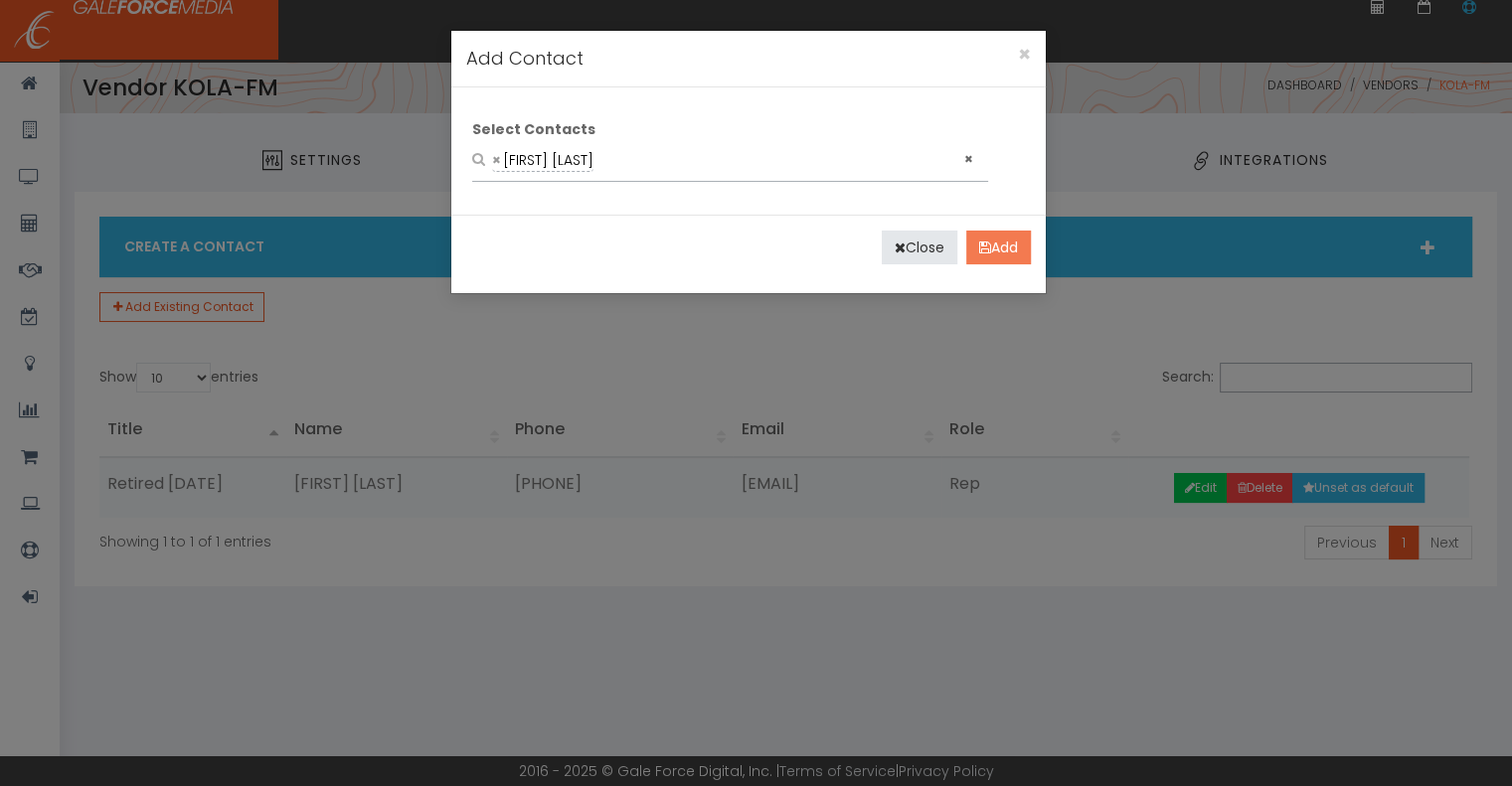 click on "Add" at bounding box center [998, 247] 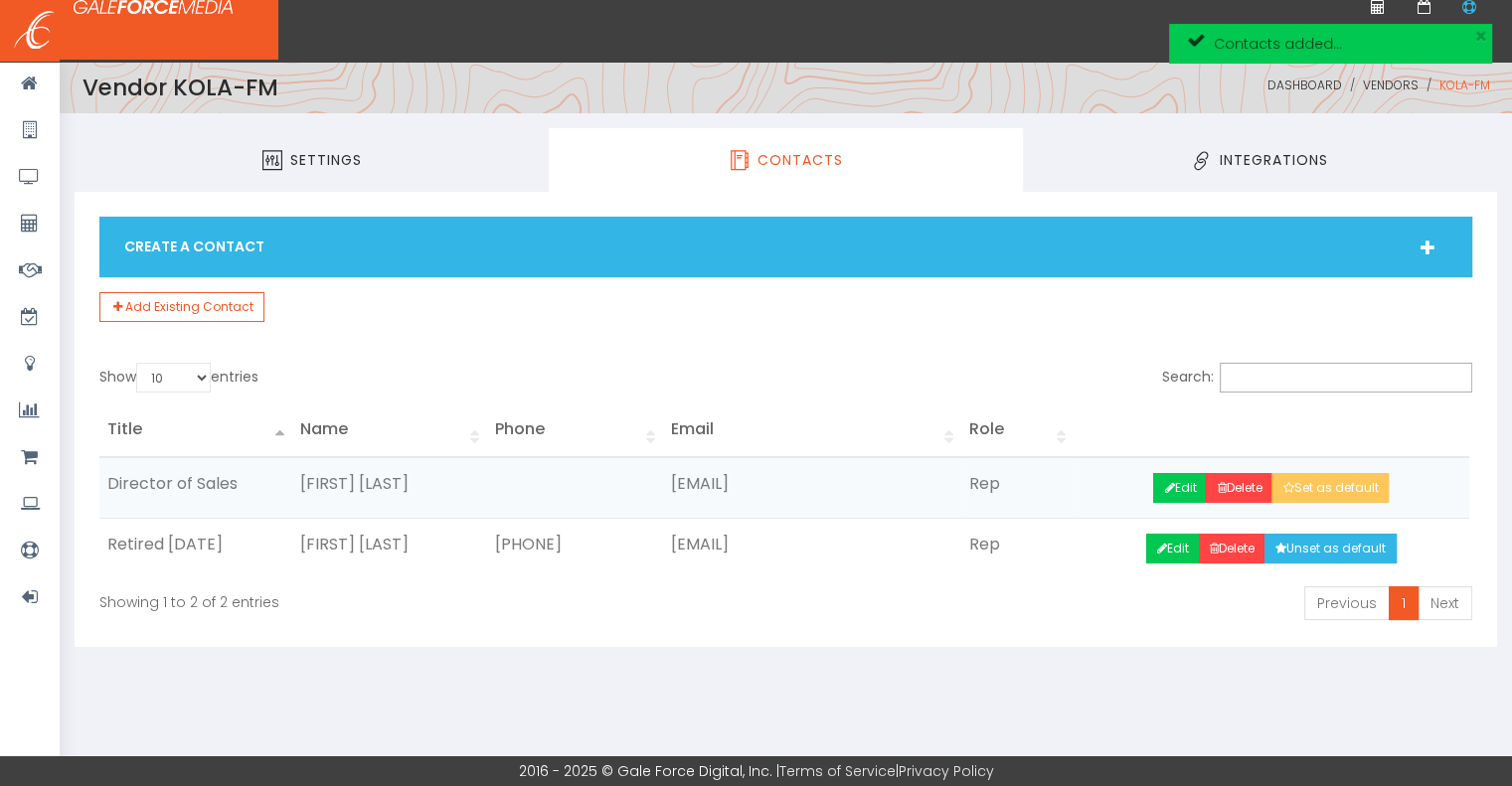 click on "Set as default" at bounding box center [1330, 488] 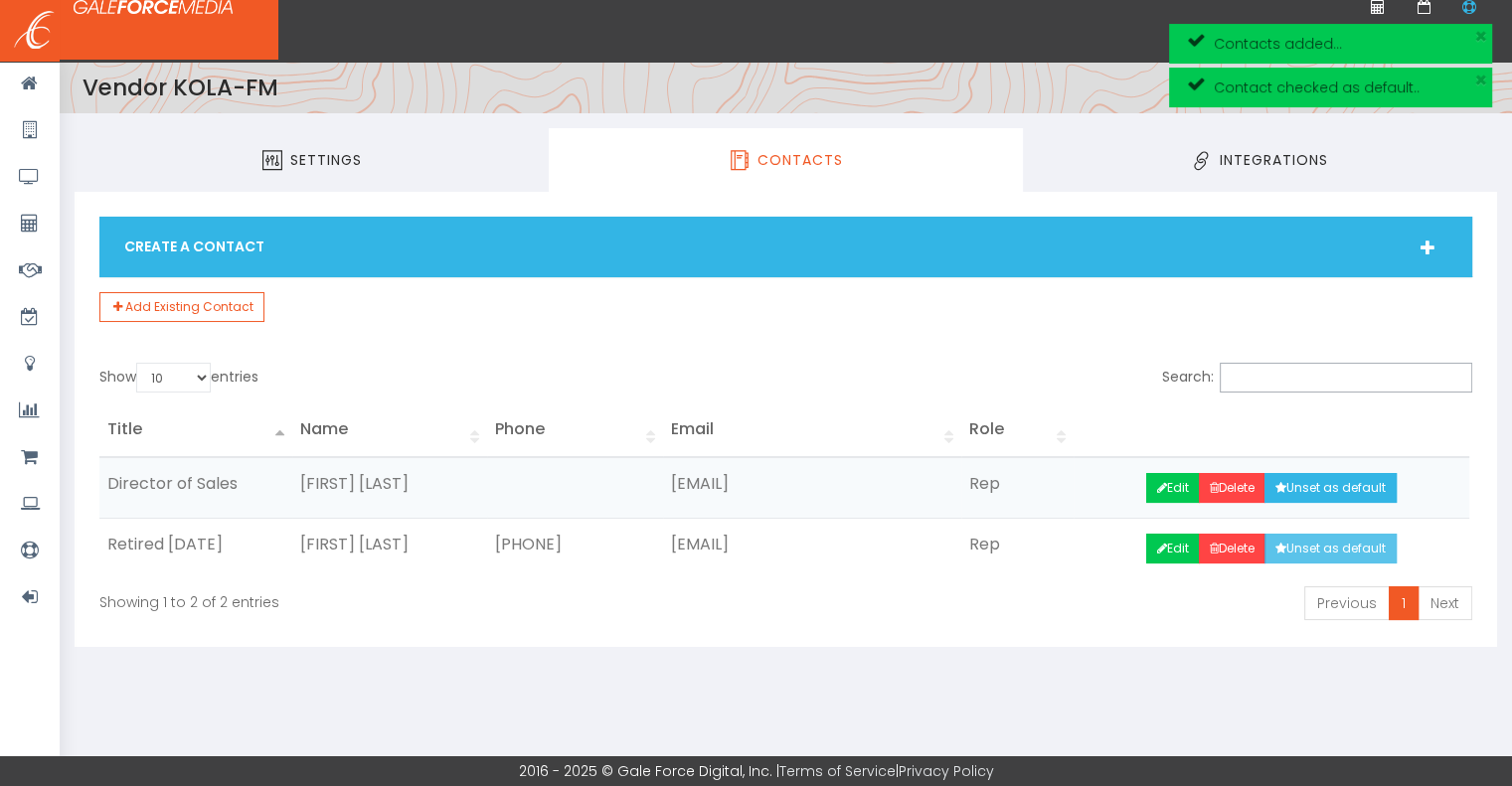 click on "Unset as default" at bounding box center (1330, 549) 